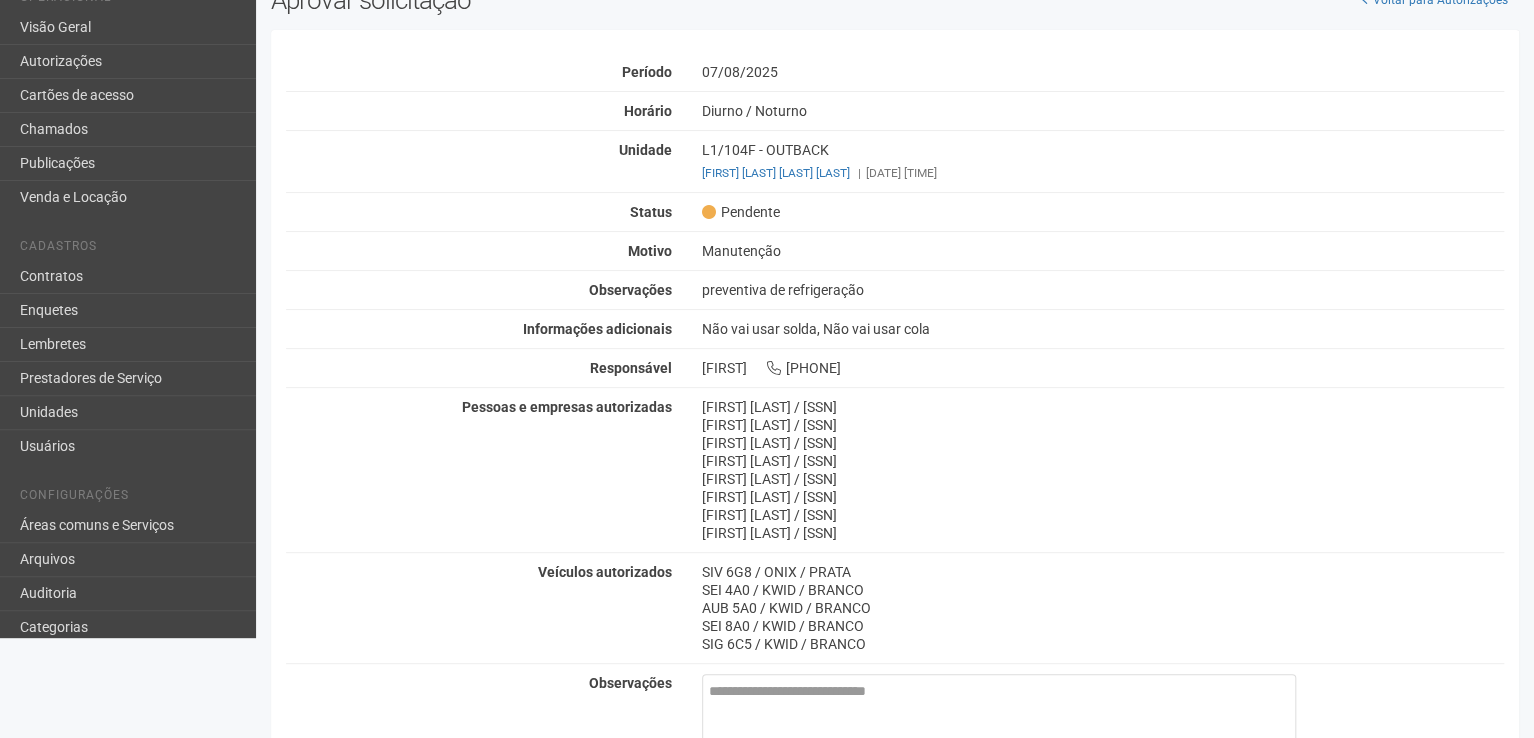 scroll, scrollTop: 236, scrollLeft: 0, axis: vertical 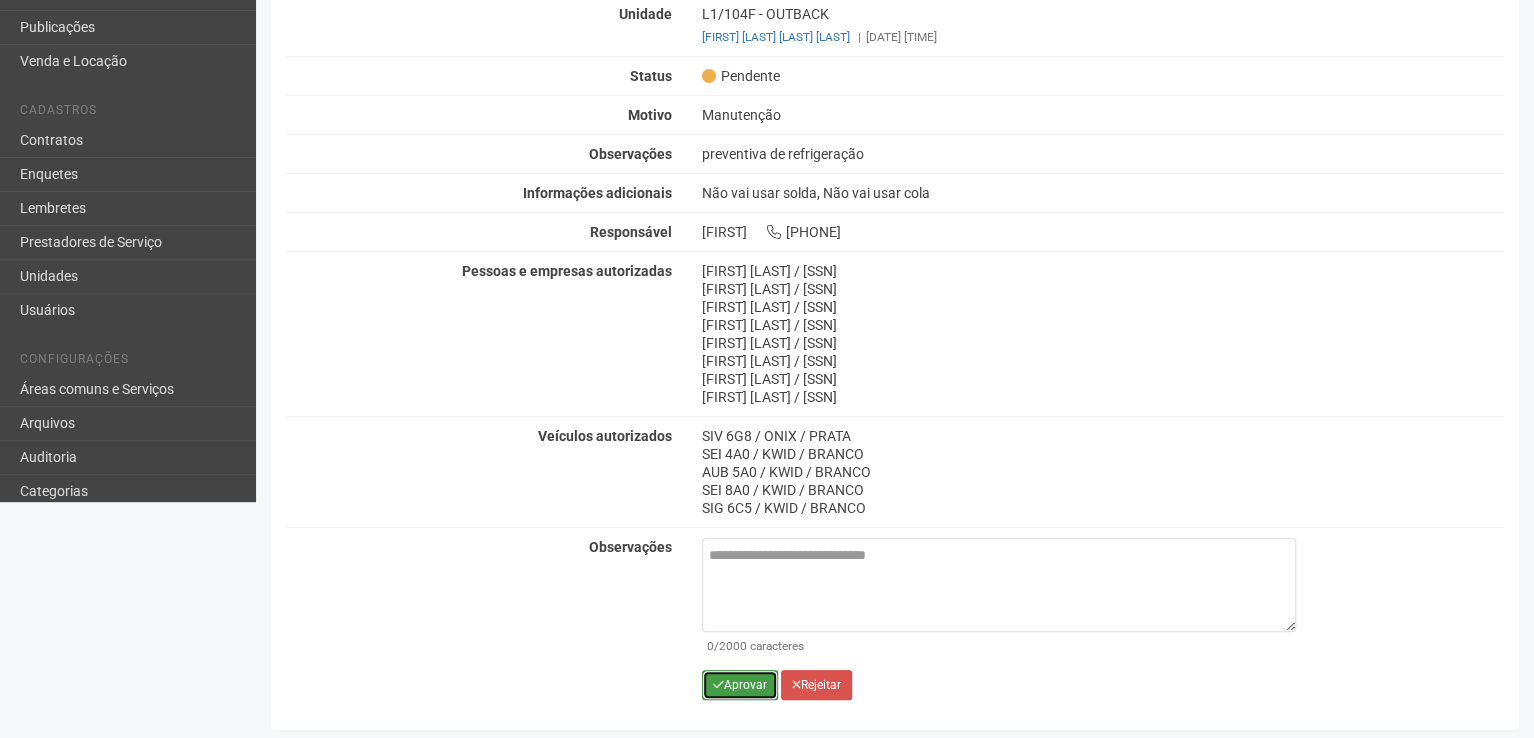 click on "Aprovar" at bounding box center [740, 685] 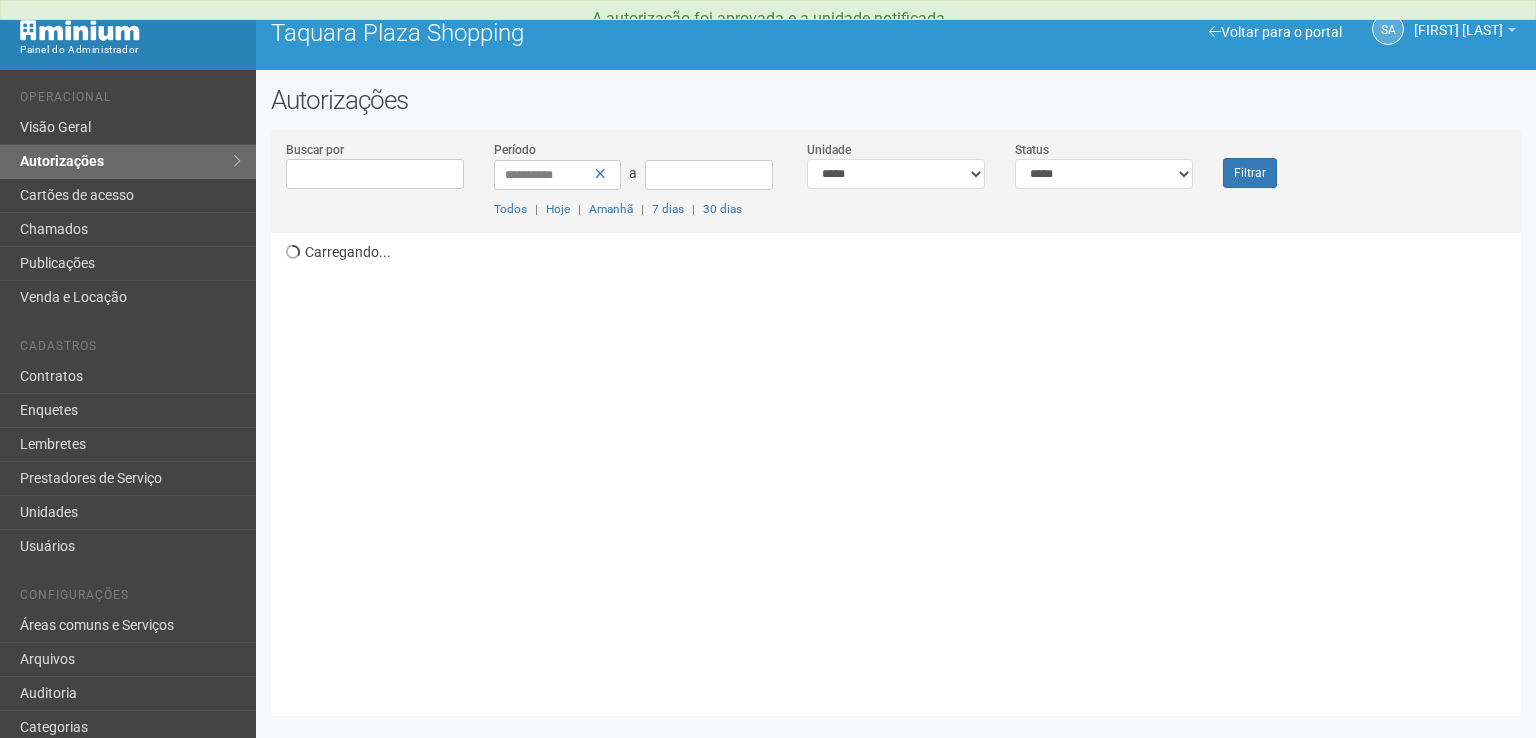 scroll, scrollTop: 0, scrollLeft: 0, axis: both 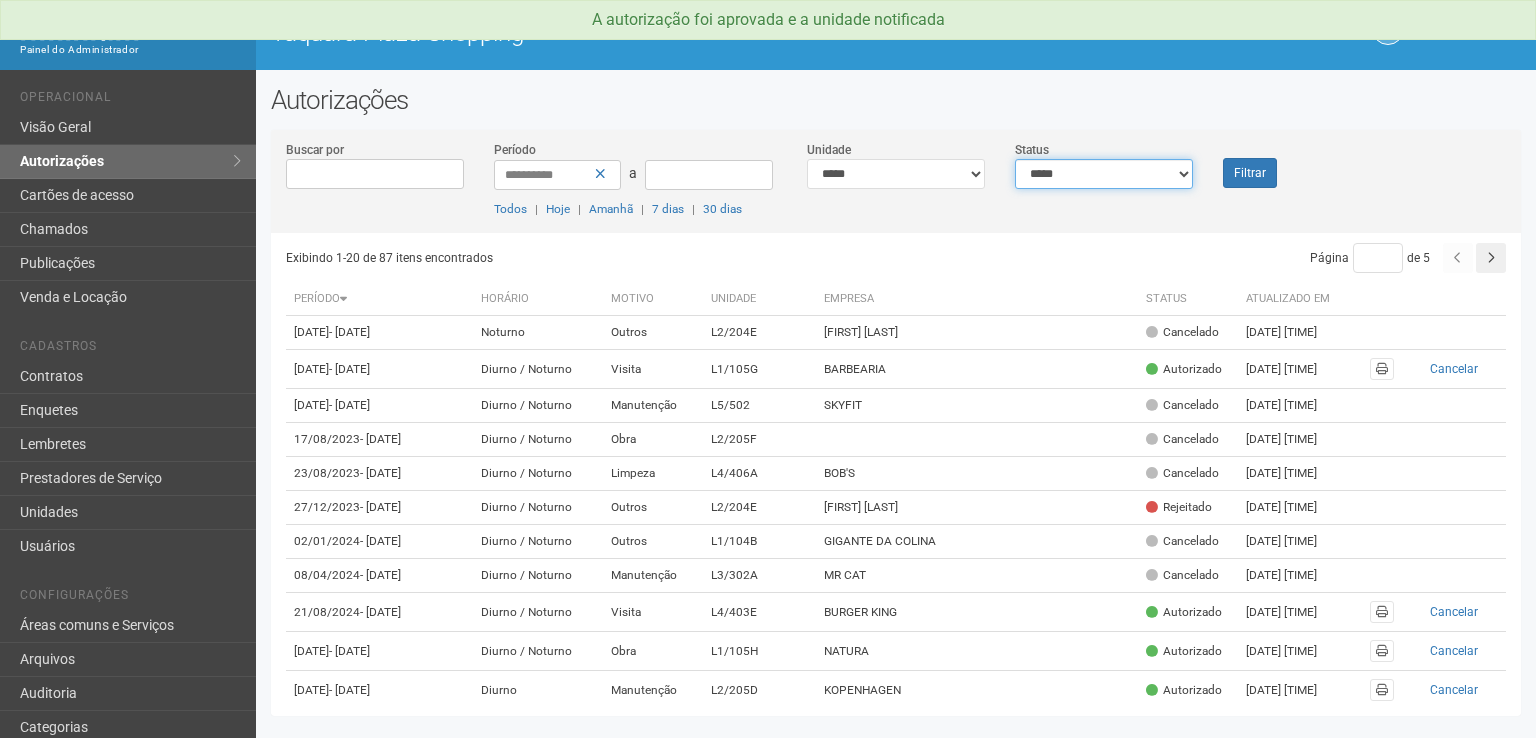 click on "**********" at bounding box center (1104, 174) 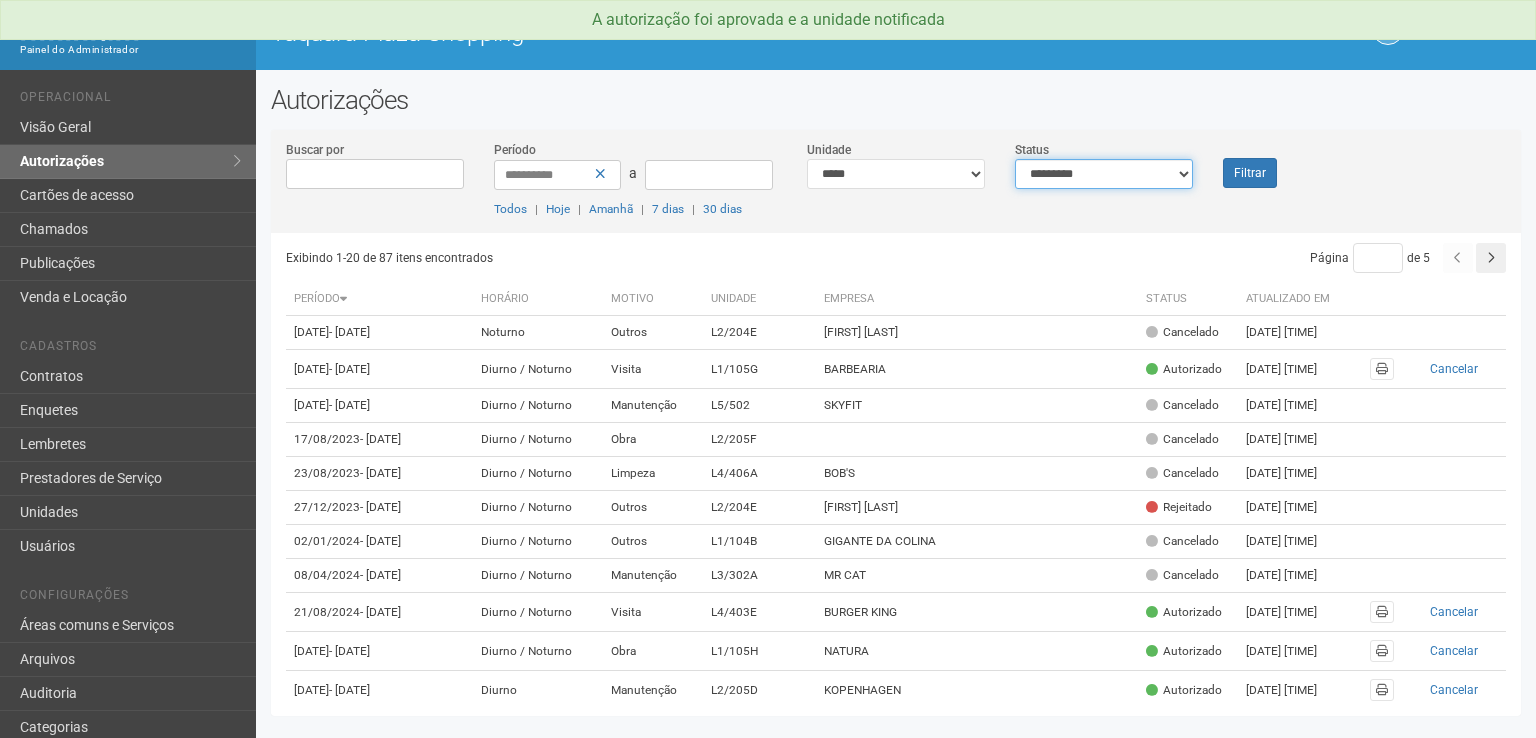 click on "**********" at bounding box center (1104, 174) 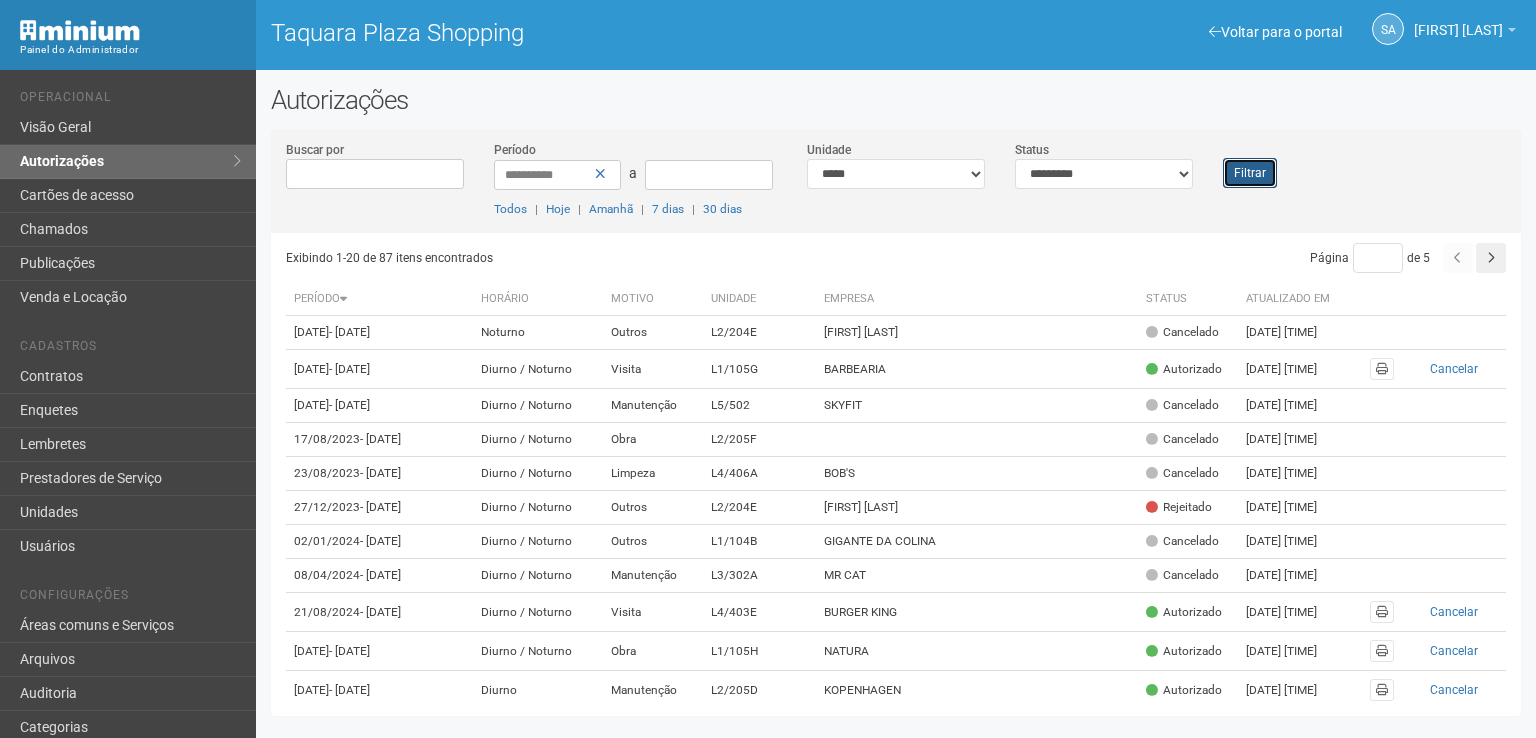 click on "Filtrar" at bounding box center [1250, 173] 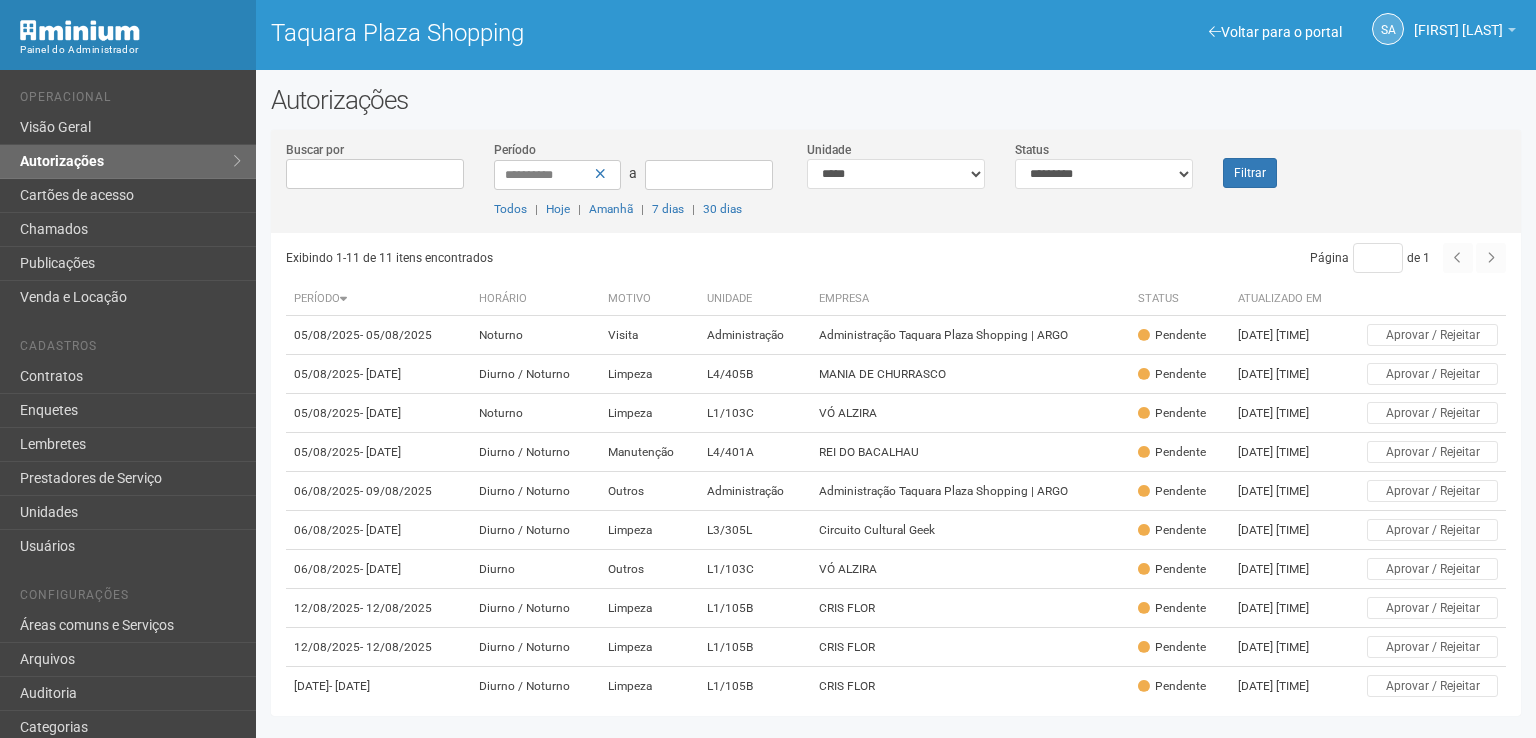 scroll, scrollTop: 0, scrollLeft: 0, axis: both 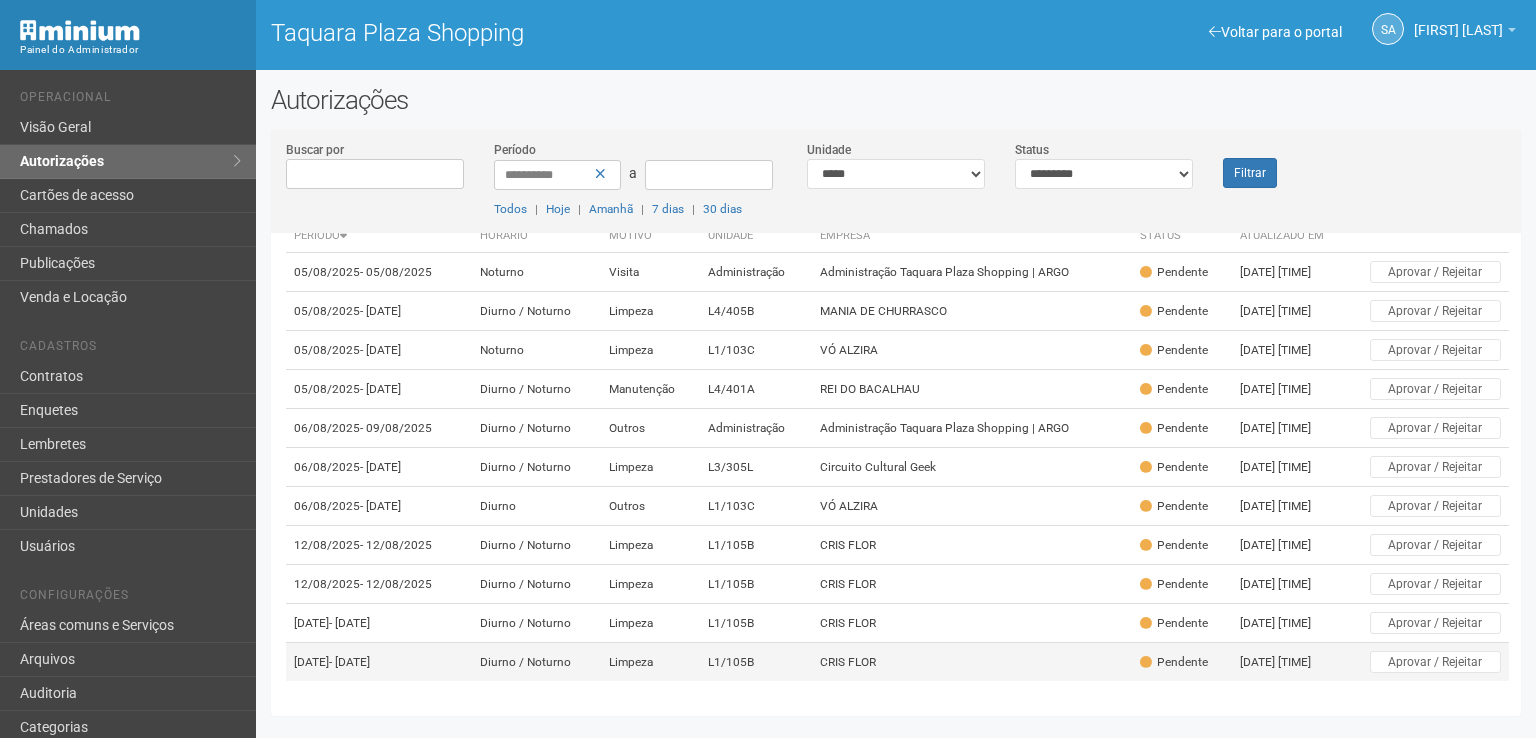 click on "CRIS FLOR" at bounding box center [972, 662] 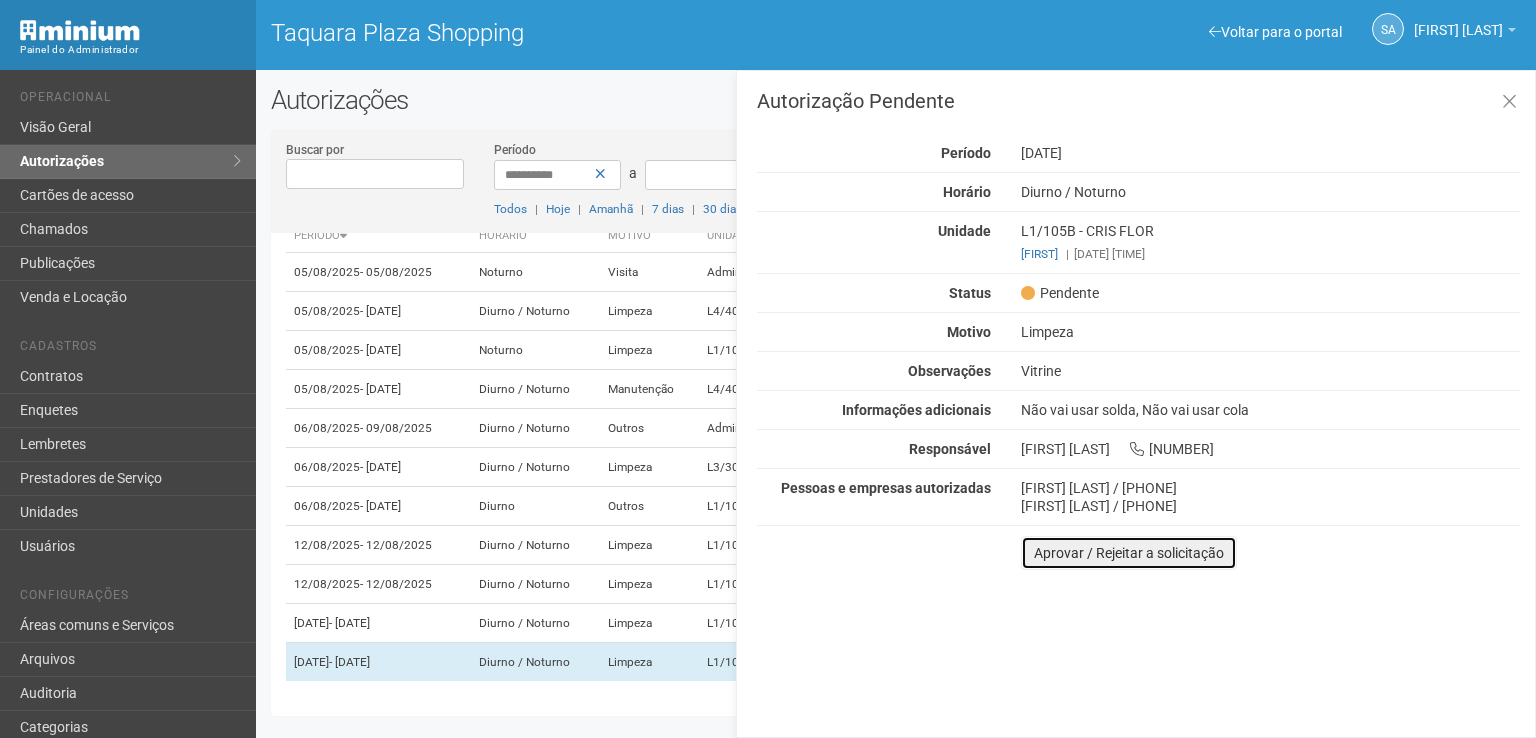 click on "Aprovar / Rejeitar a solicitação" at bounding box center (1129, 553) 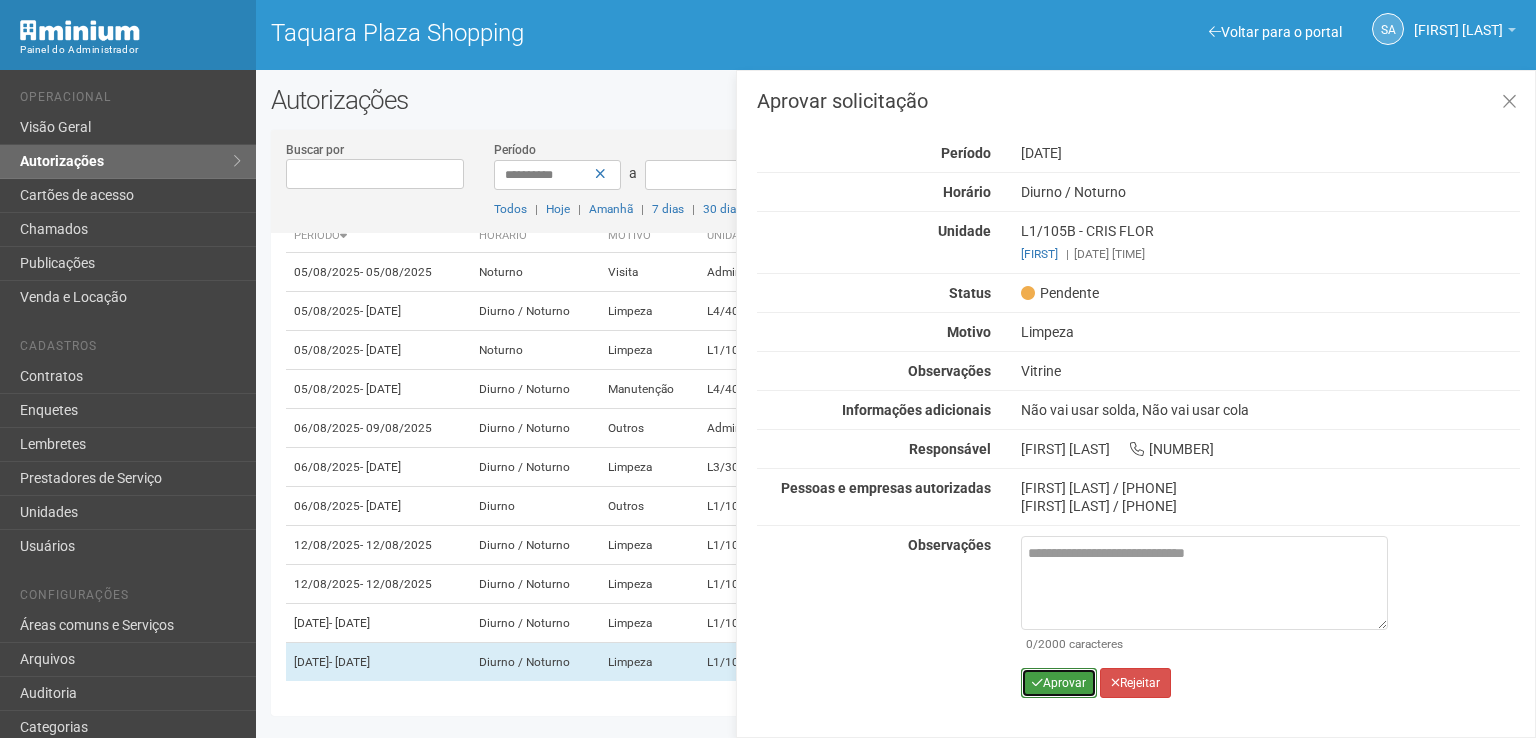 click on "Aprovar" at bounding box center (1059, 683) 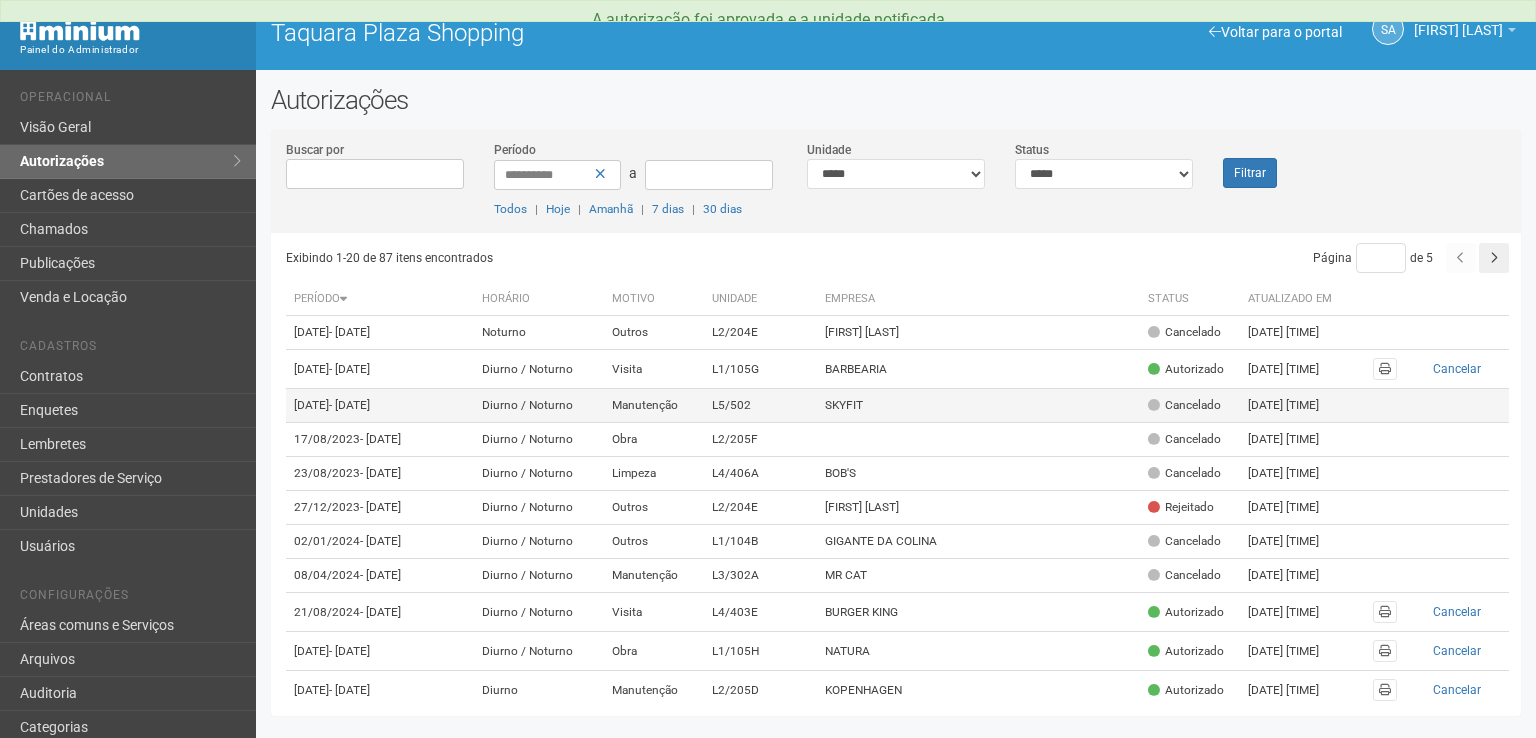 scroll, scrollTop: 0, scrollLeft: 0, axis: both 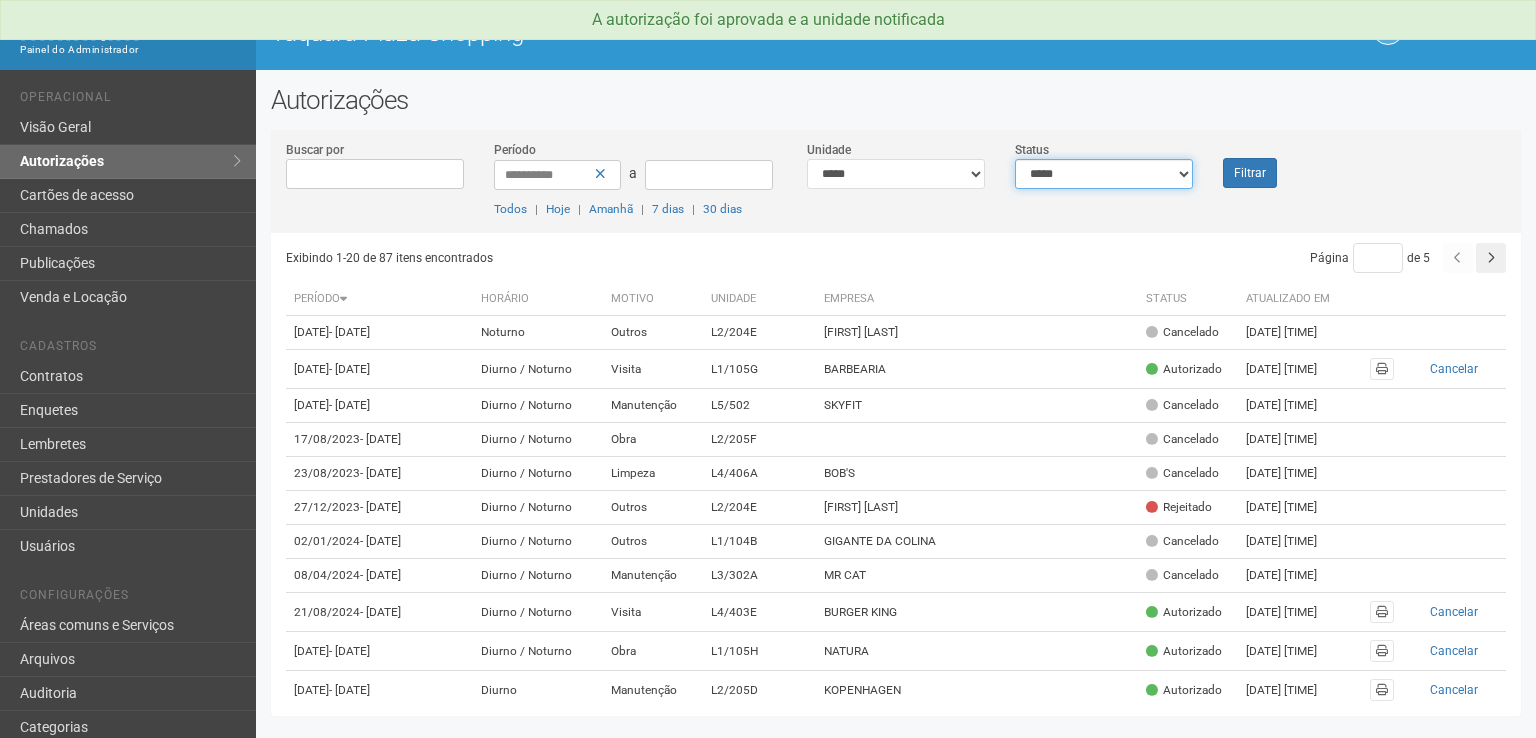 click on "**********" at bounding box center (1104, 174) 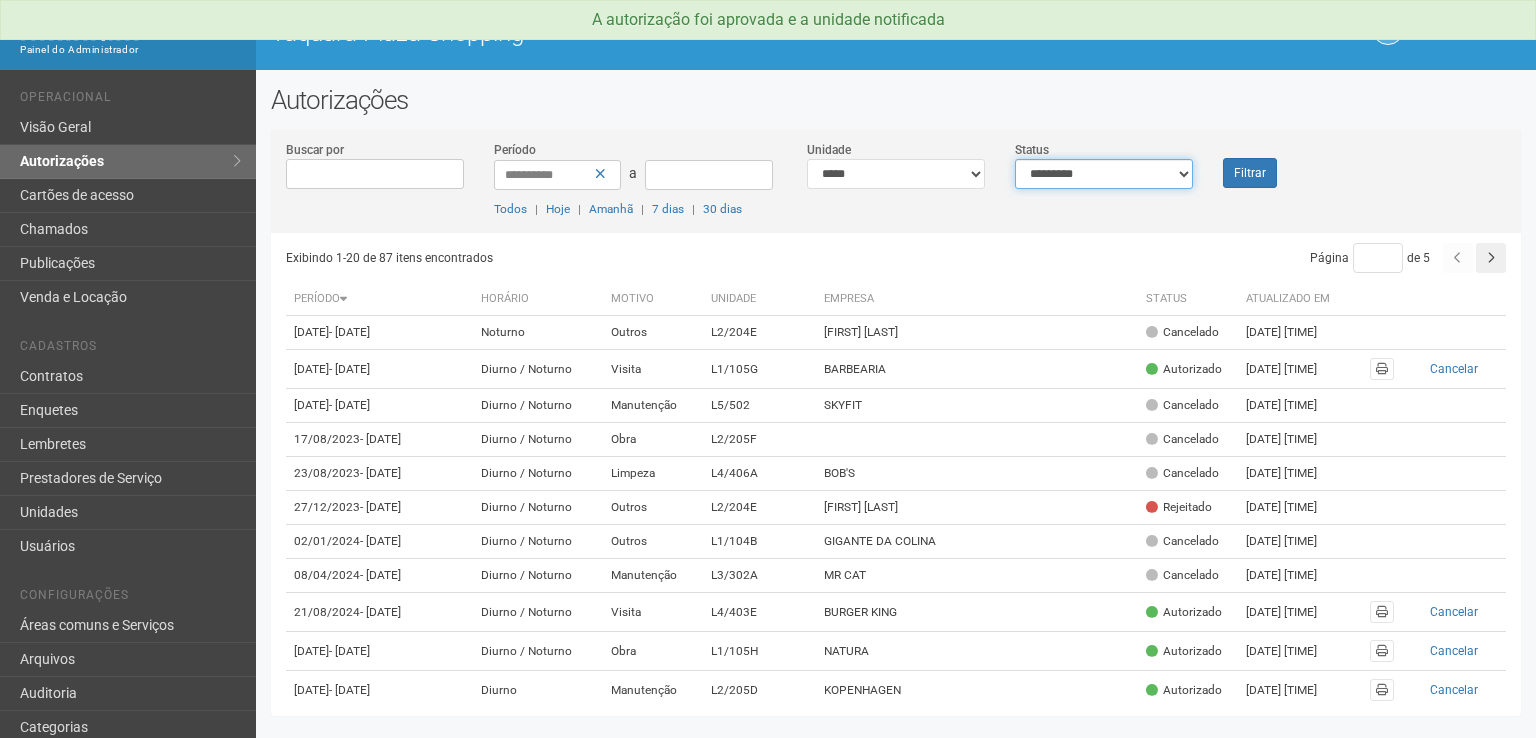 click on "**********" at bounding box center (1104, 174) 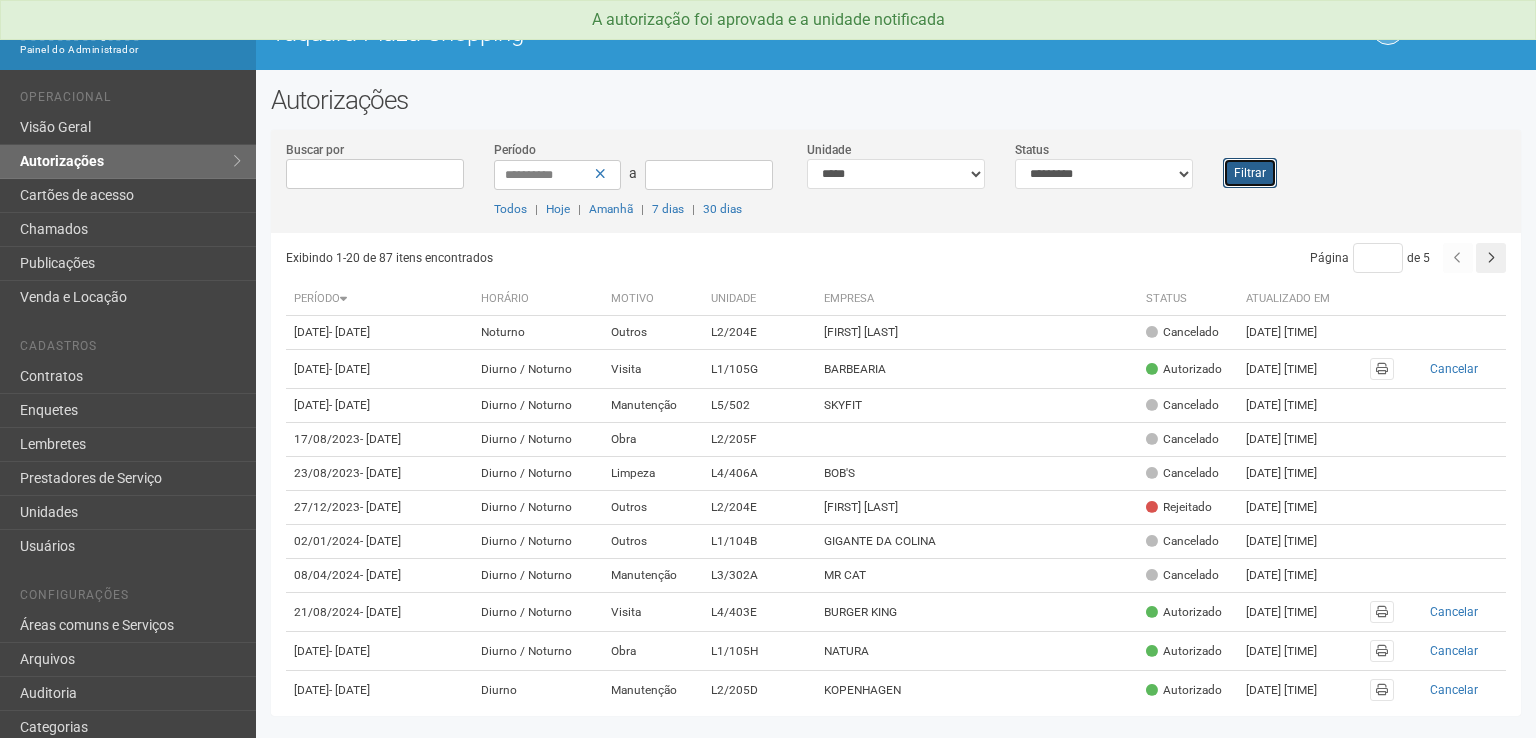 click on "Filtrar" at bounding box center (1250, 173) 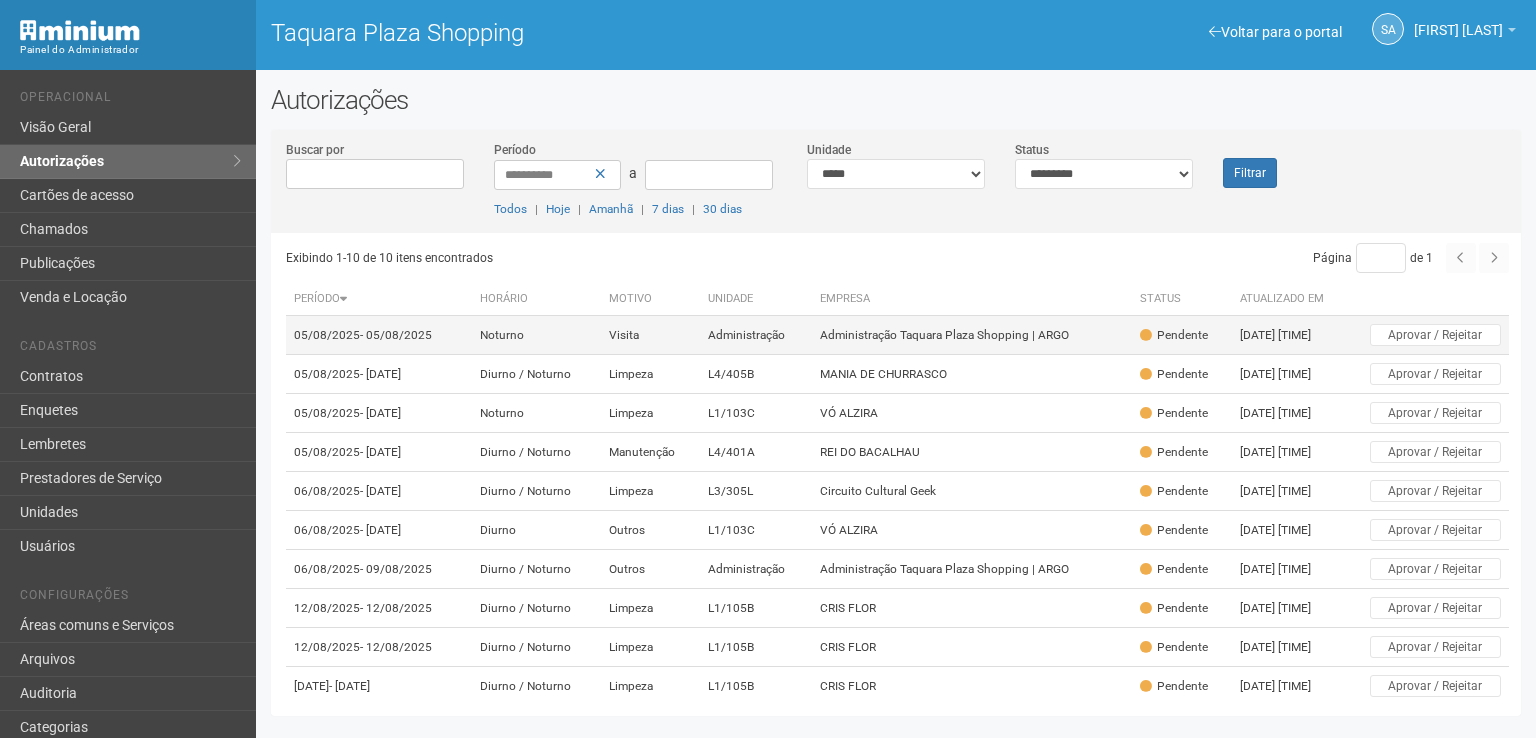 scroll, scrollTop: 0, scrollLeft: 0, axis: both 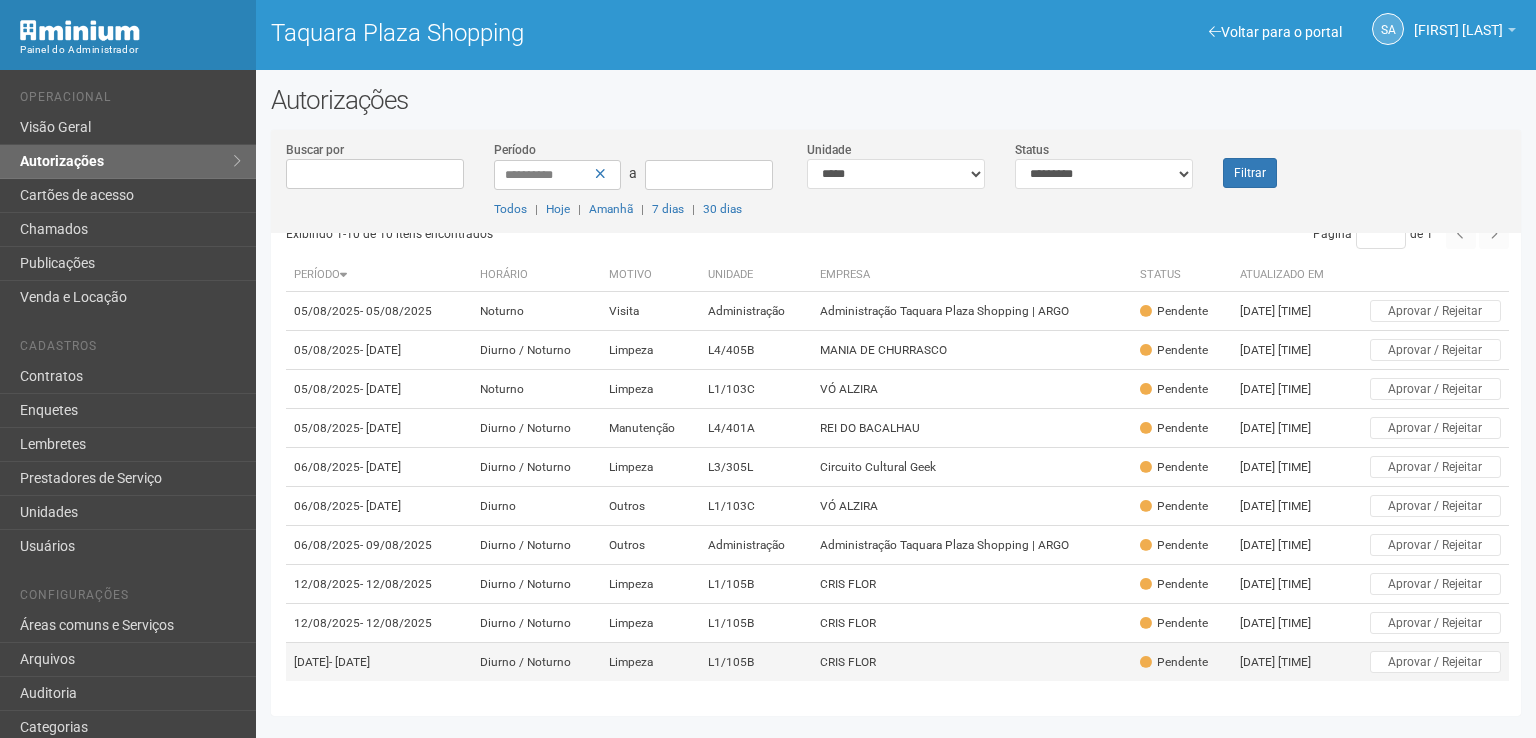 click on "CRIS FLOR" at bounding box center [972, 662] 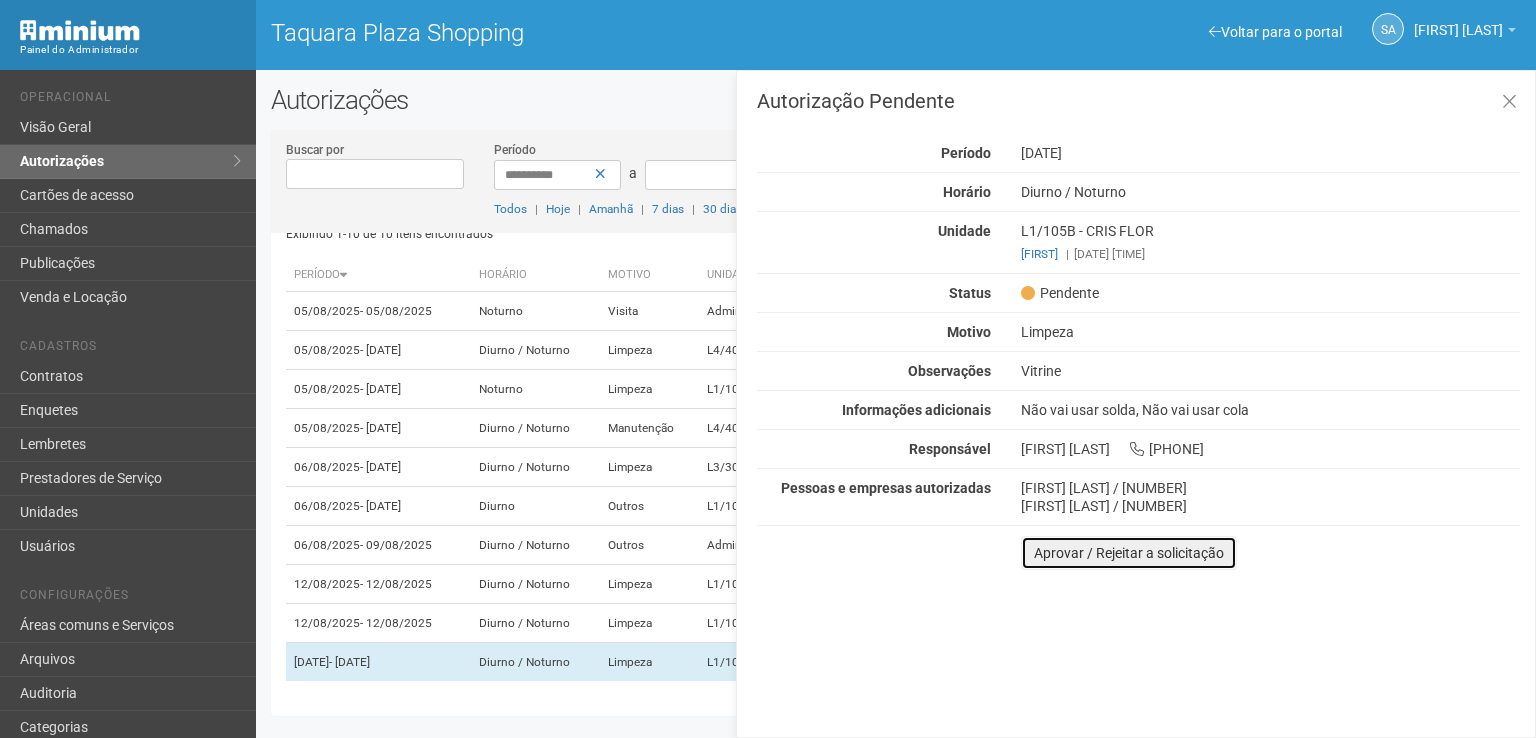 click on "Aprovar / Rejeitar a solicitação" at bounding box center (1129, 553) 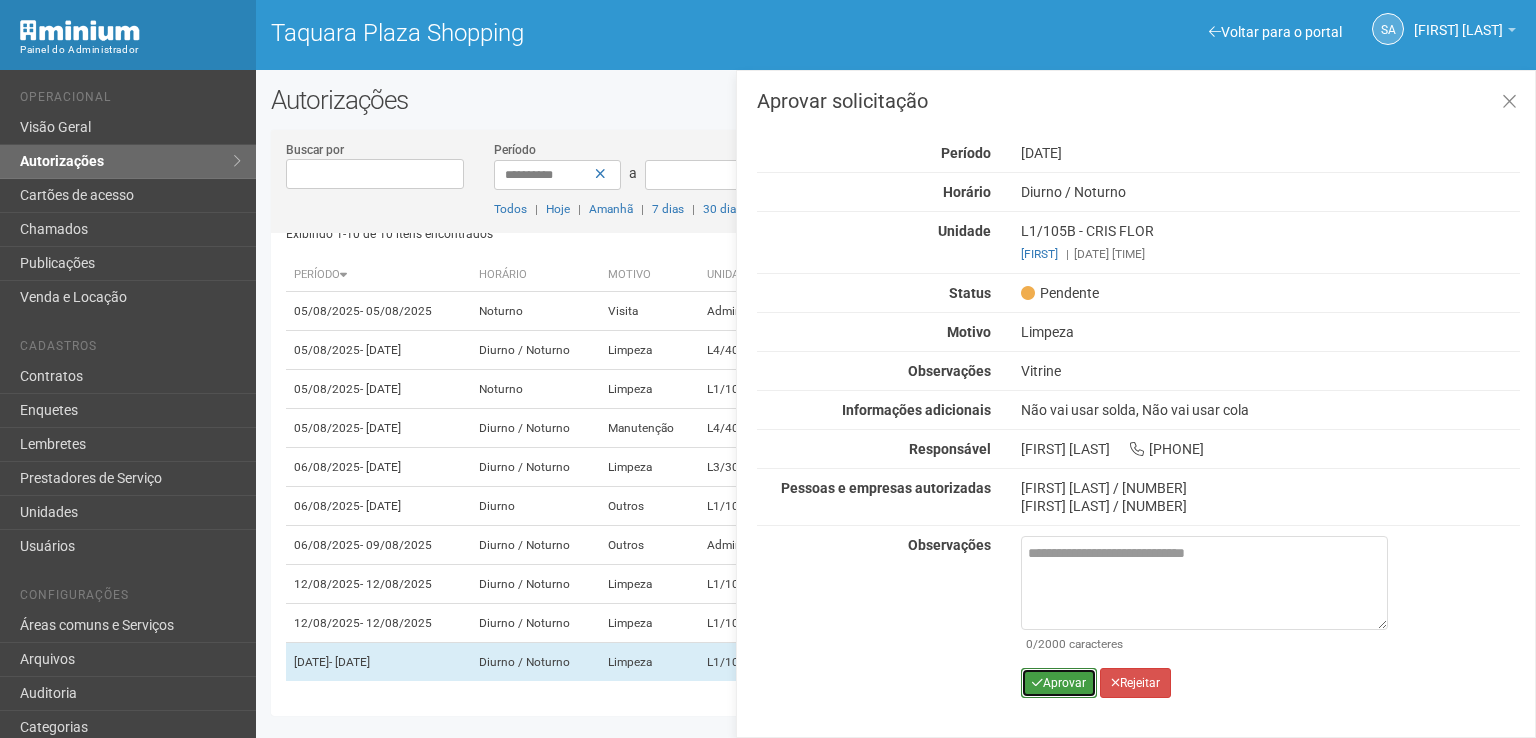 click on "Aprovar" at bounding box center [1059, 683] 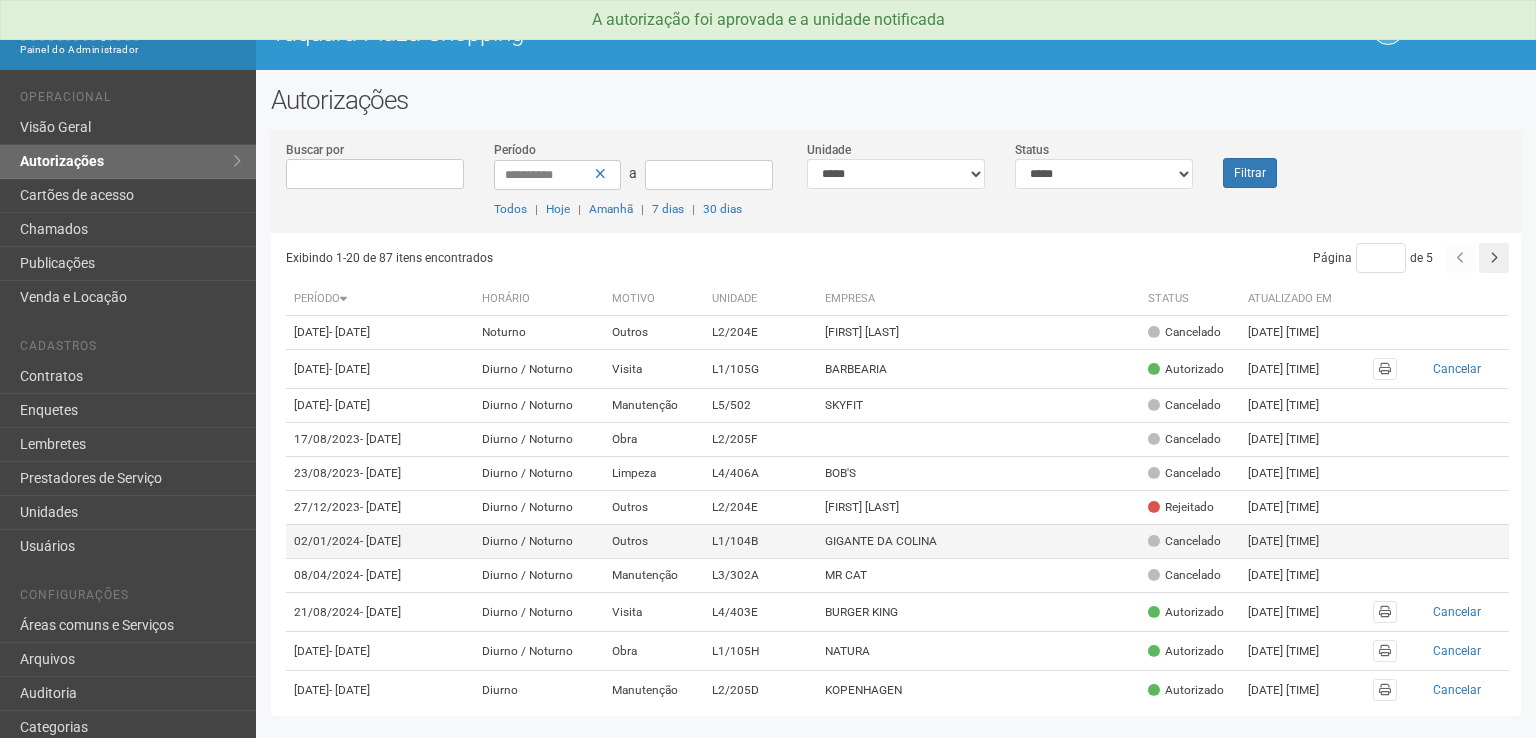 scroll, scrollTop: 0, scrollLeft: 0, axis: both 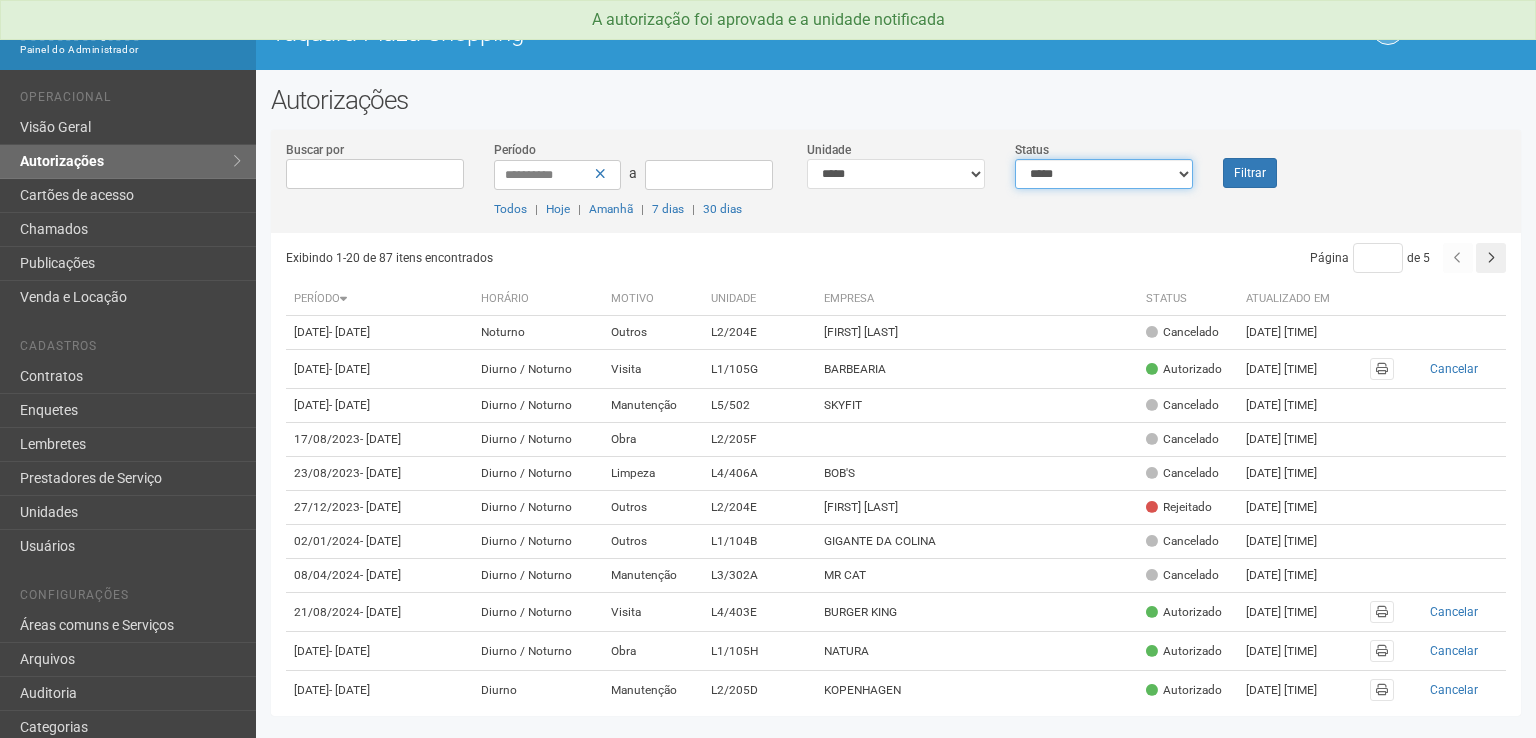 drag, startPoint x: 1184, startPoint y: 172, endPoint x: 1182, endPoint y: 183, distance: 11.18034 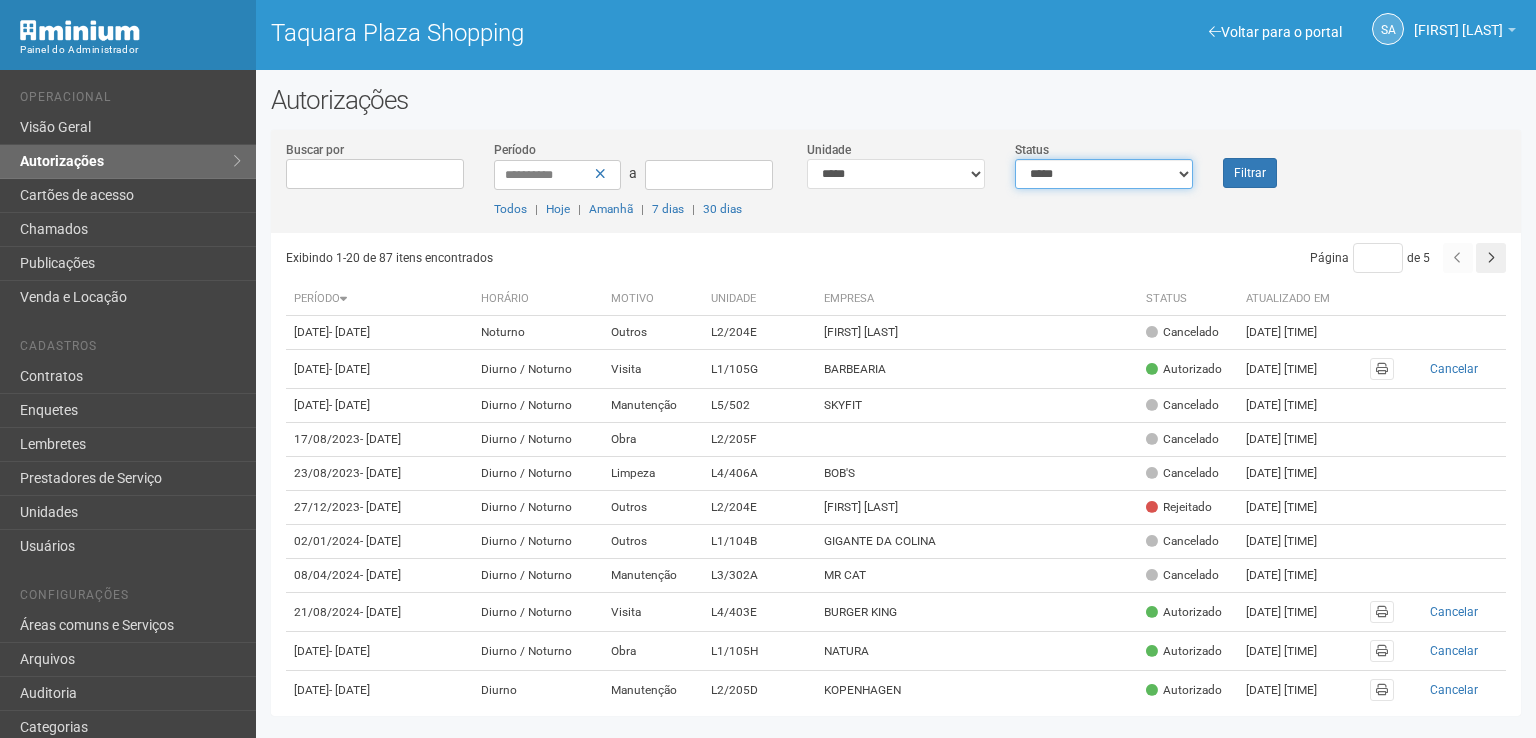 select on "*" 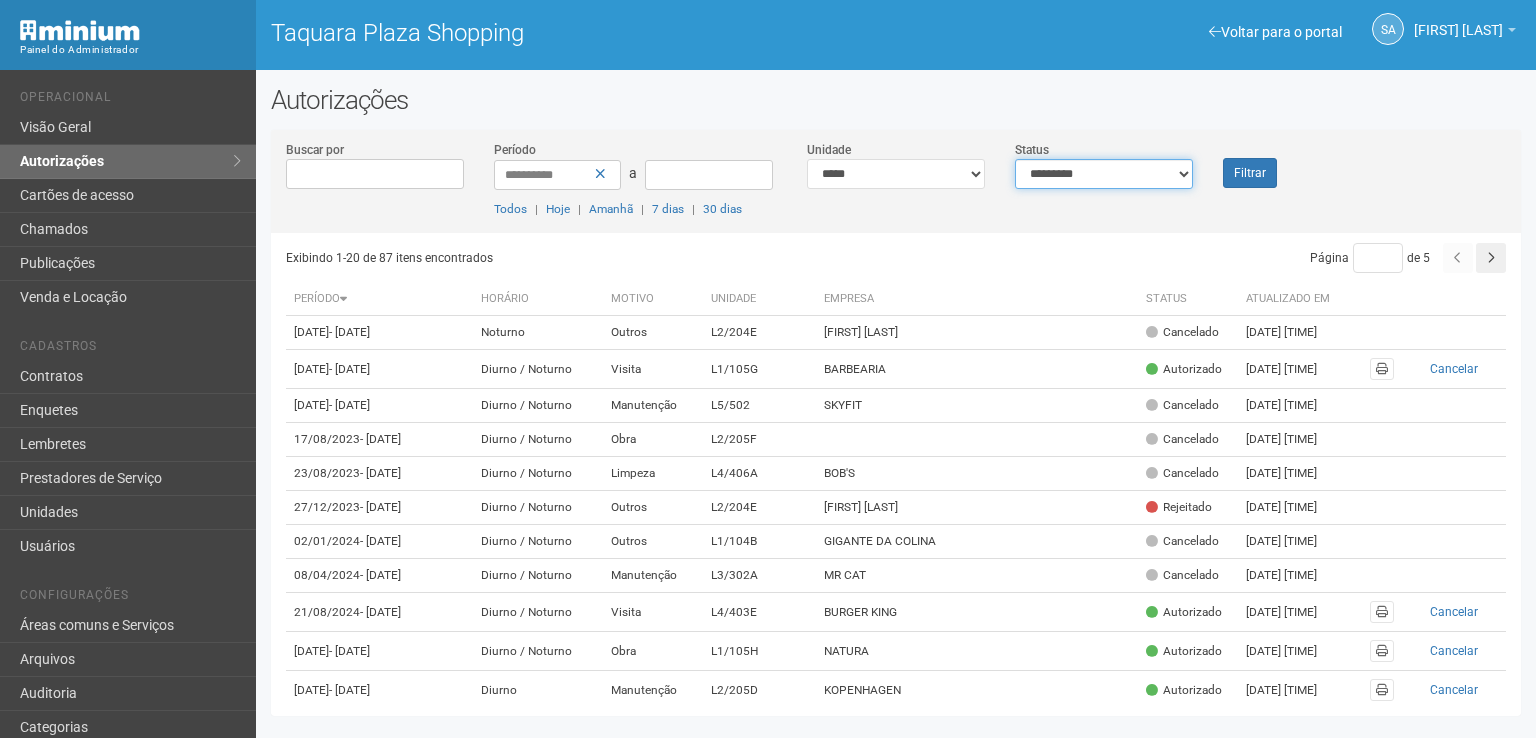 click on "**********" at bounding box center (1104, 174) 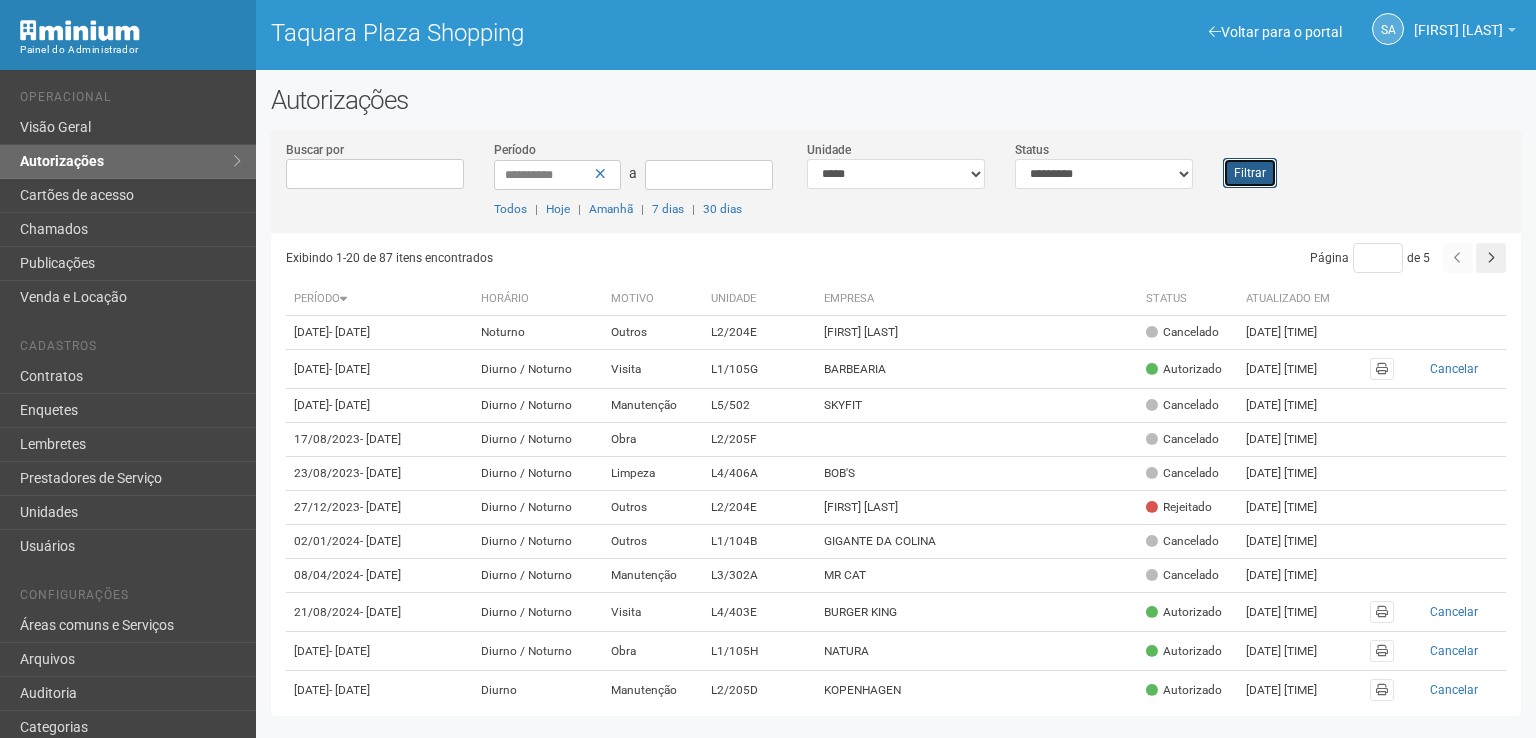click on "Filtrar" at bounding box center [1250, 173] 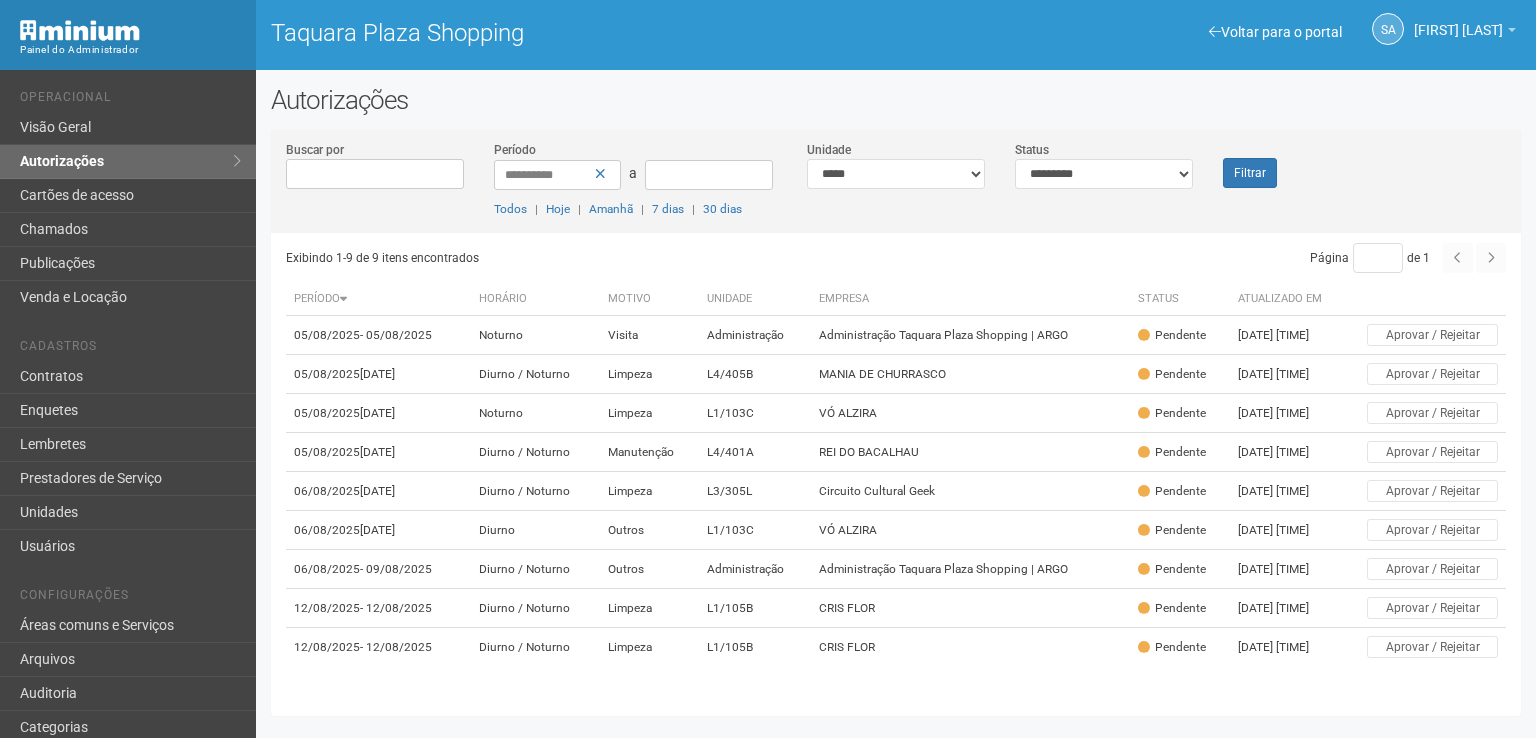 scroll, scrollTop: 0, scrollLeft: 0, axis: both 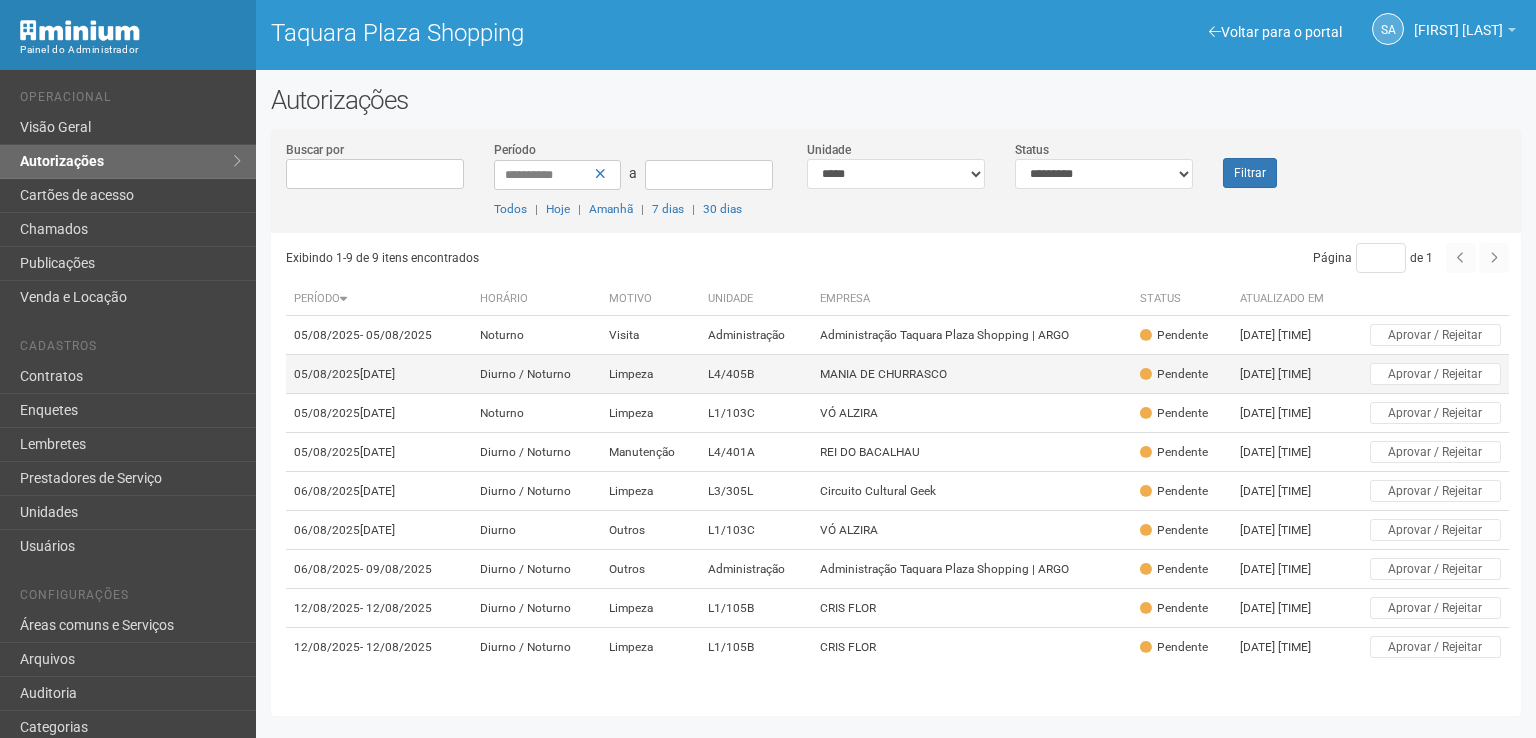 click on "MANIA DE CHURRASCO" at bounding box center (972, 374) 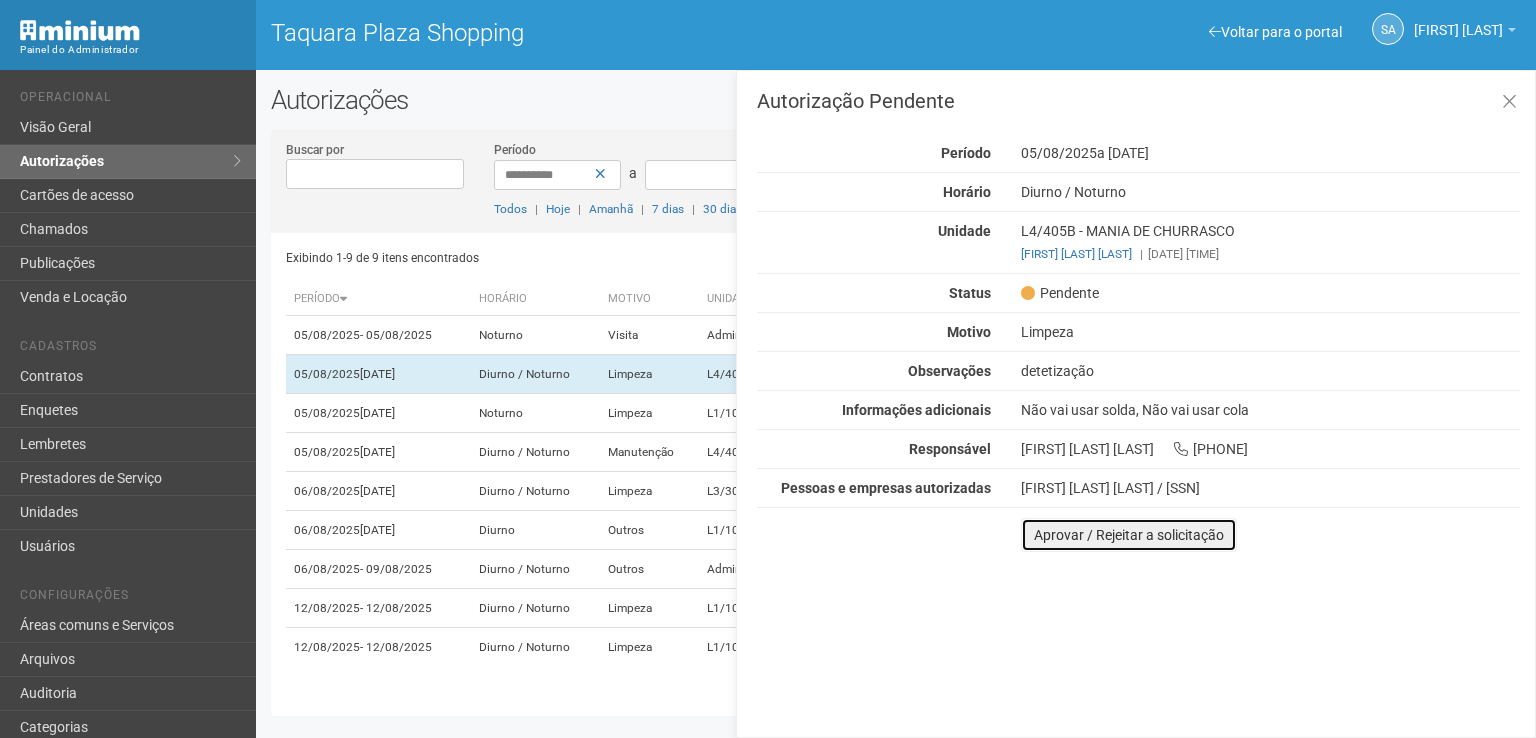 click on "Aprovar / Rejeitar a solicitação" at bounding box center [1129, 535] 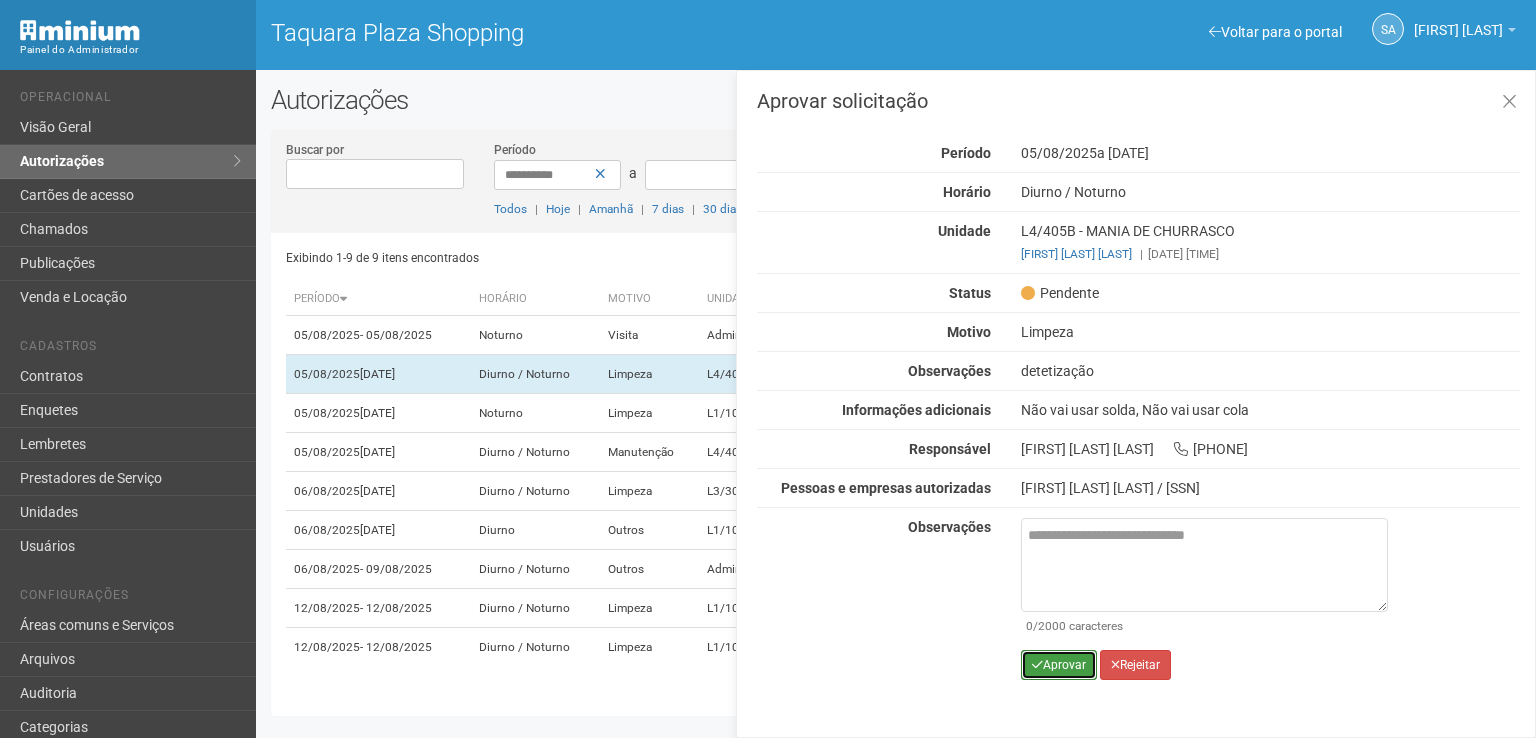 click on "Aprovar" at bounding box center [1059, 665] 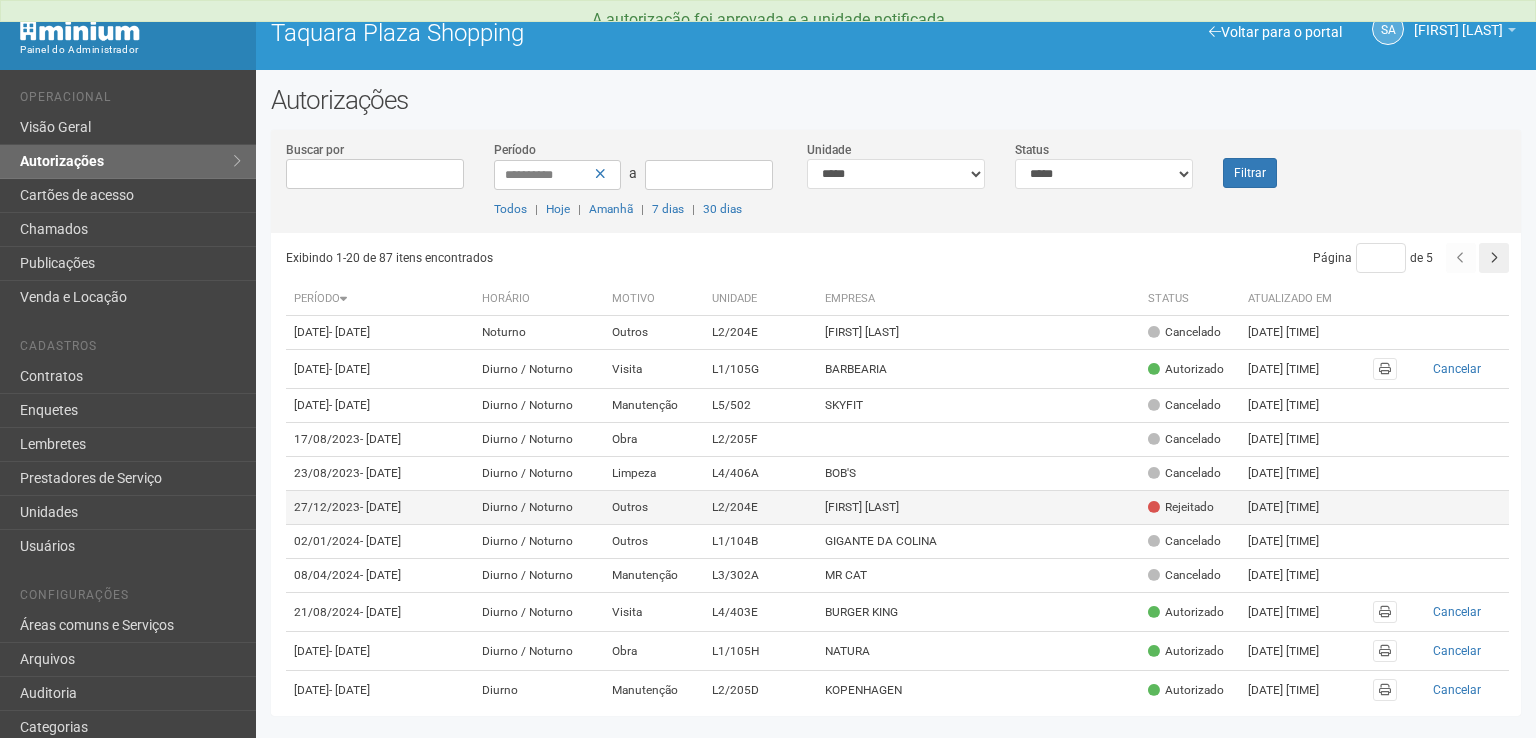 scroll, scrollTop: 0, scrollLeft: 0, axis: both 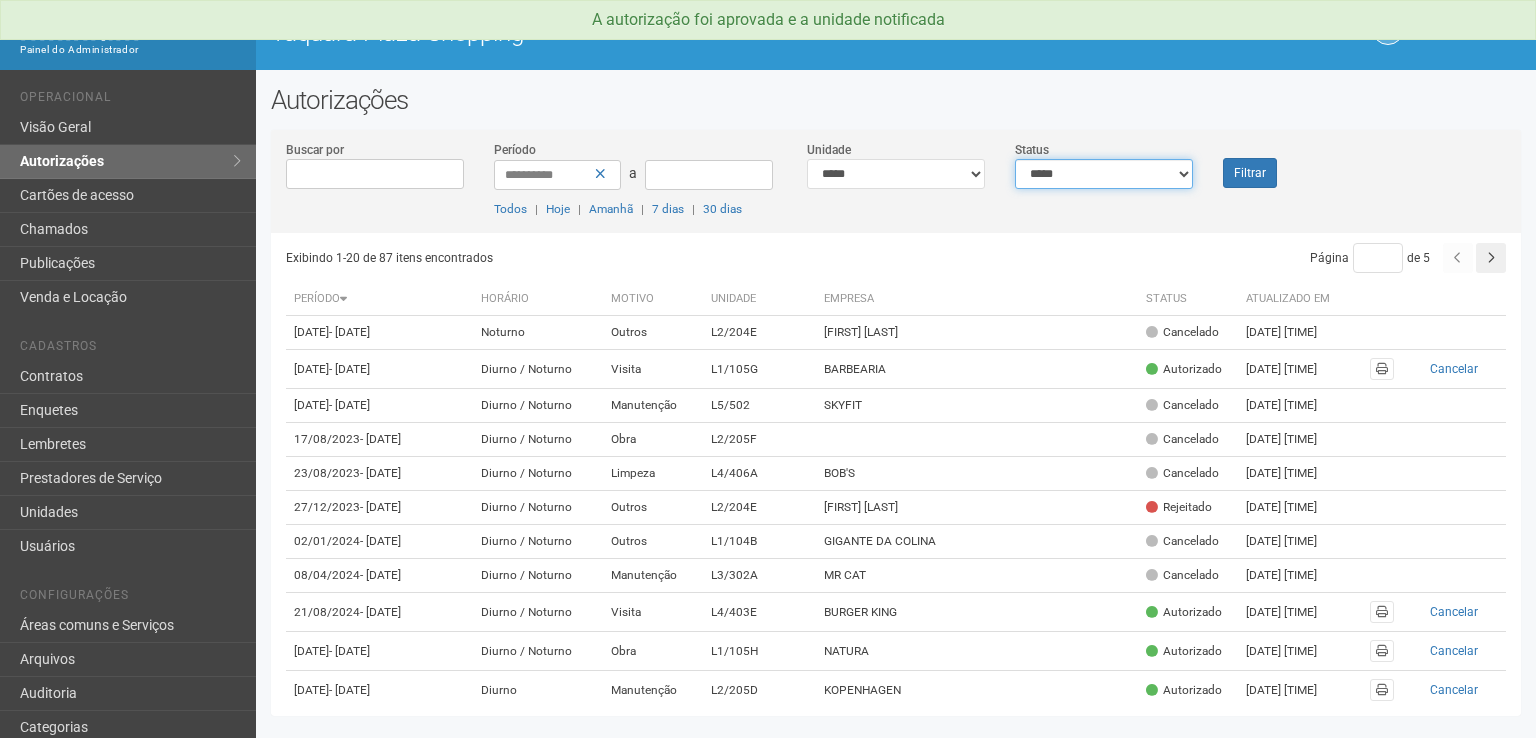 click on "**********" at bounding box center [1104, 174] 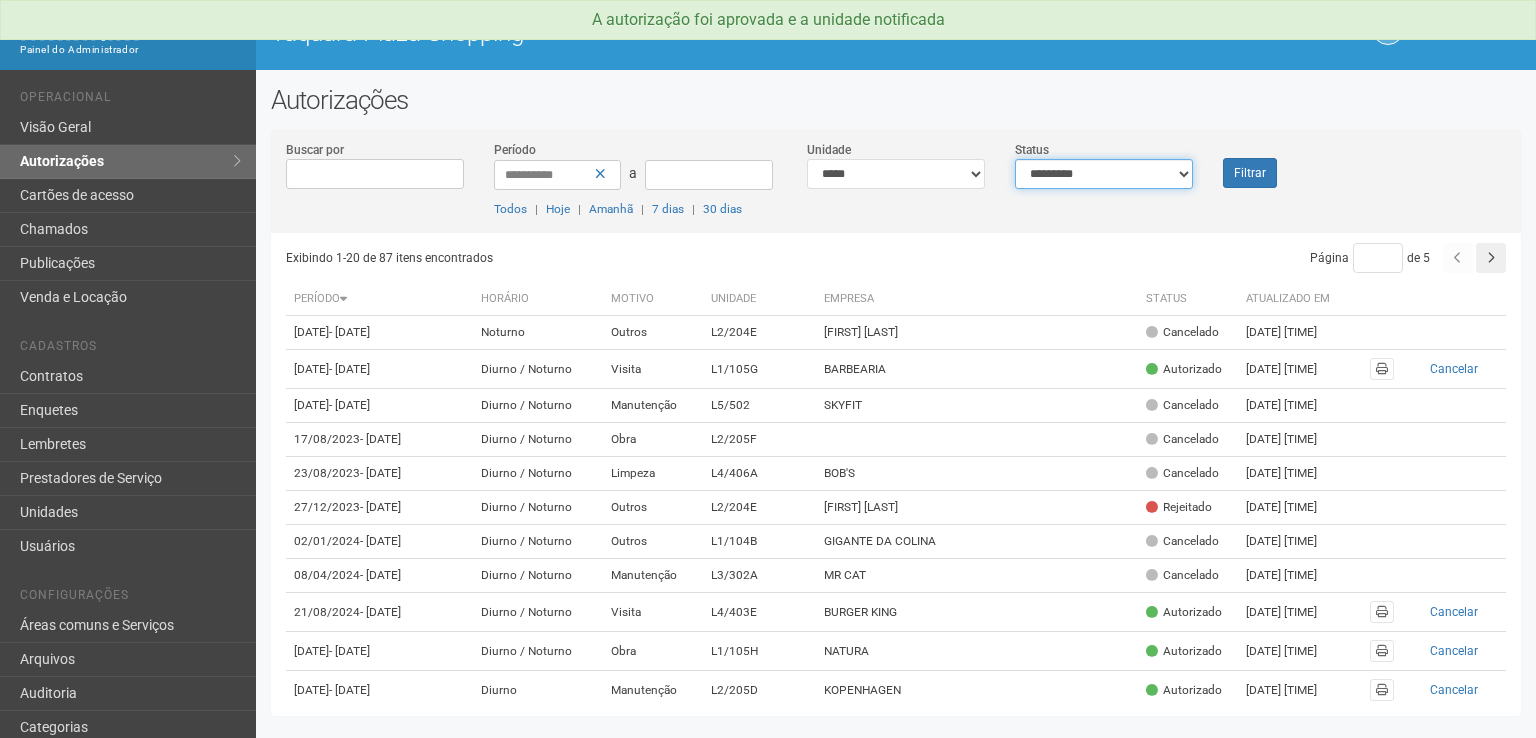 click on "**********" at bounding box center [1104, 174] 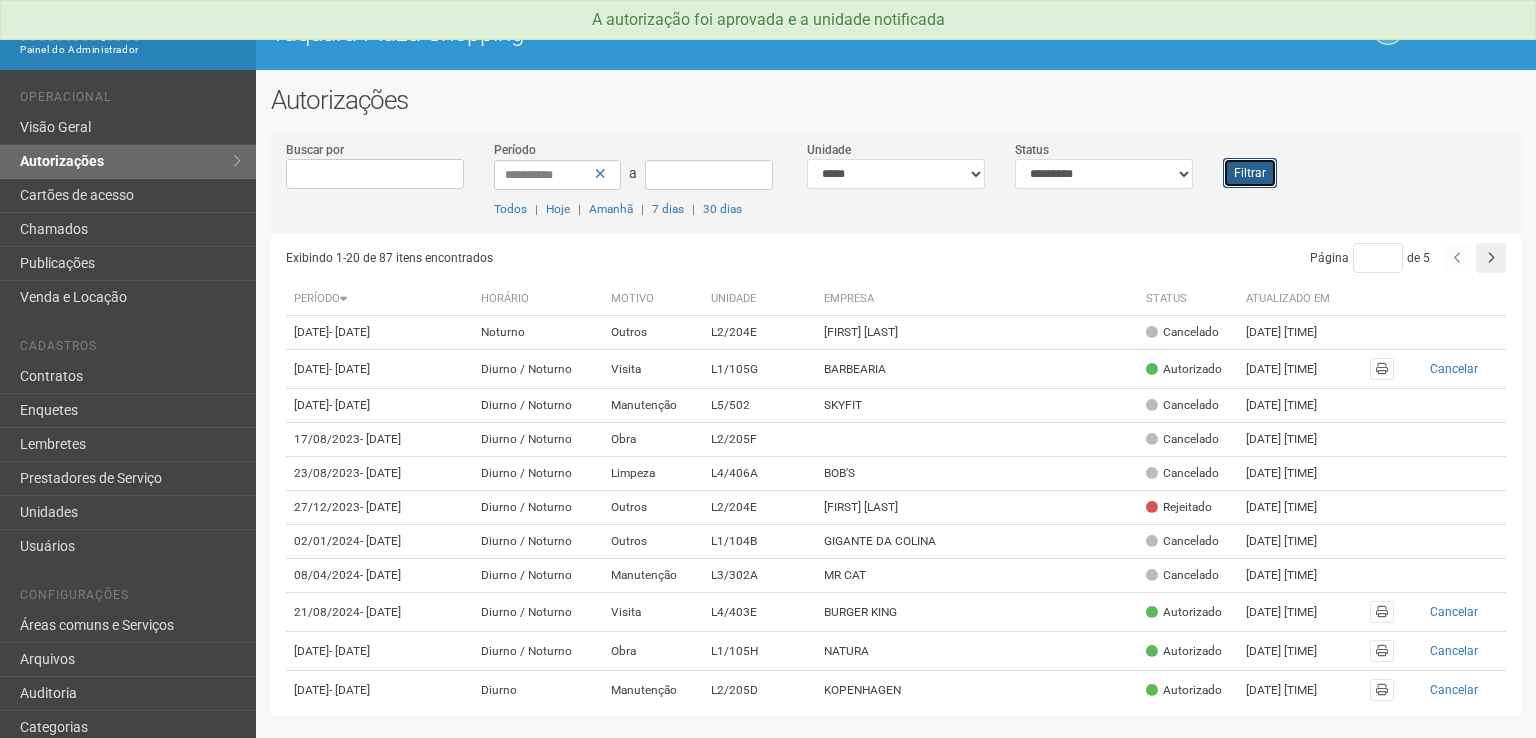 click on "Filtrar" at bounding box center [1250, 173] 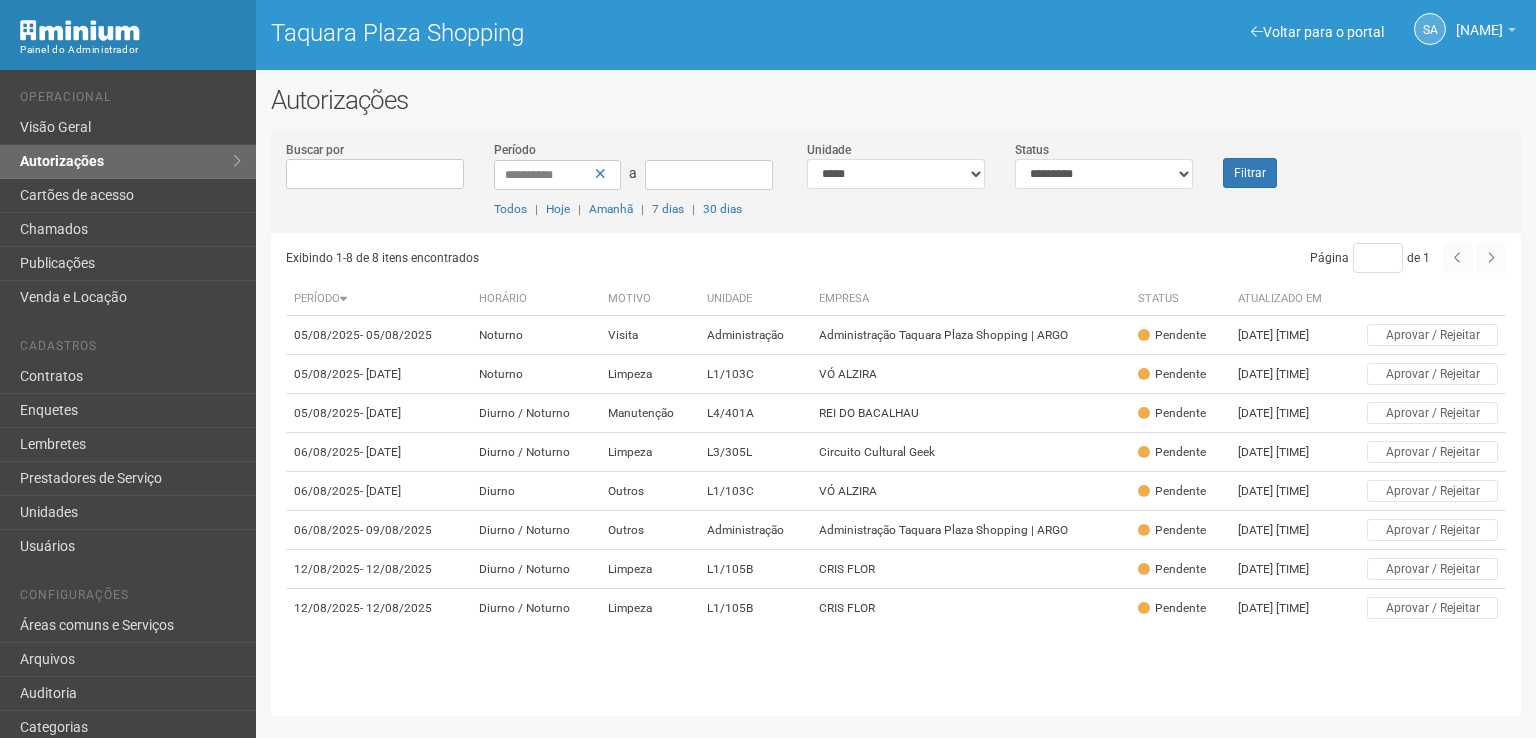 scroll, scrollTop: 0, scrollLeft: 0, axis: both 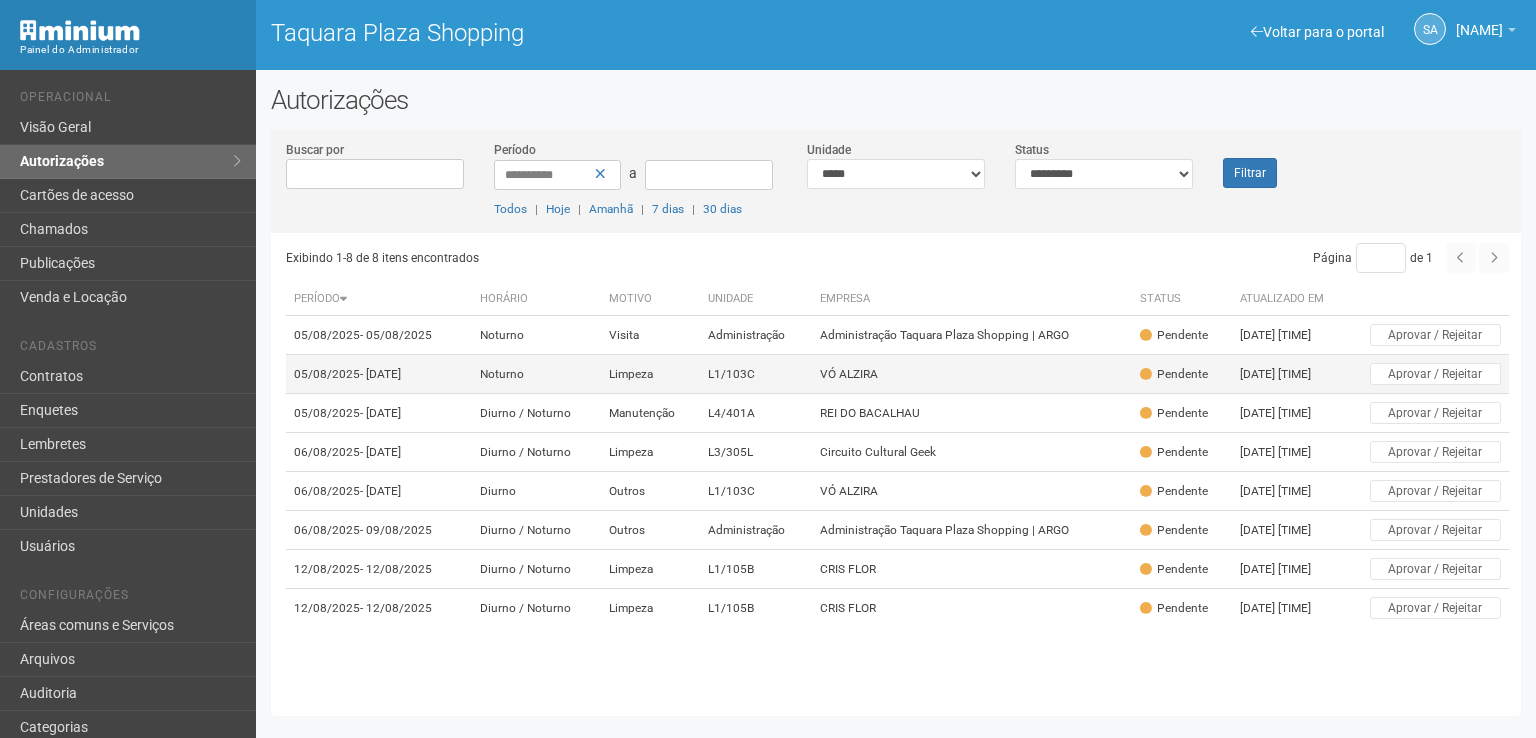 click on "VÓ ALZIRA" at bounding box center [972, 374] 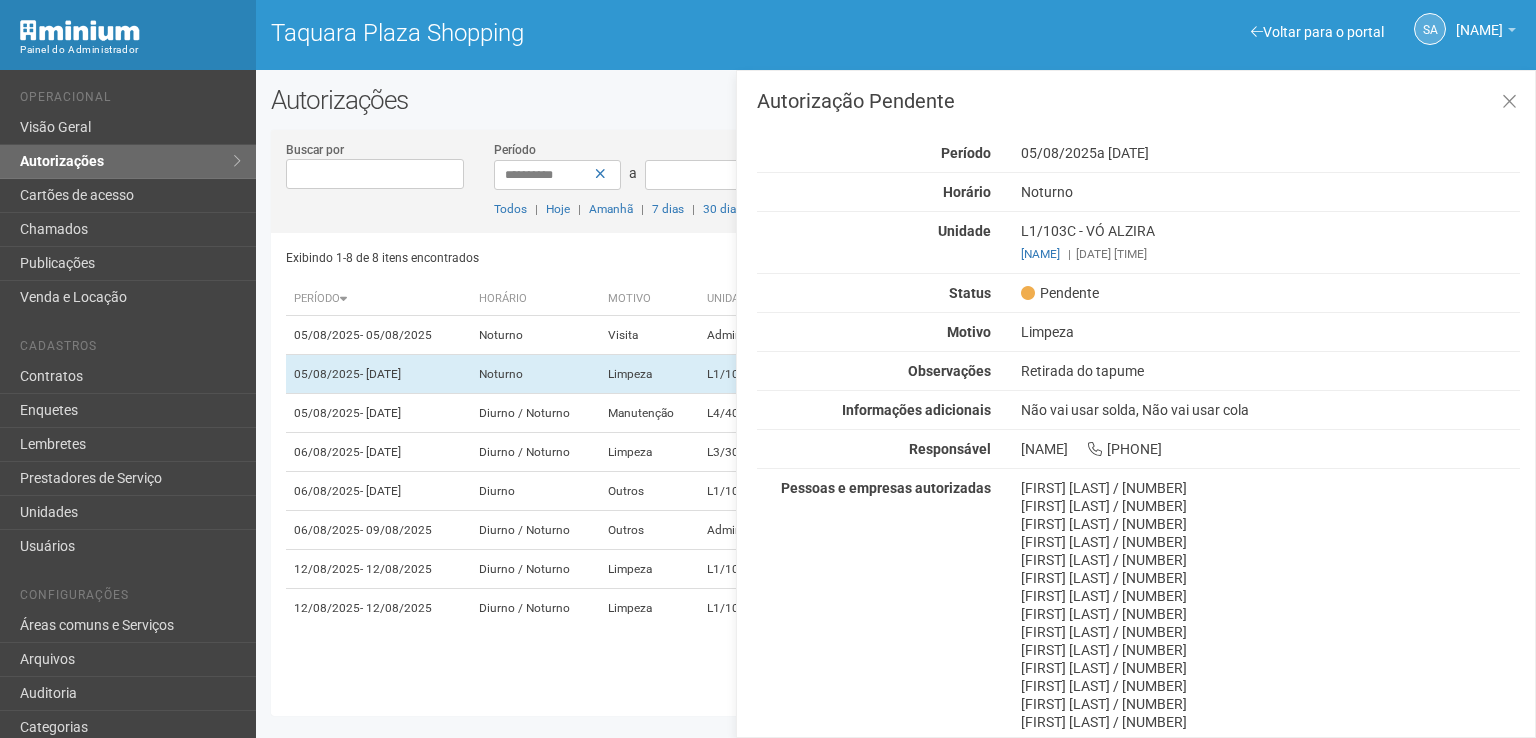 scroll, scrollTop: 103, scrollLeft: 0, axis: vertical 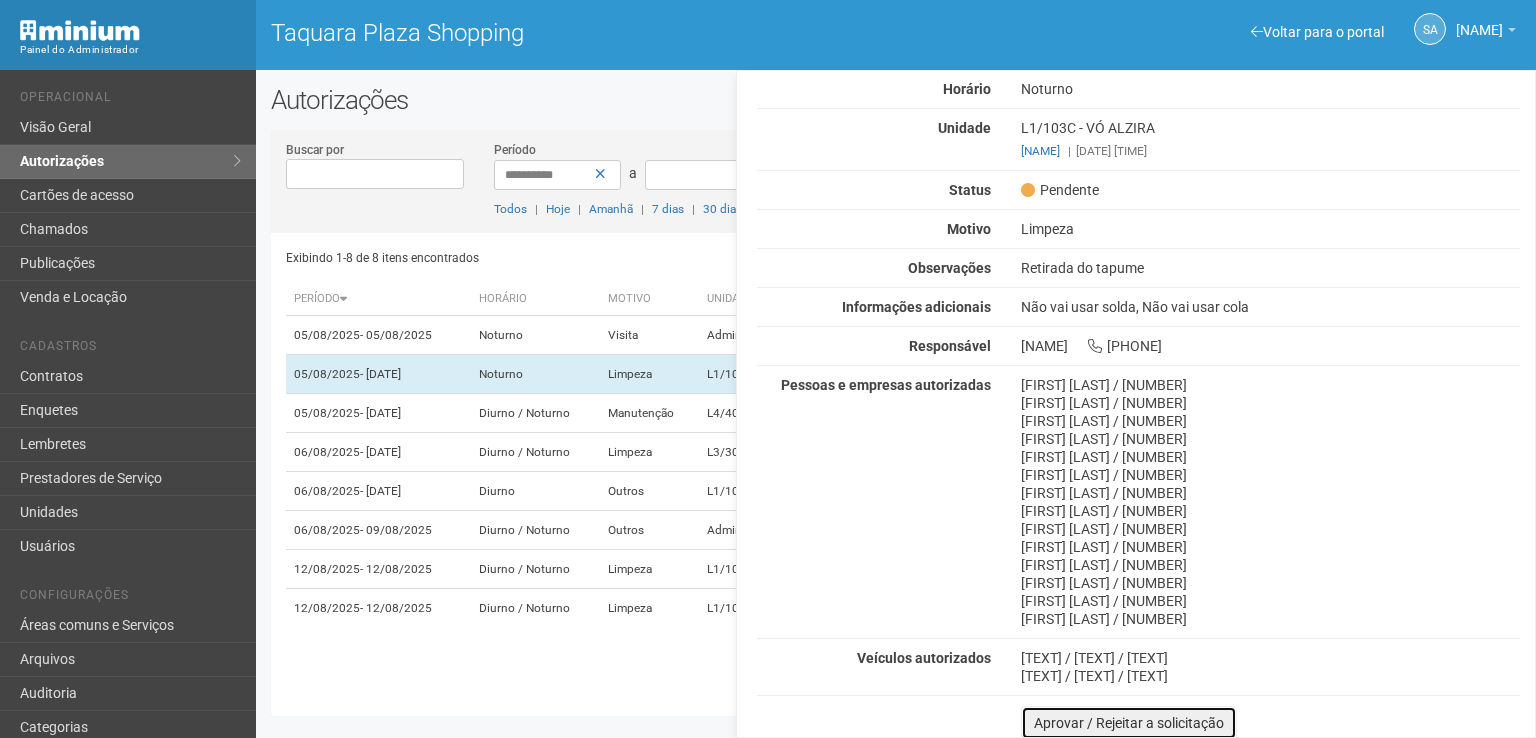click on "Aprovar / Rejeitar a solicitação" at bounding box center (1129, 723) 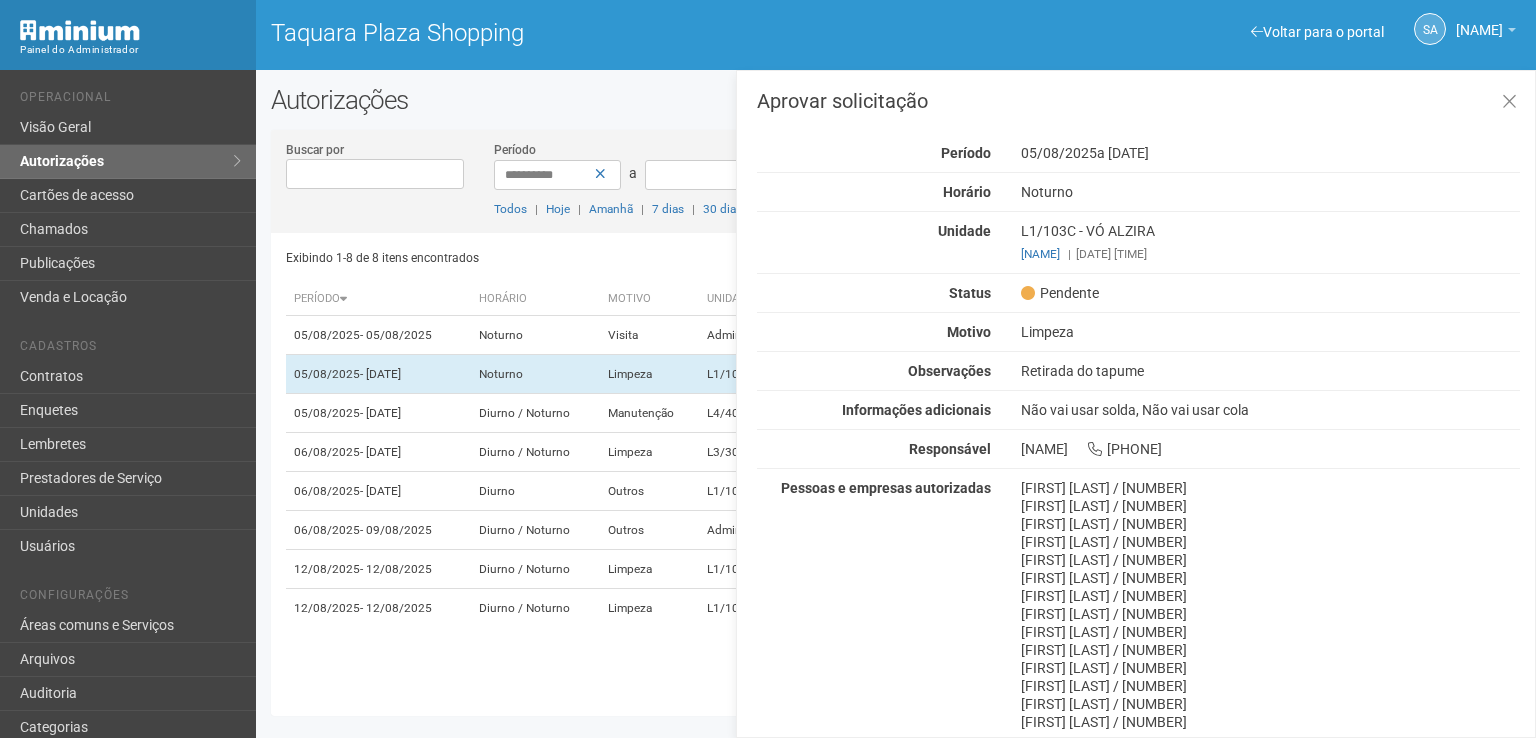scroll, scrollTop: 245, scrollLeft: 0, axis: vertical 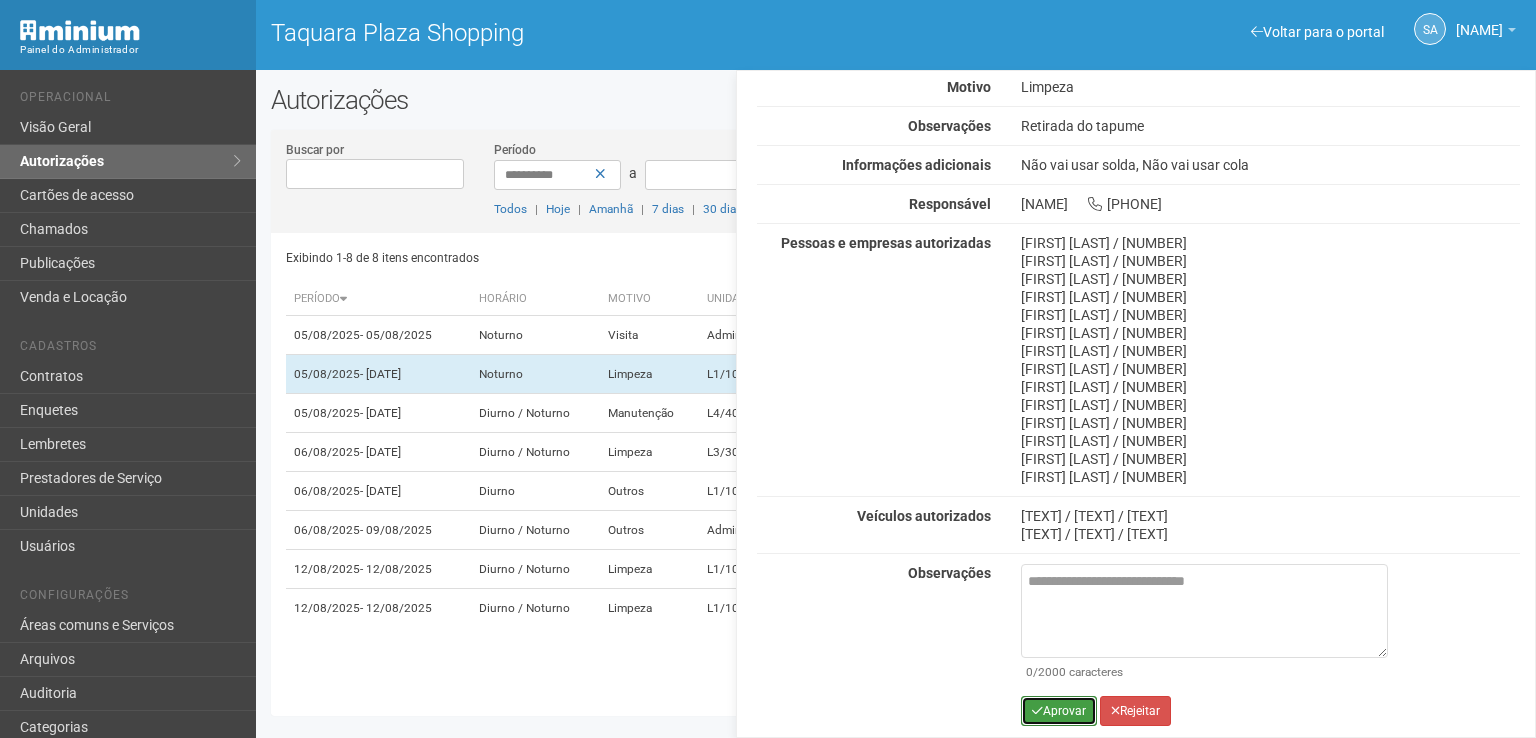 click on "Aprovar" at bounding box center [1059, 711] 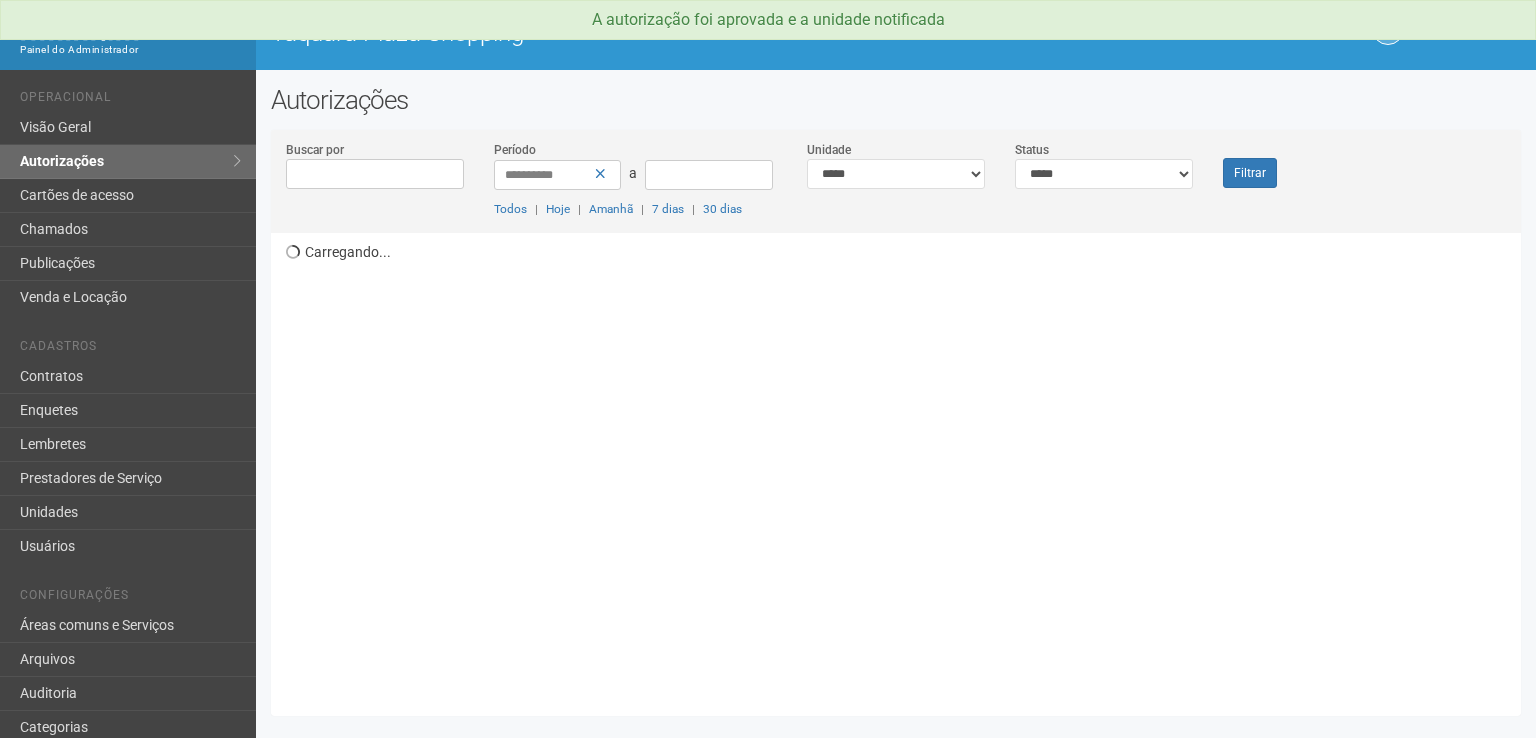 scroll, scrollTop: 0, scrollLeft: 0, axis: both 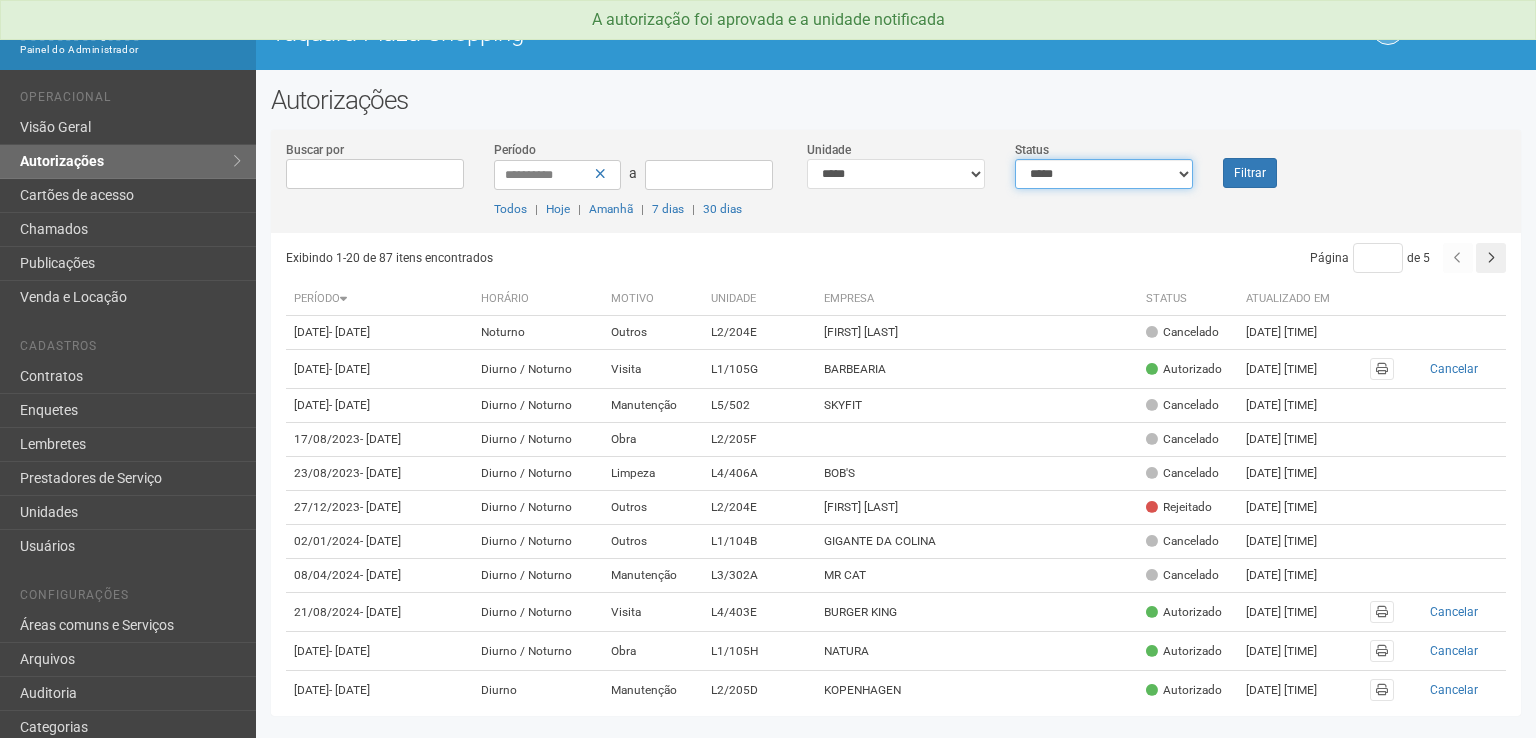 click on "**********" at bounding box center (1104, 174) 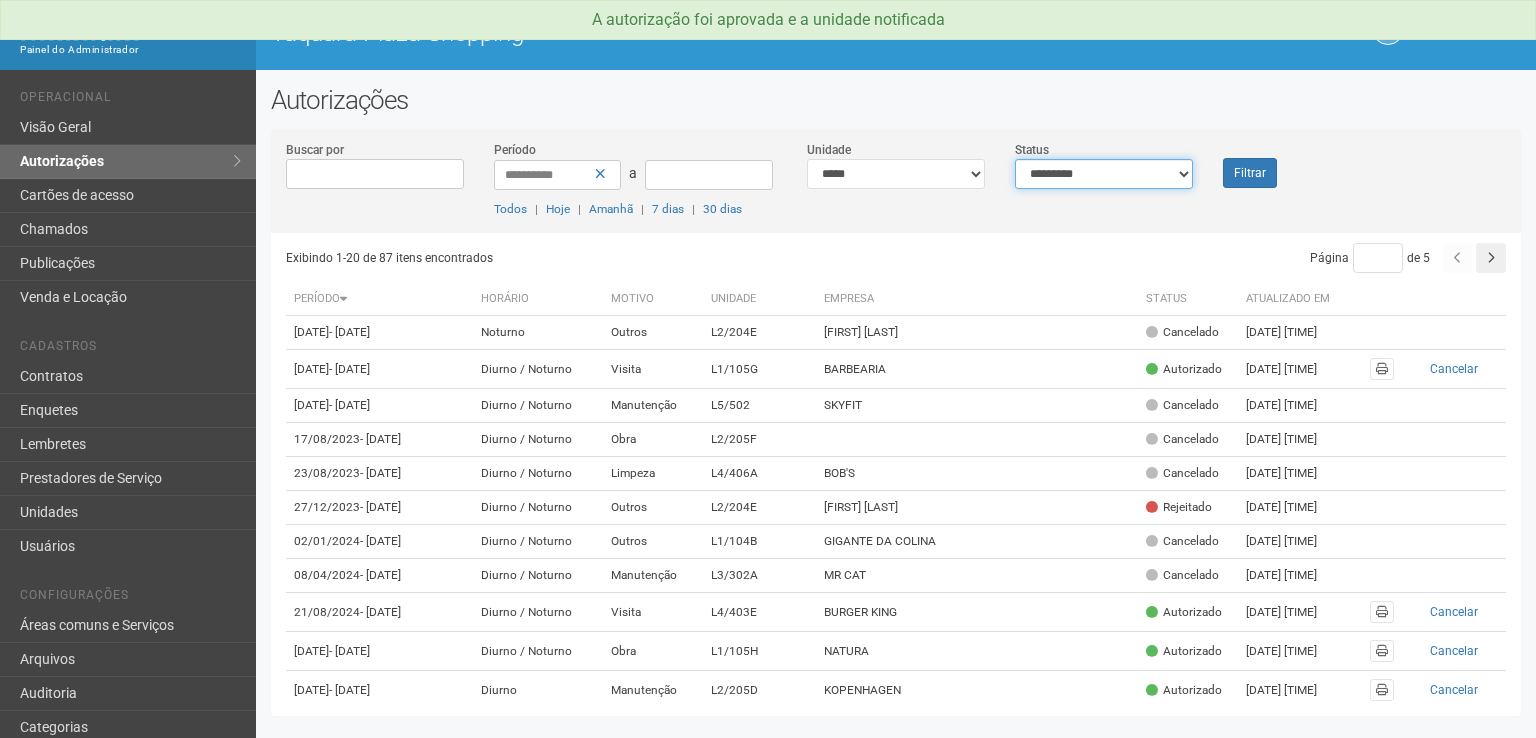 click on "**********" at bounding box center (1104, 174) 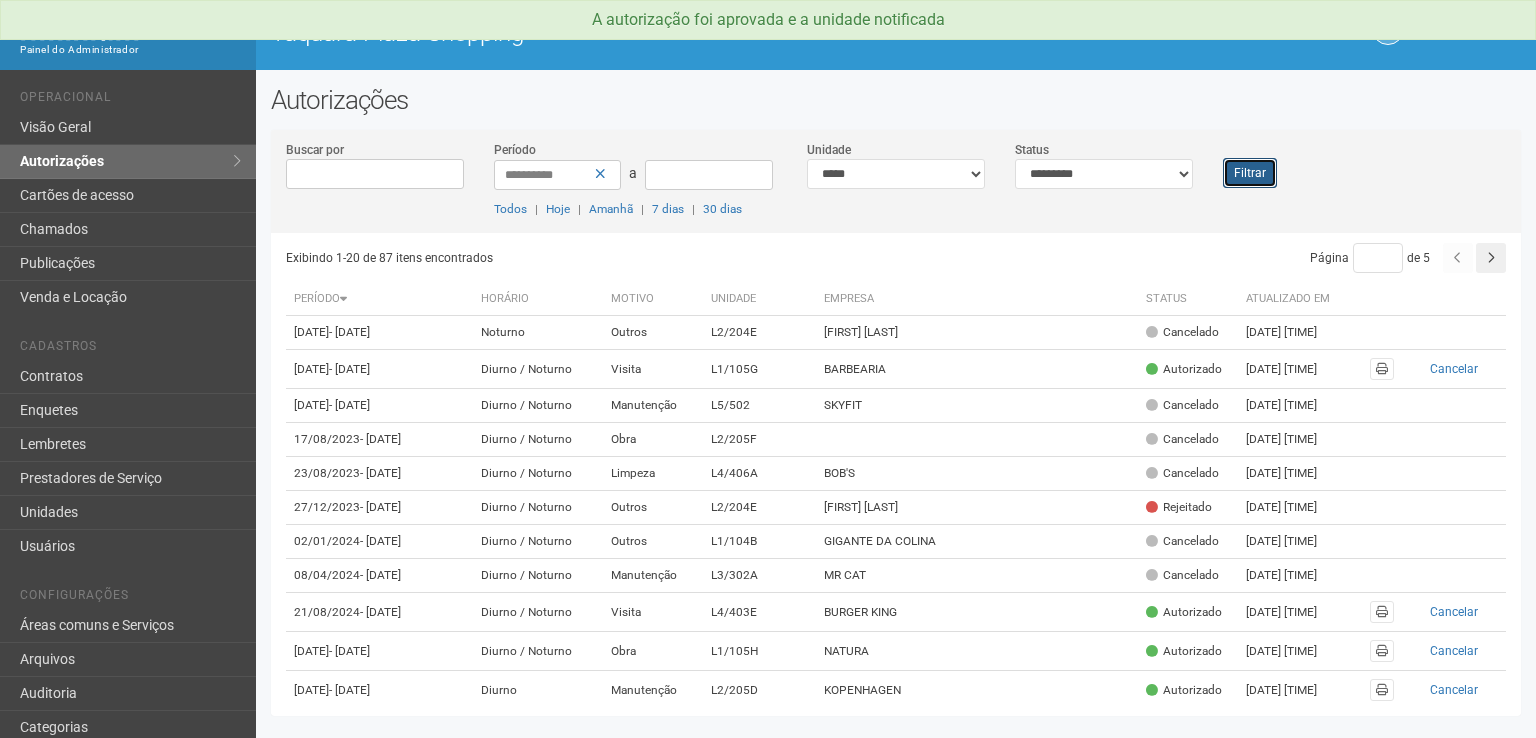 click on "Filtrar" at bounding box center (1250, 173) 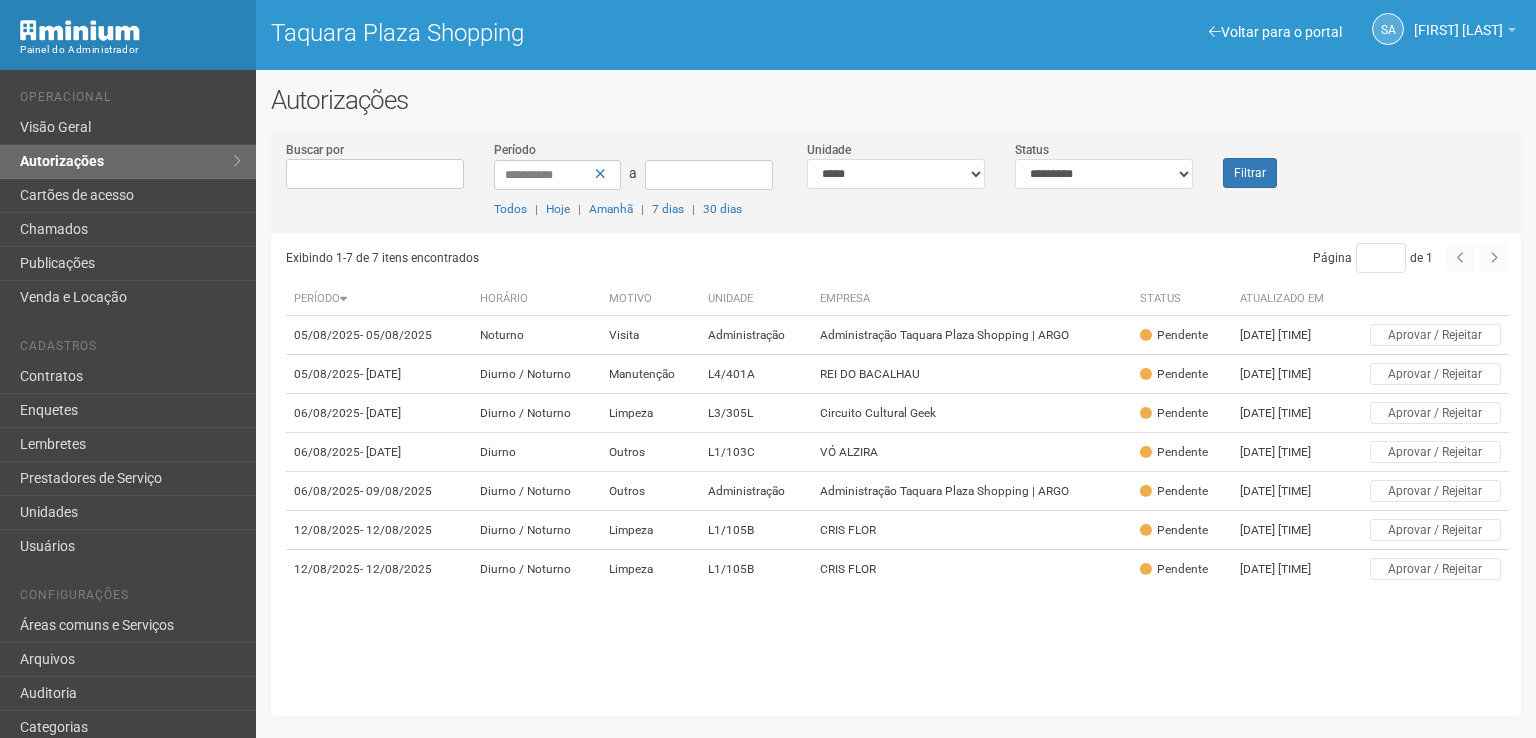 scroll, scrollTop: 0, scrollLeft: 0, axis: both 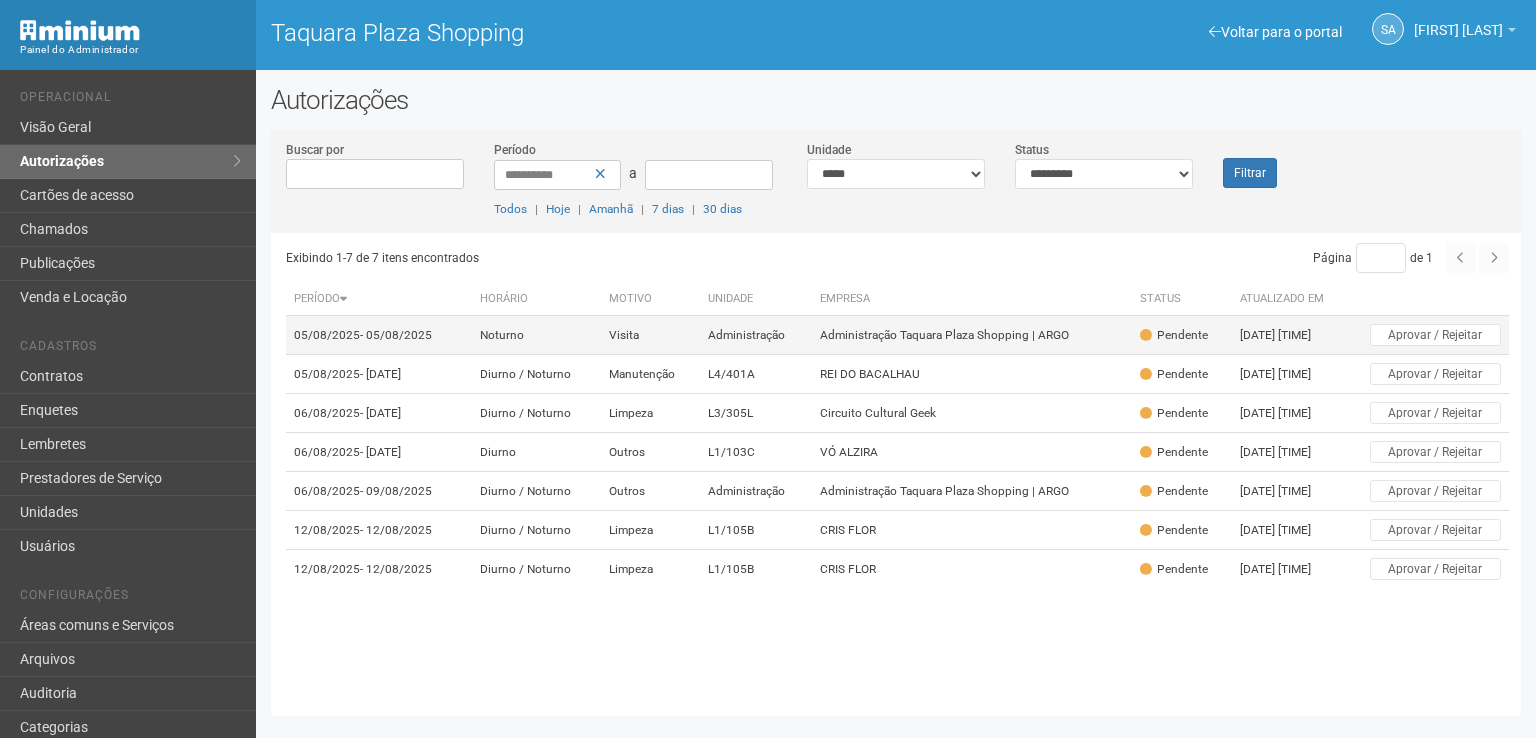 click on "Administração Taquara Plaza Shopping | ARGO" at bounding box center [972, 335] 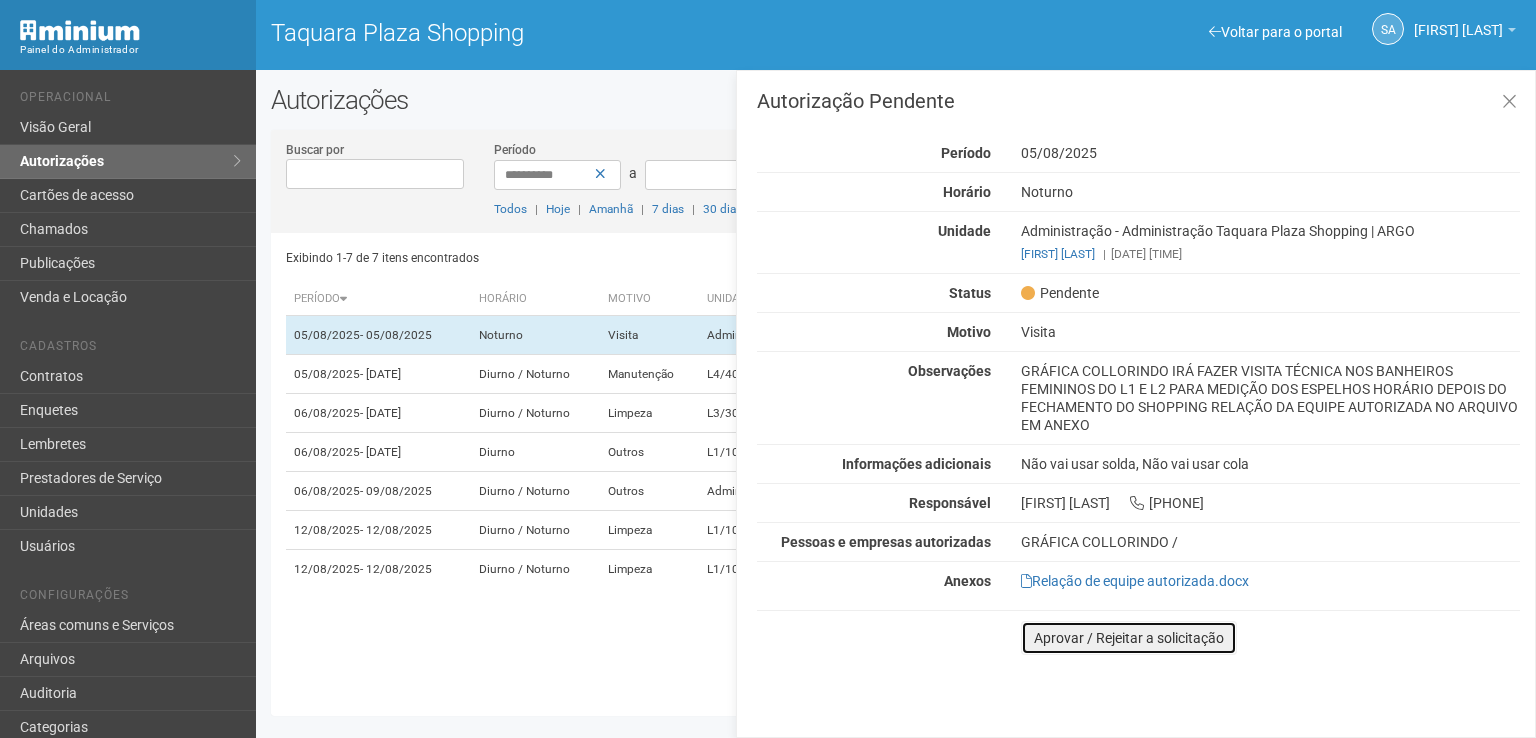 click on "Aprovar / Rejeitar a solicitação" at bounding box center (1129, 638) 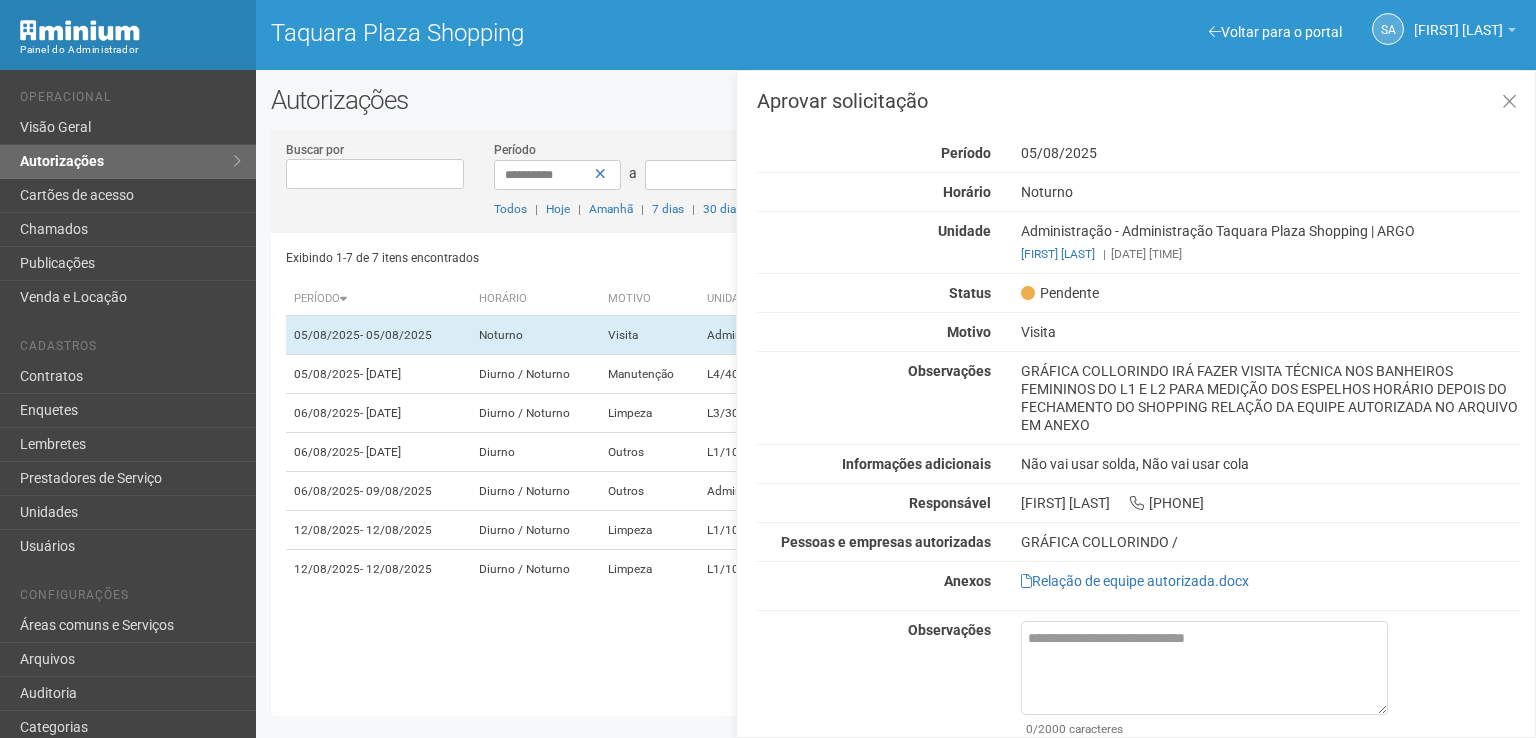 scroll, scrollTop: 57, scrollLeft: 0, axis: vertical 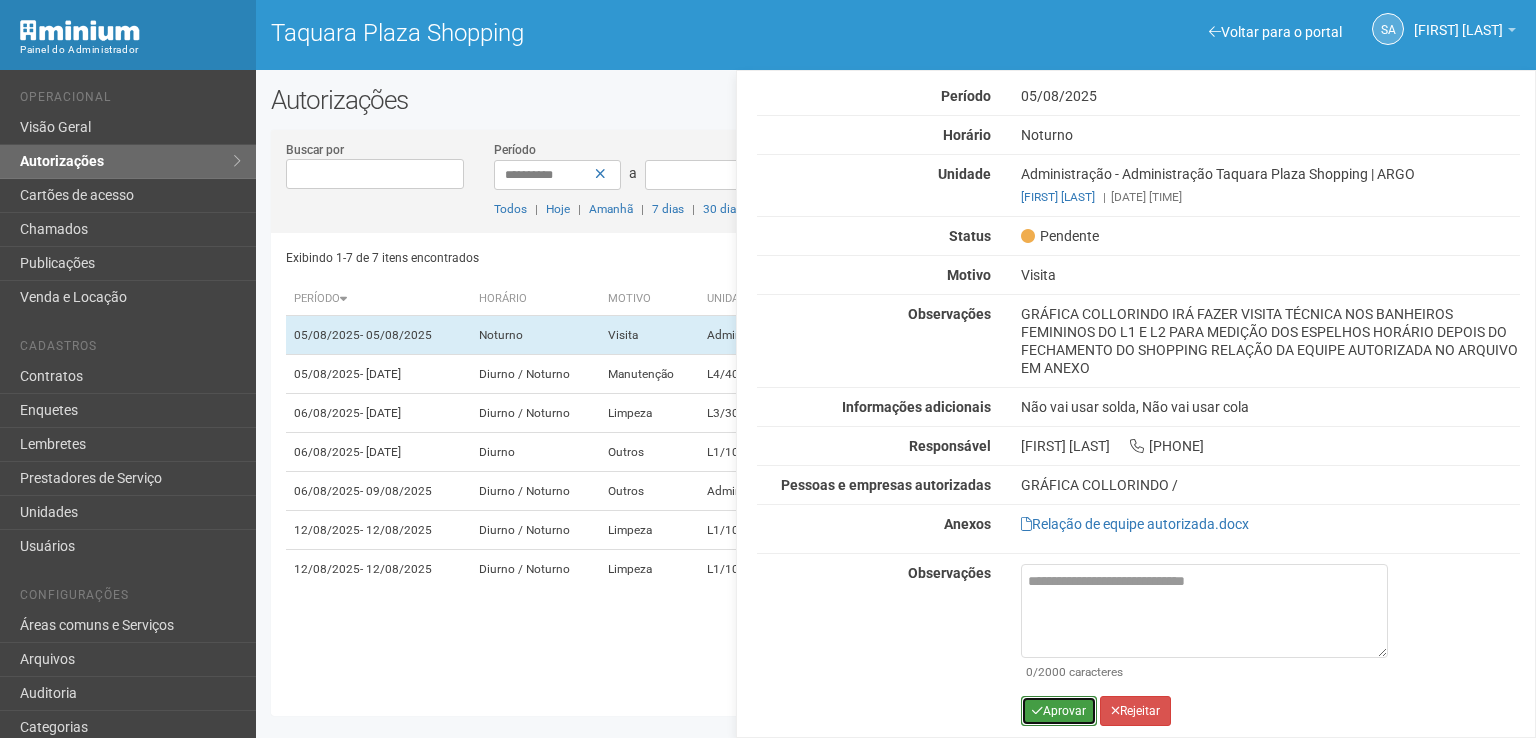 click on "Aprovar" at bounding box center [1059, 711] 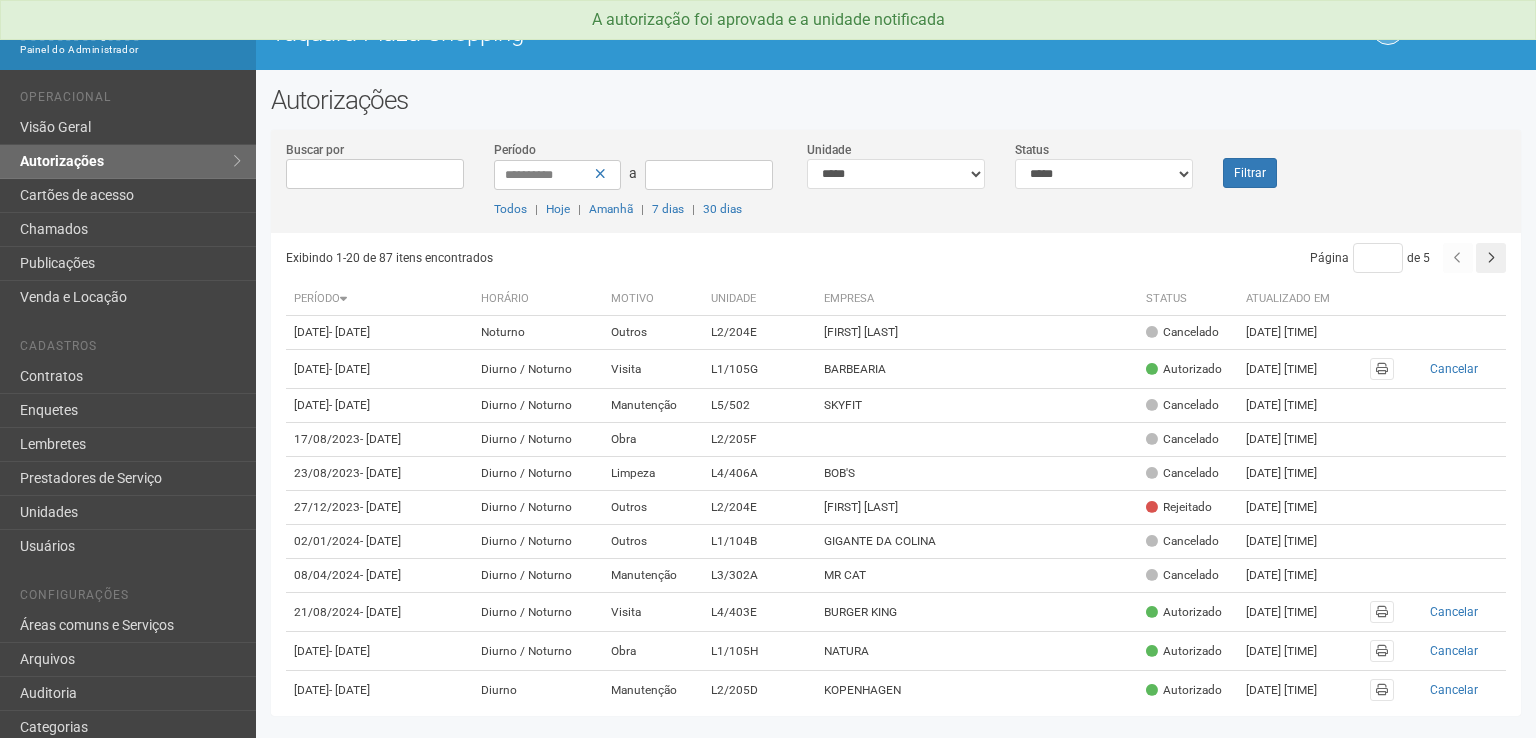 scroll, scrollTop: 0, scrollLeft: 0, axis: both 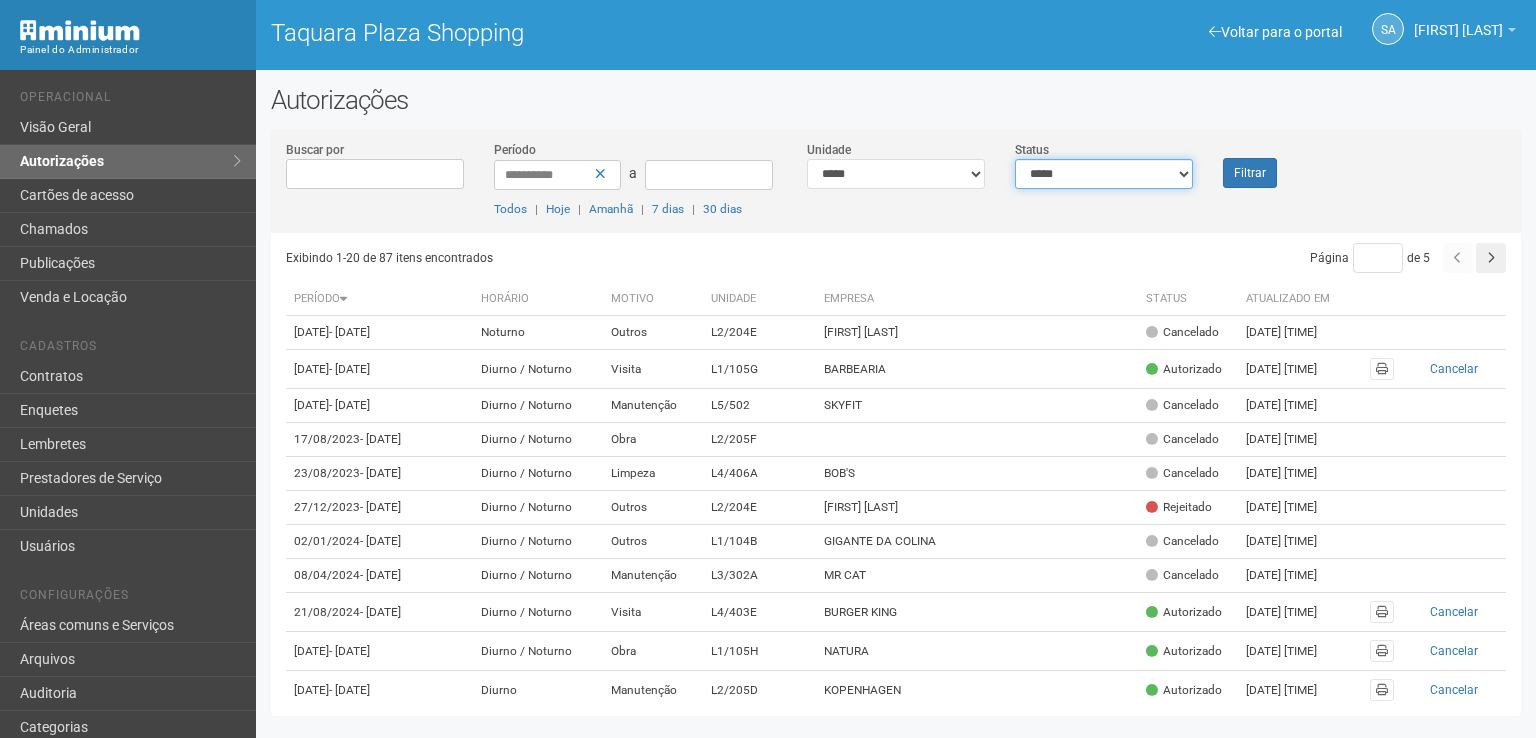 click on "**********" at bounding box center [1104, 174] 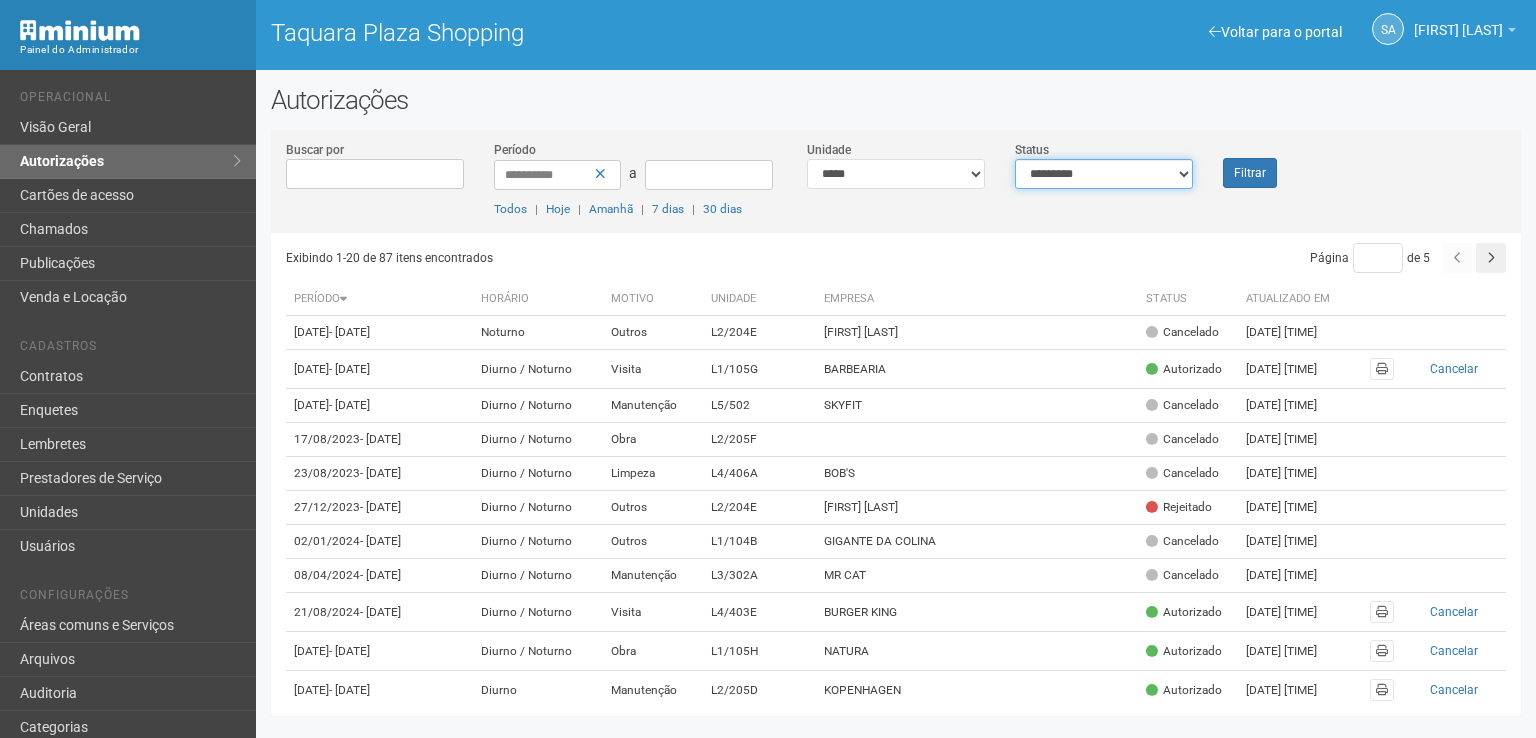 click on "**********" at bounding box center [1104, 174] 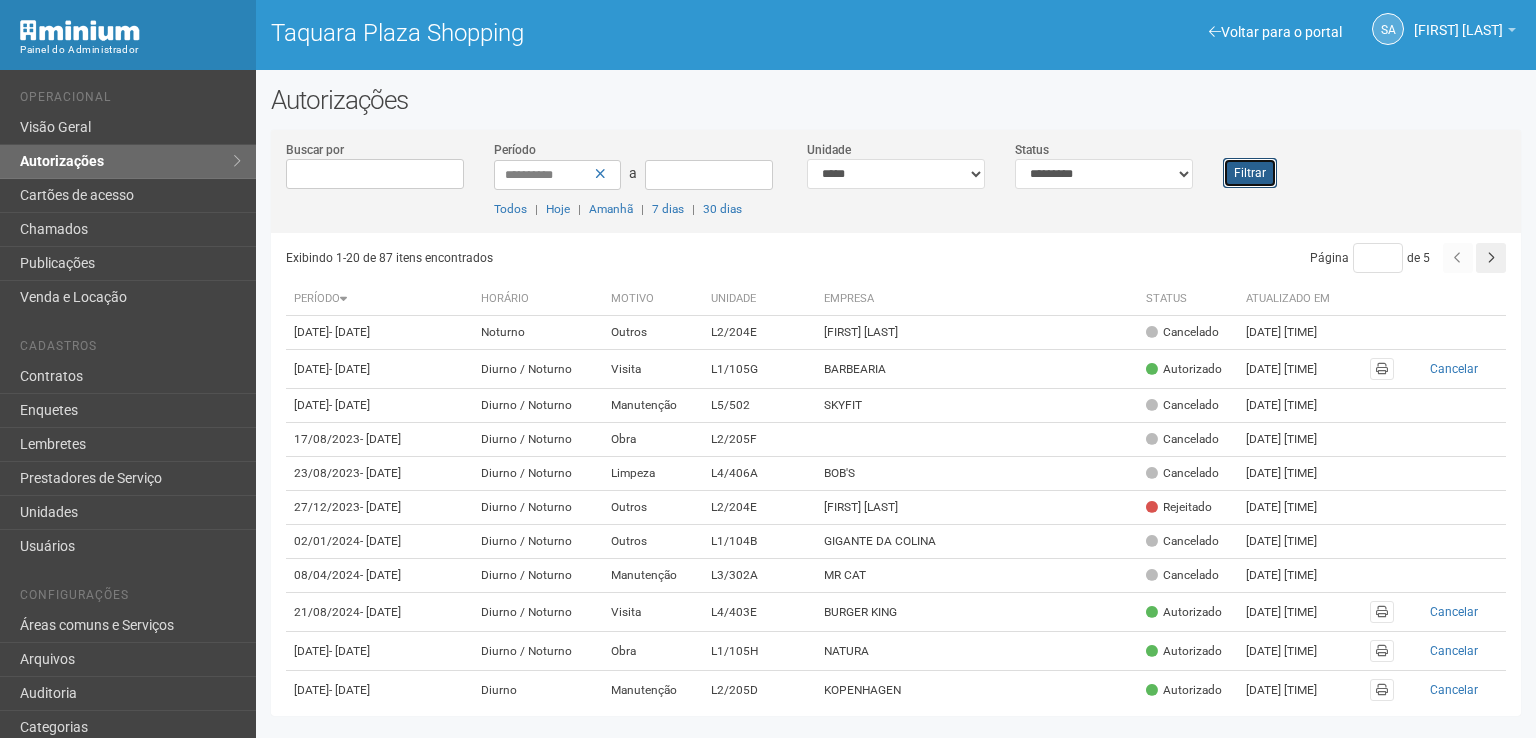 click on "Filtrar" at bounding box center (1250, 173) 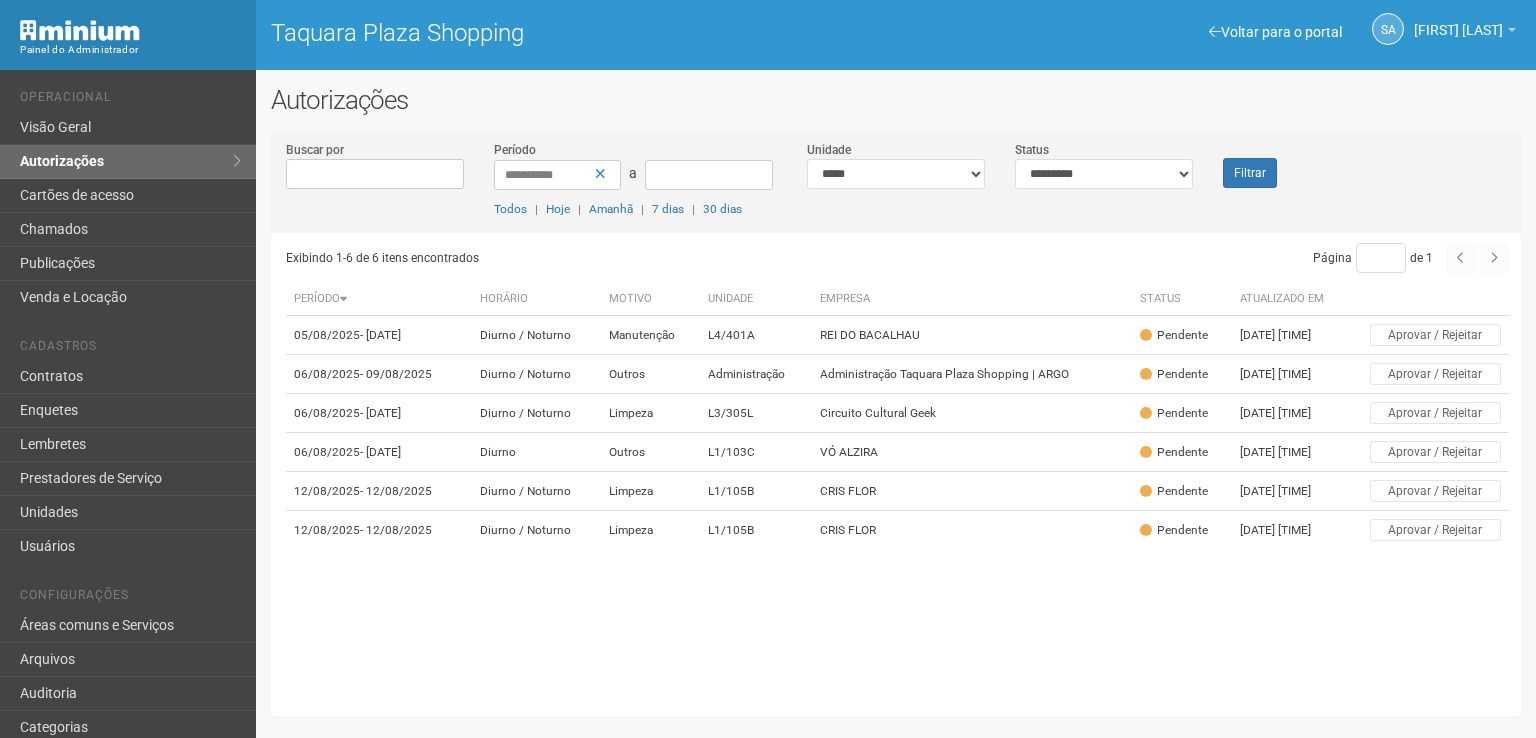 scroll, scrollTop: 0, scrollLeft: 0, axis: both 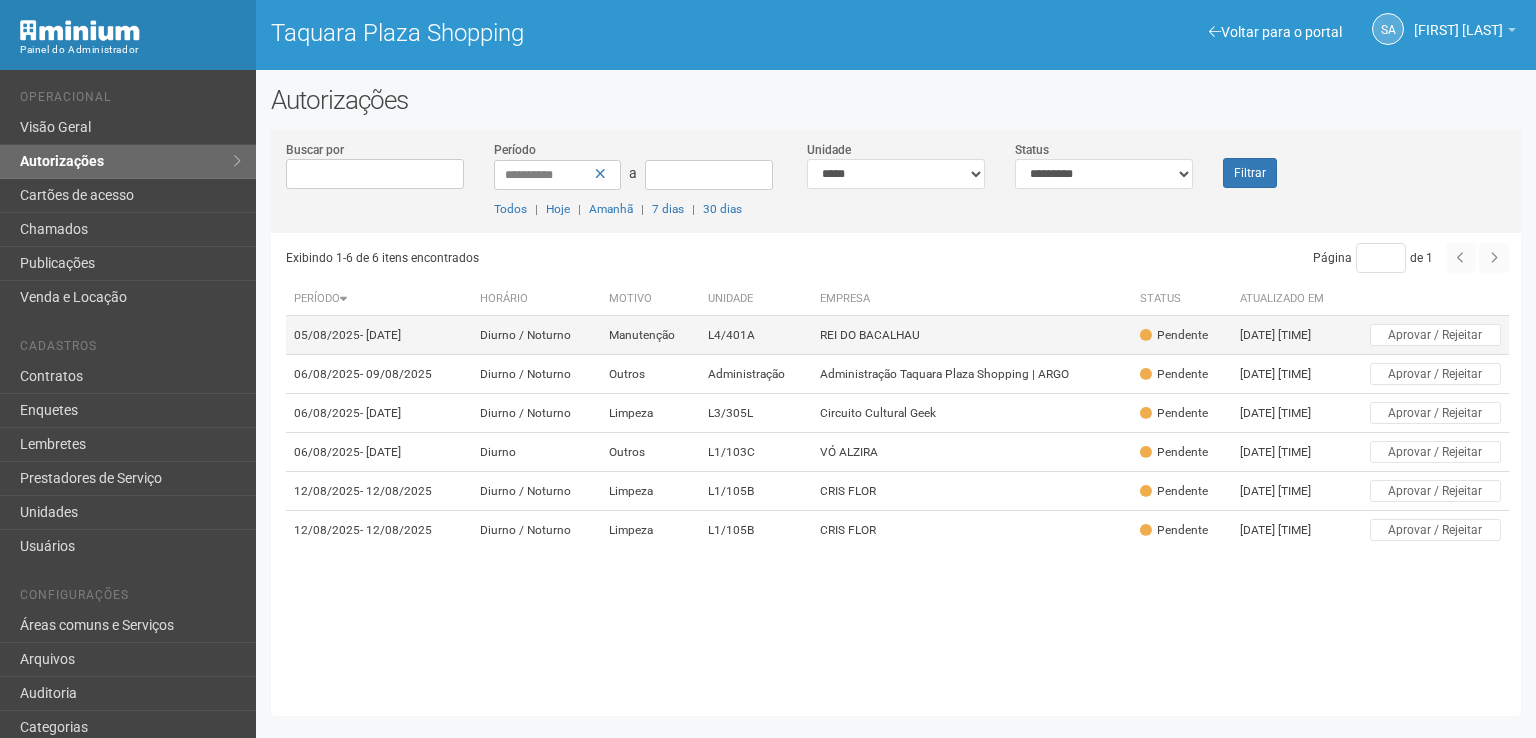 click on "REI DO BACALHAU" at bounding box center (972, 335) 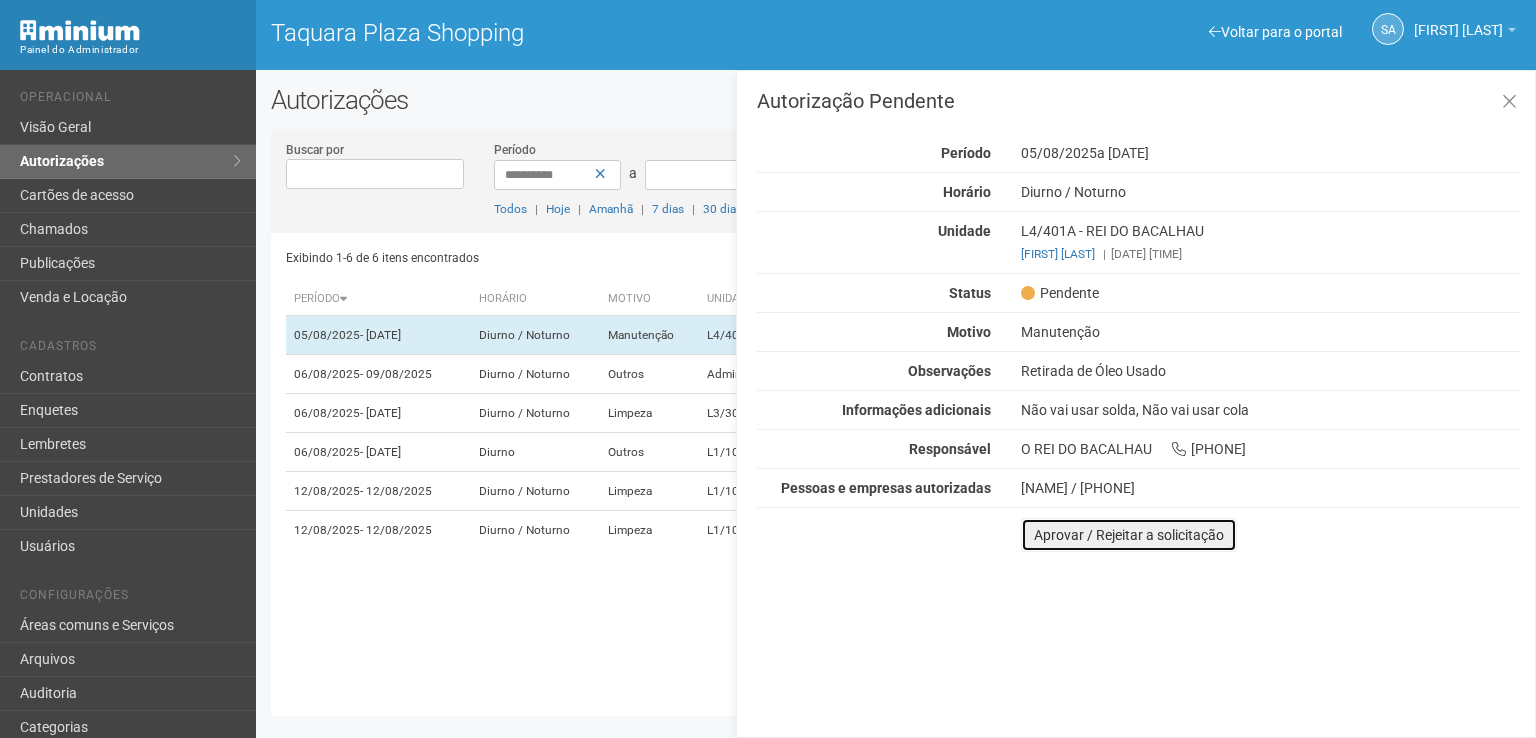 click on "Aprovar / Rejeitar a solicitação" at bounding box center [1129, 535] 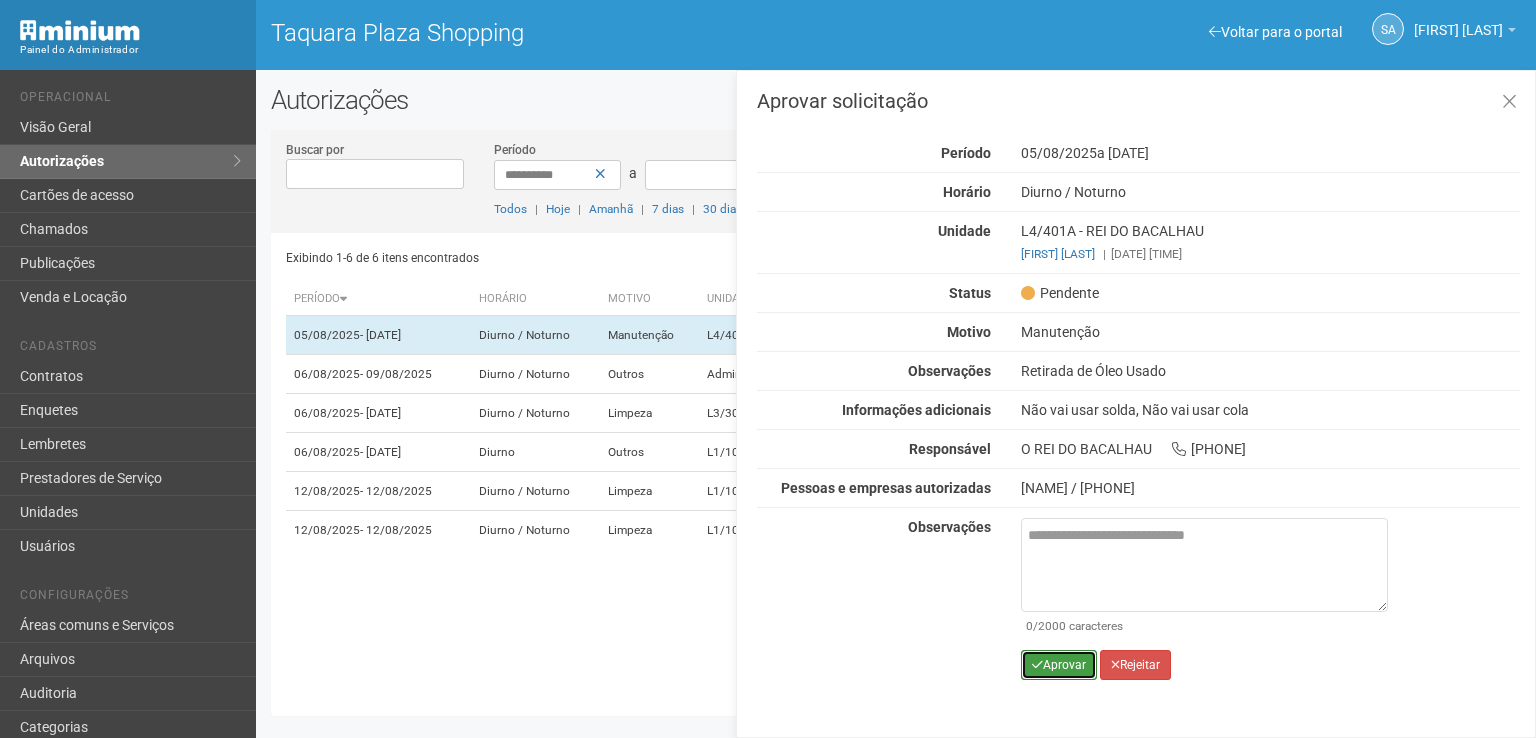 click on "Aprovar" at bounding box center (1059, 665) 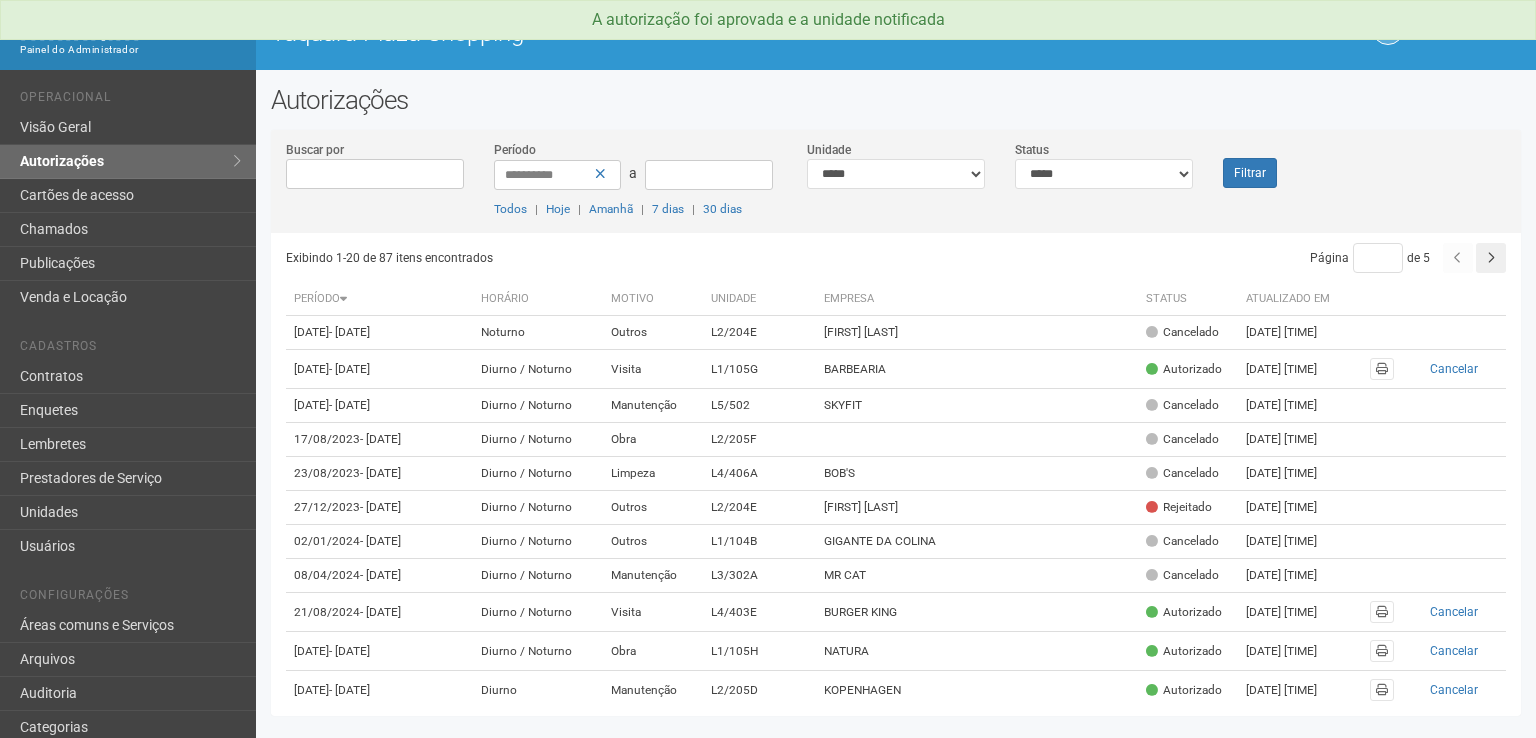 scroll, scrollTop: 0, scrollLeft: 0, axis: both 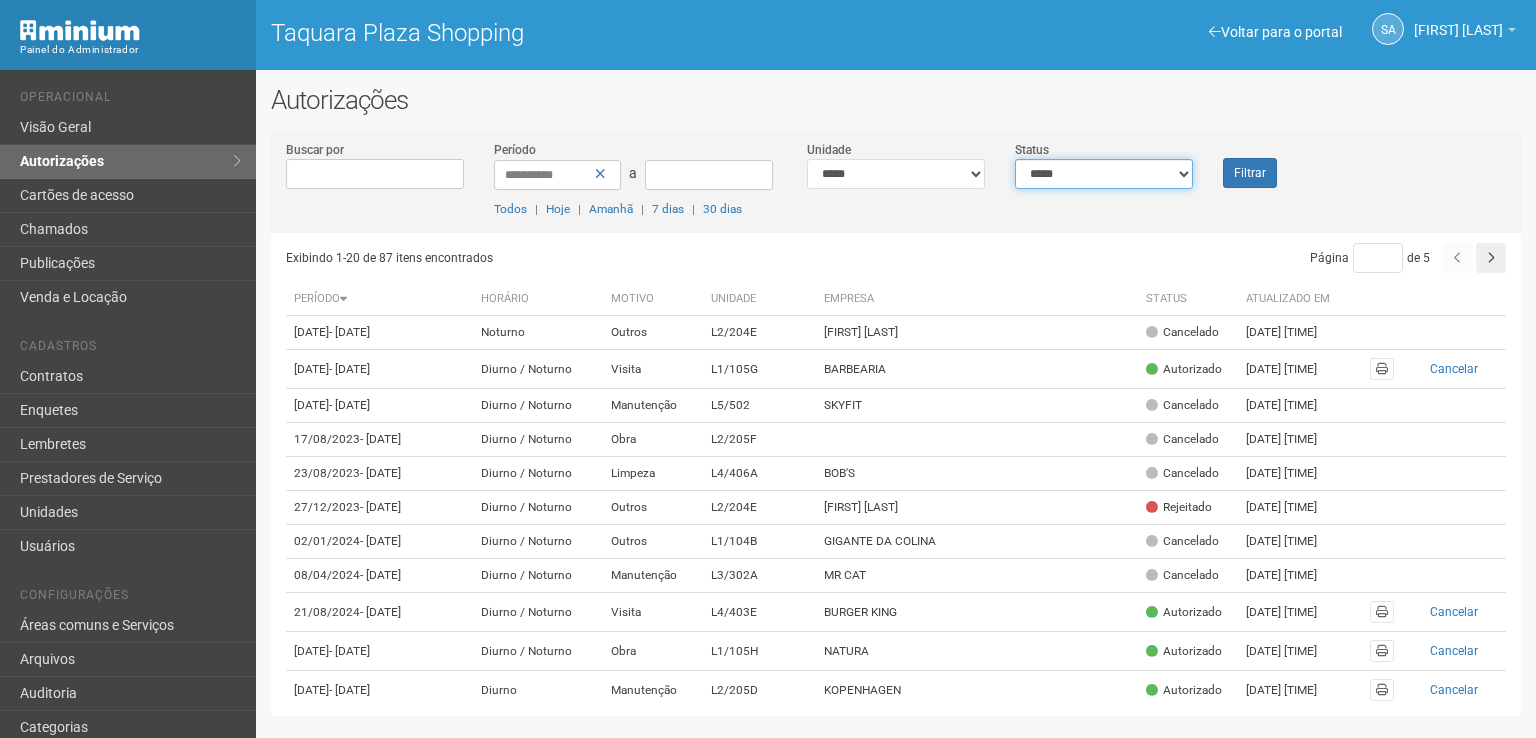 click on "**********" at bounding box center (1104, 174) 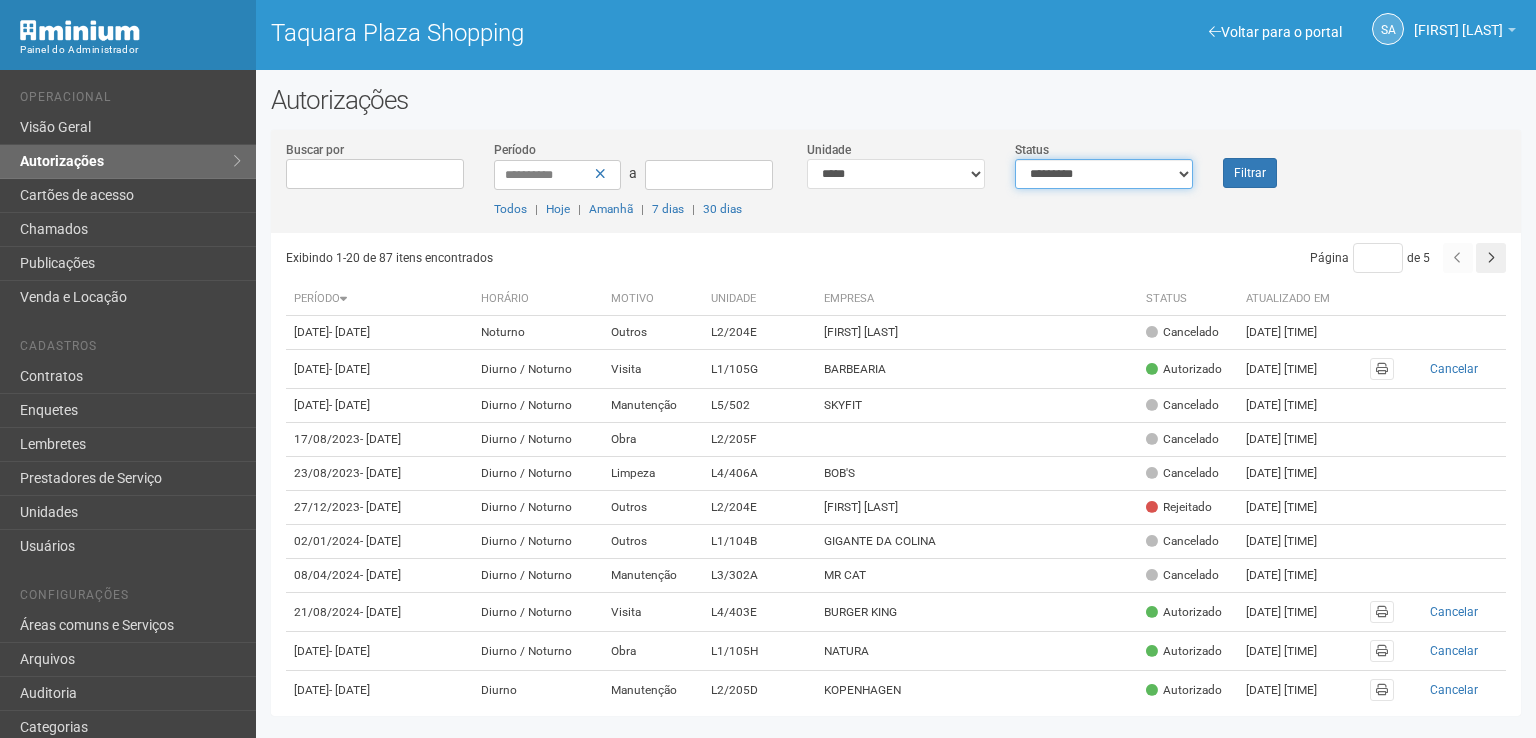 click on "**********" at bounding box center [1104, 174] 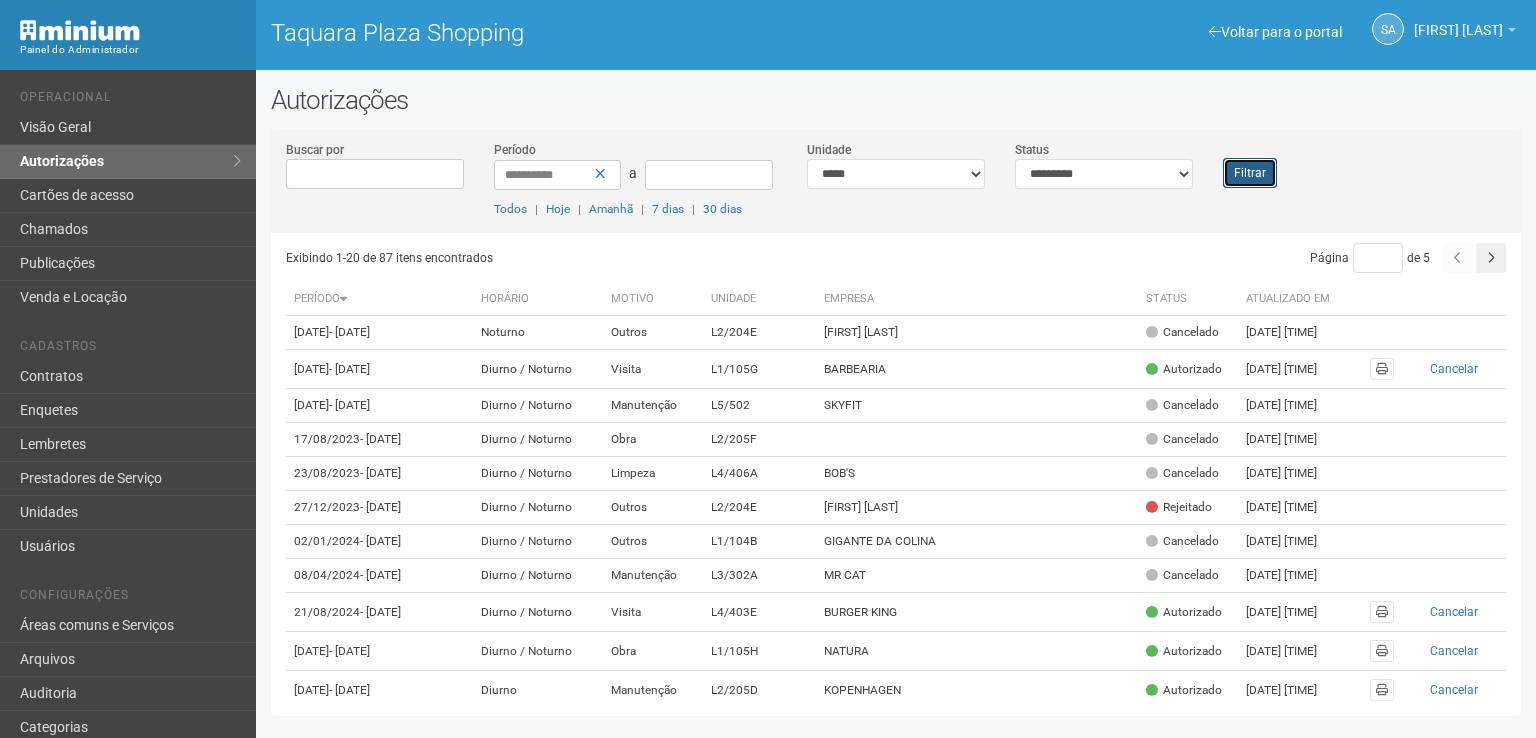 click on "Filtrar" at bounding box center (1250, 173) 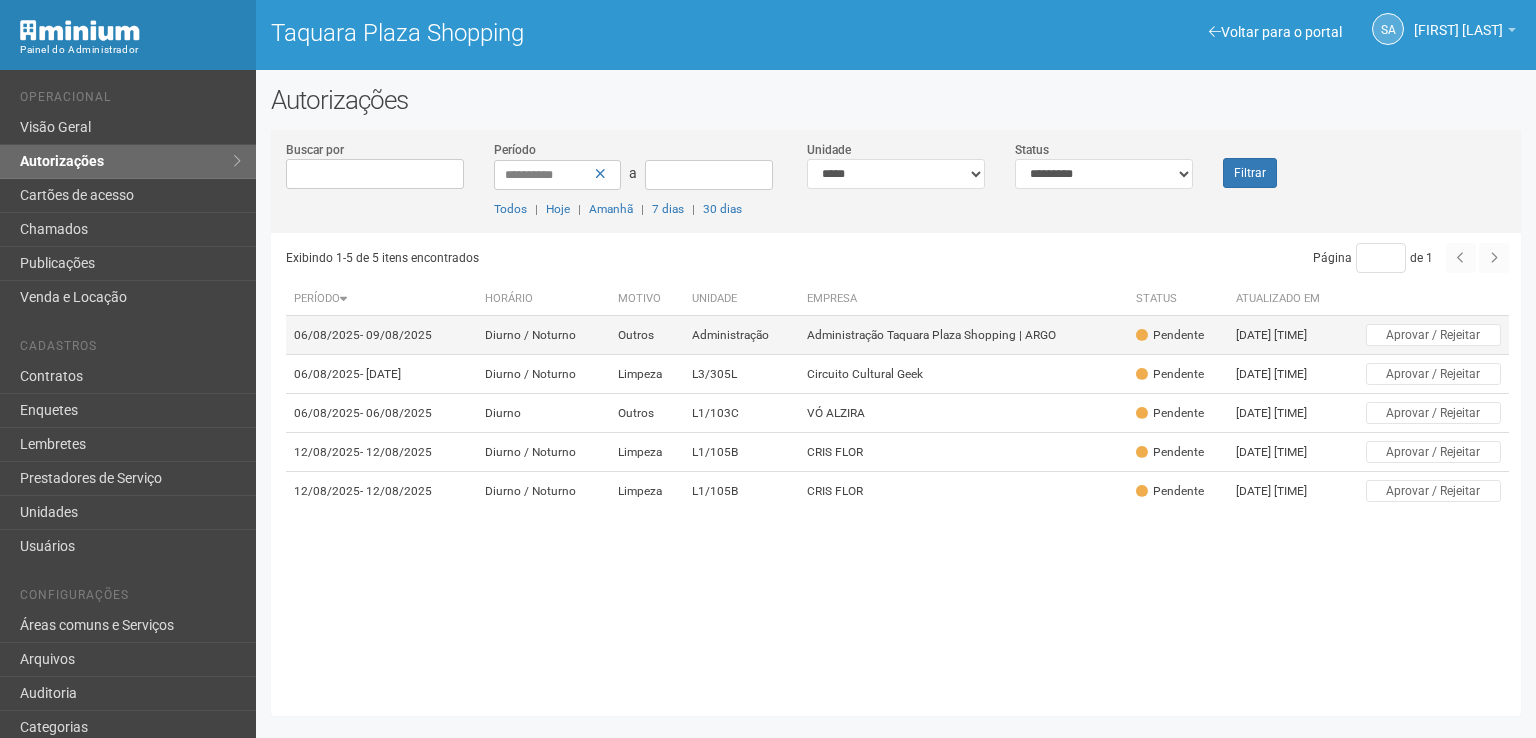 scroll, scrollTop: 0, scrollLeft: 0, axis: both 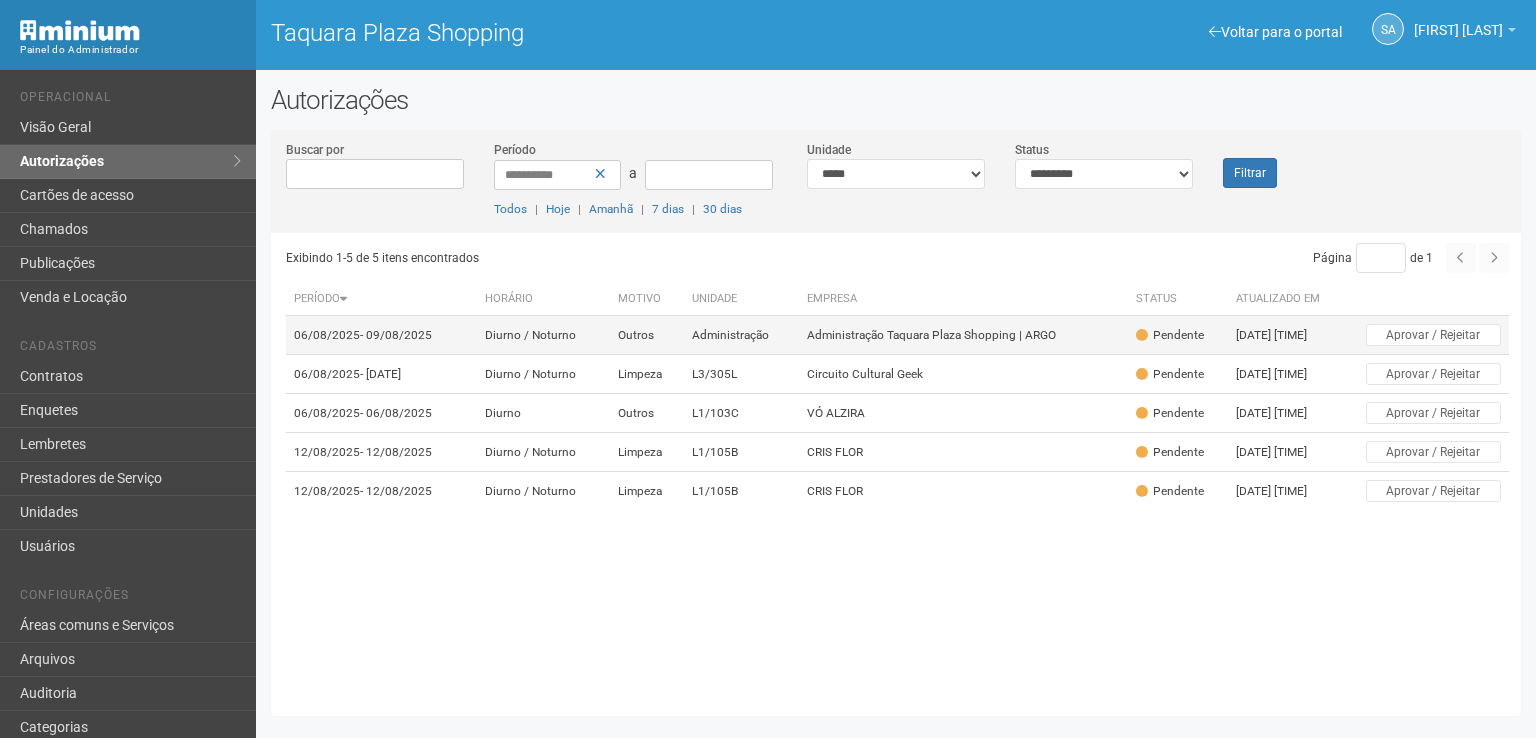 click on "Administração Taquara Plaza Shopping | ARGO" at bounding box center [963, 335] 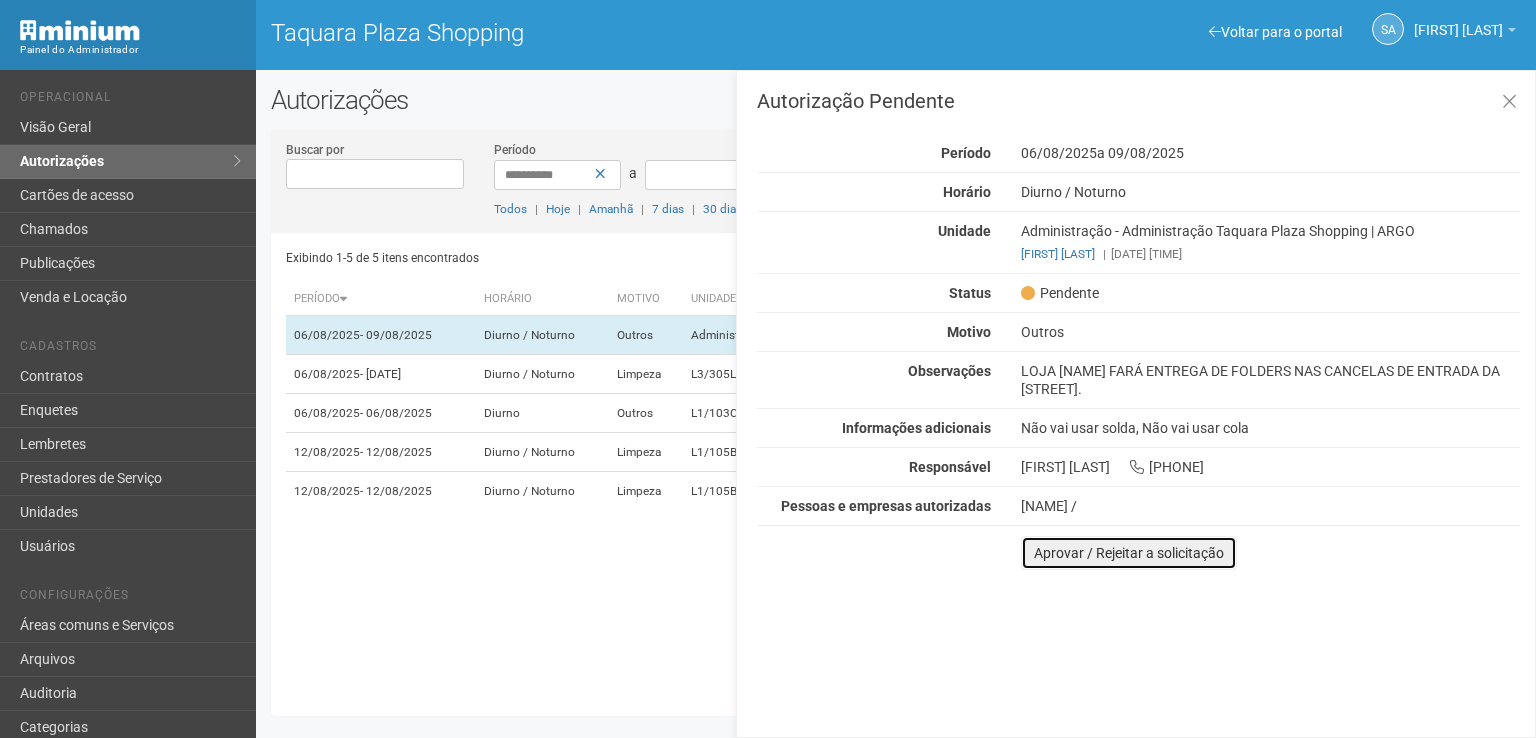 click on "Aprovar / Rejeitar a solicitação" at bounding box center (1129, 553) 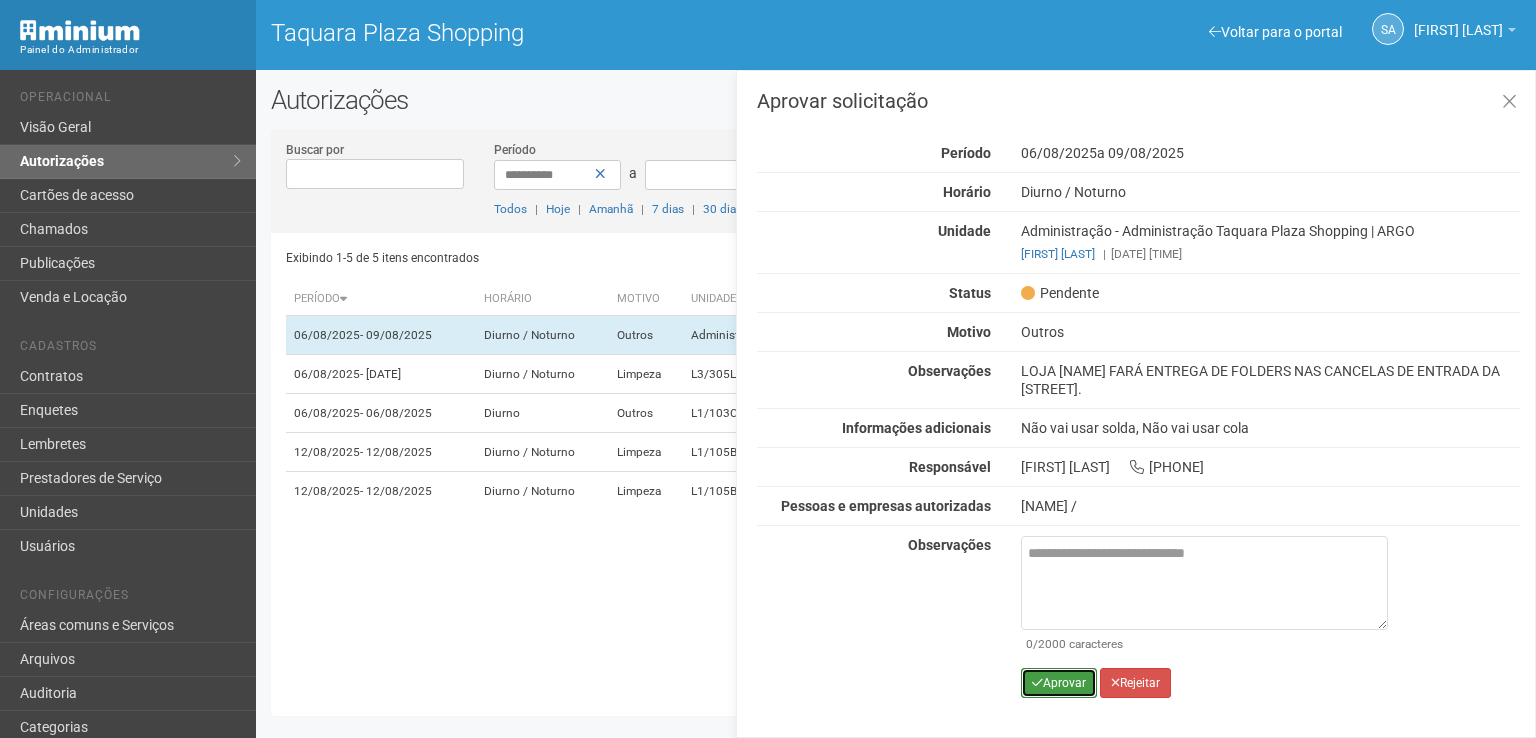 click on "Aprovar" at bounding box center (1059, 683) 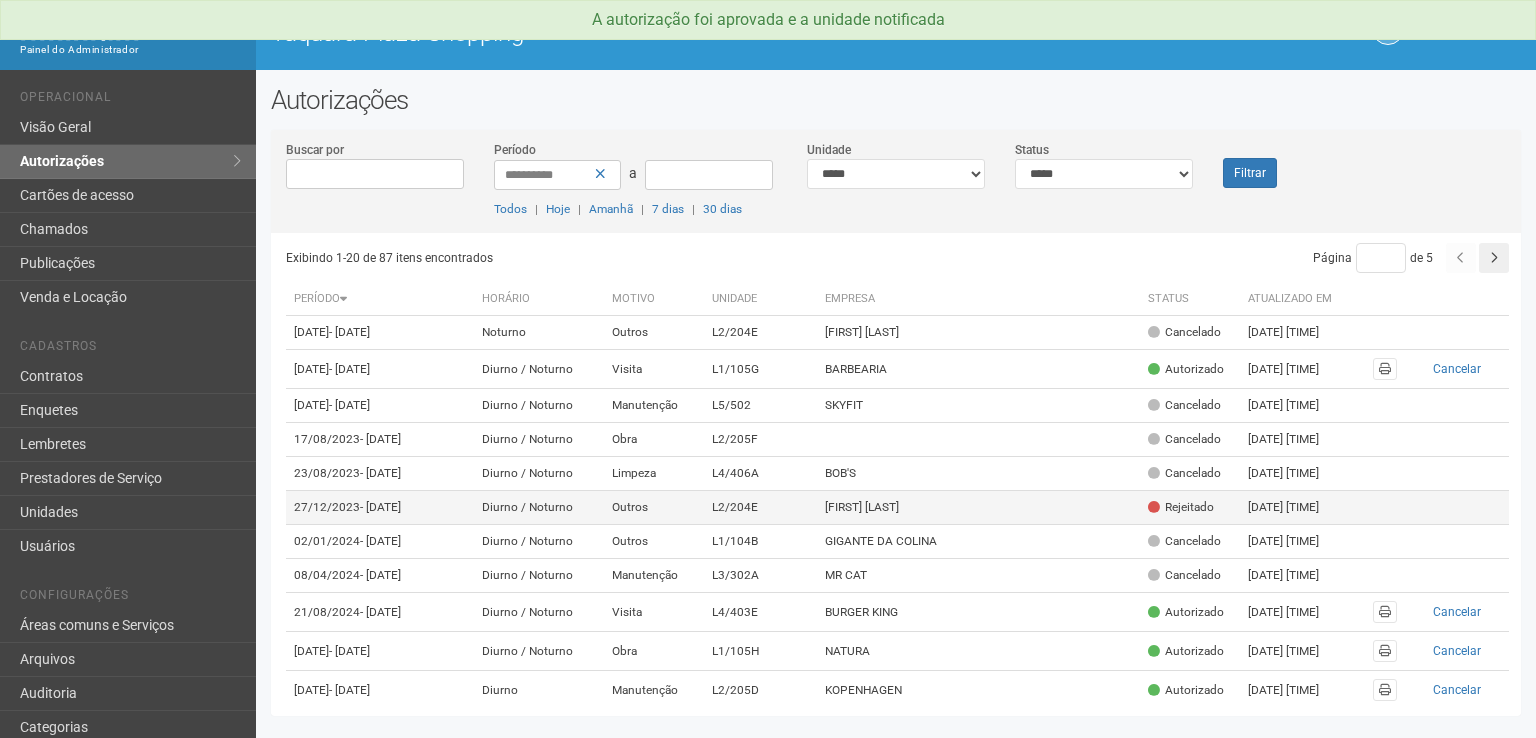 scroll, scrollTop: 0, scrollLeft: 0, axis: both 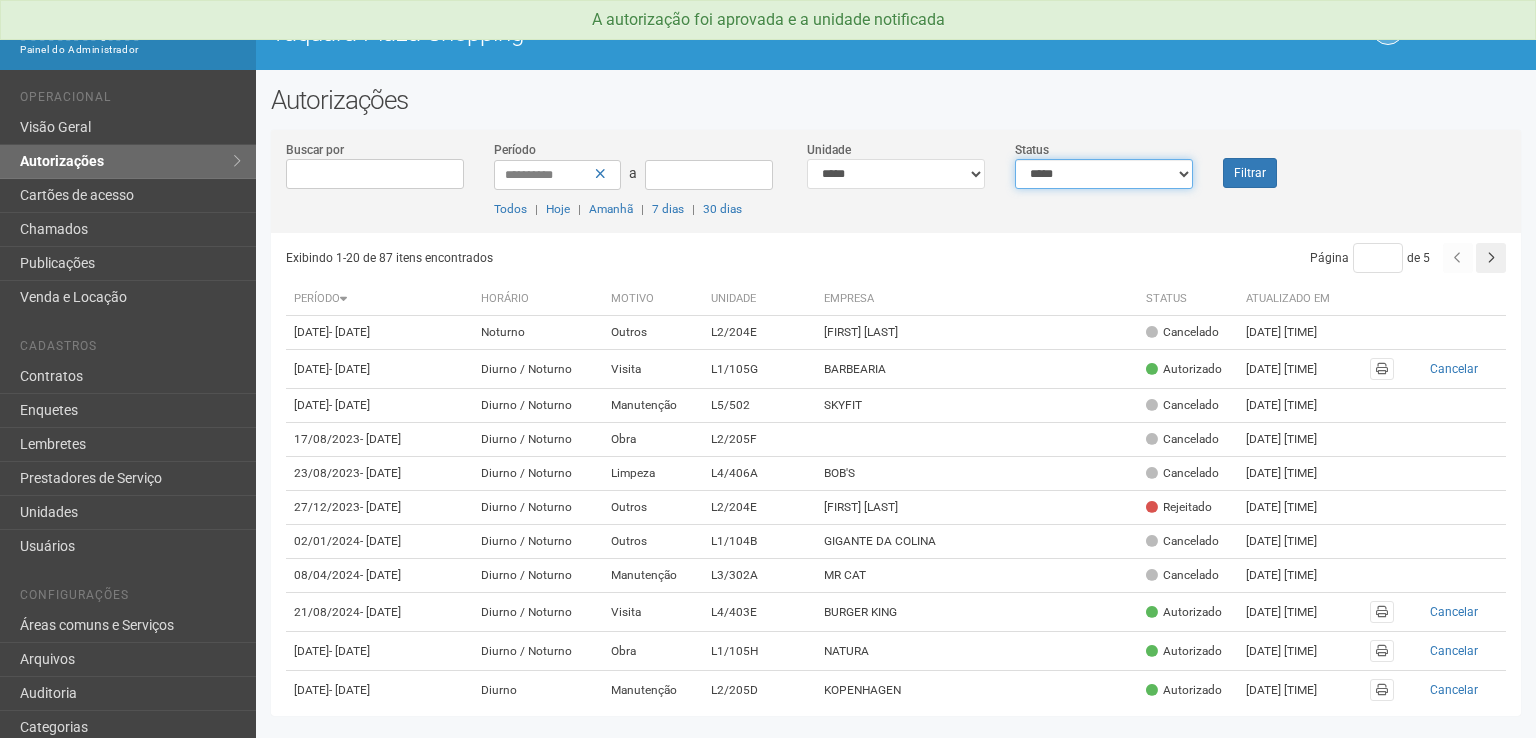click on "**********" at bounding box center (1104, 174) 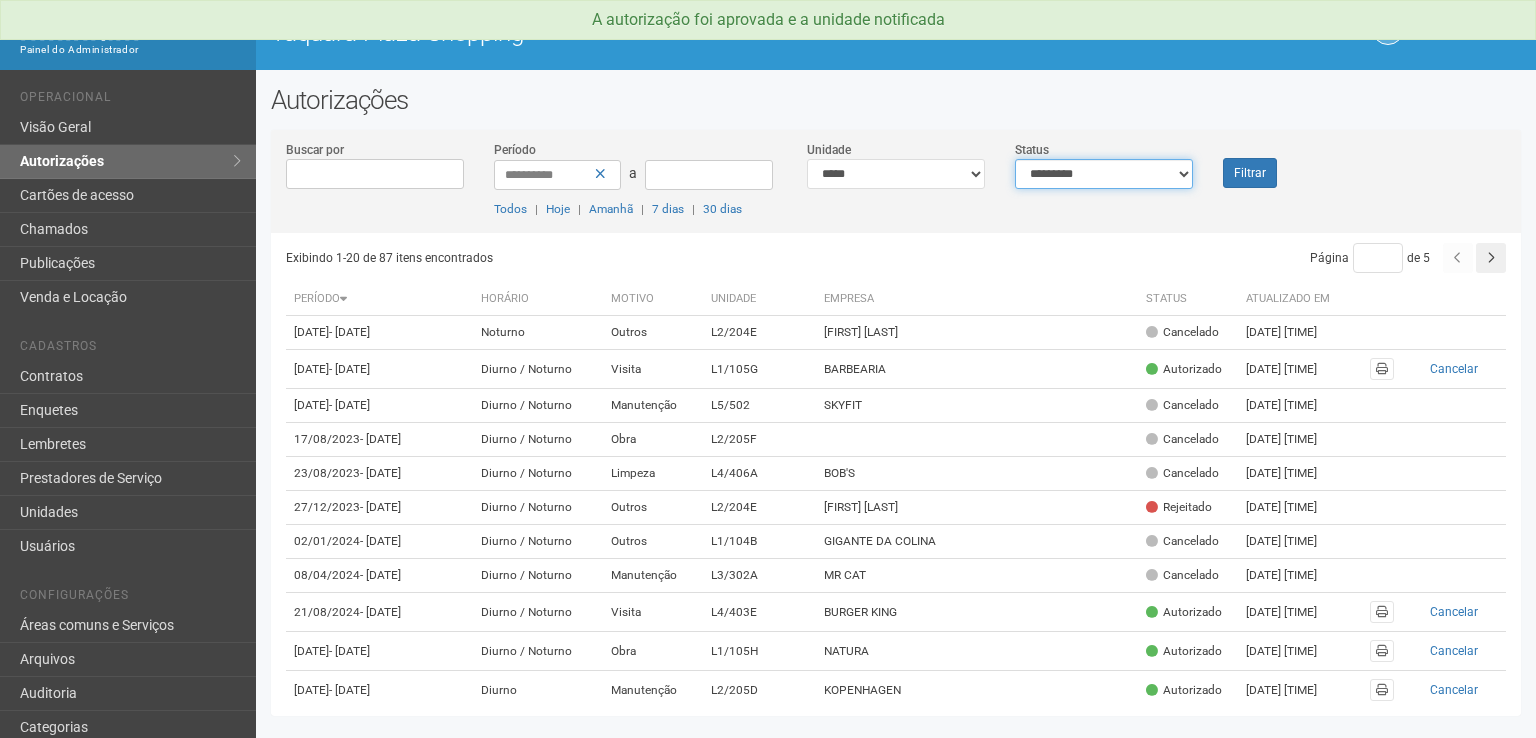 click on "**********" at bounding box center (1104, 174) 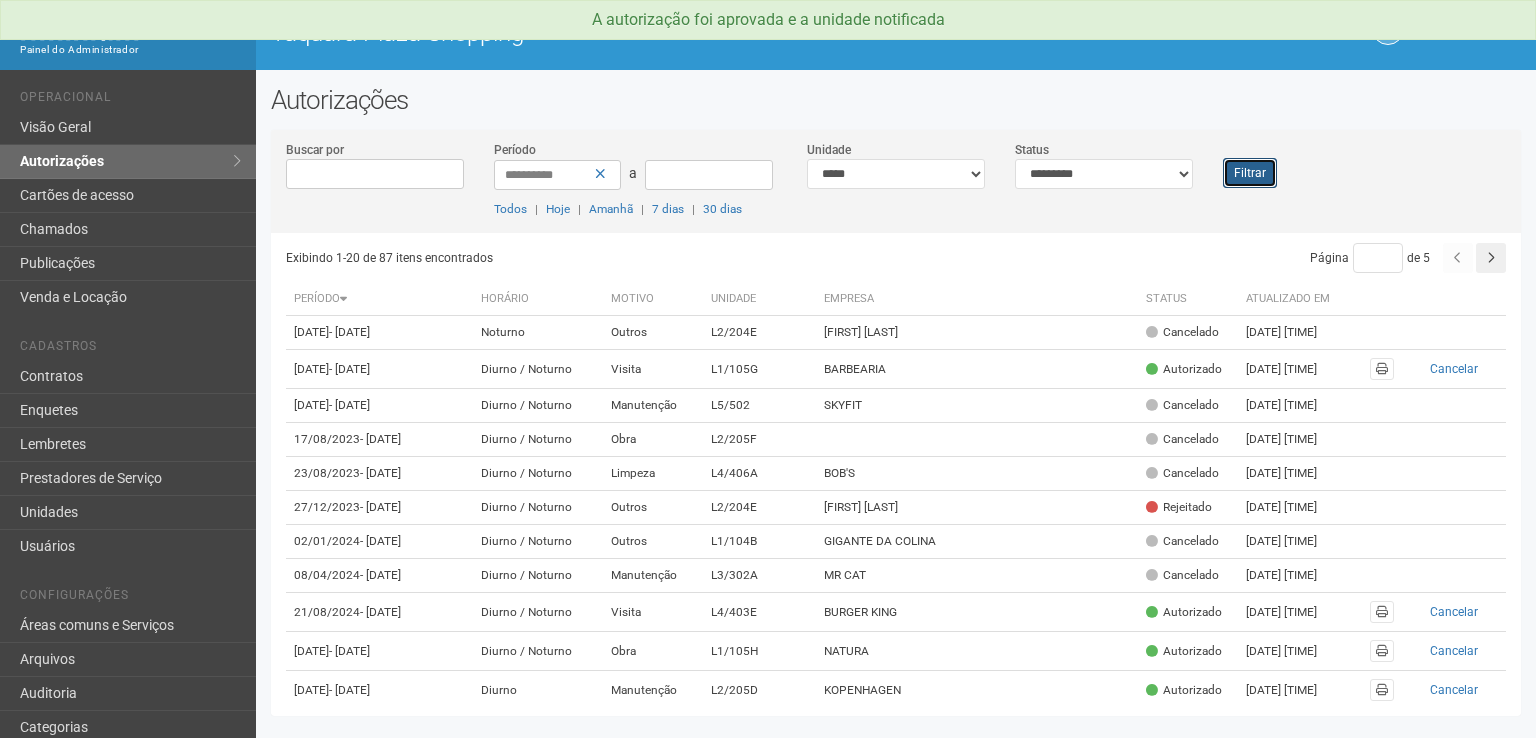 click on "Filtrar" at bounding box center (1250, 173) 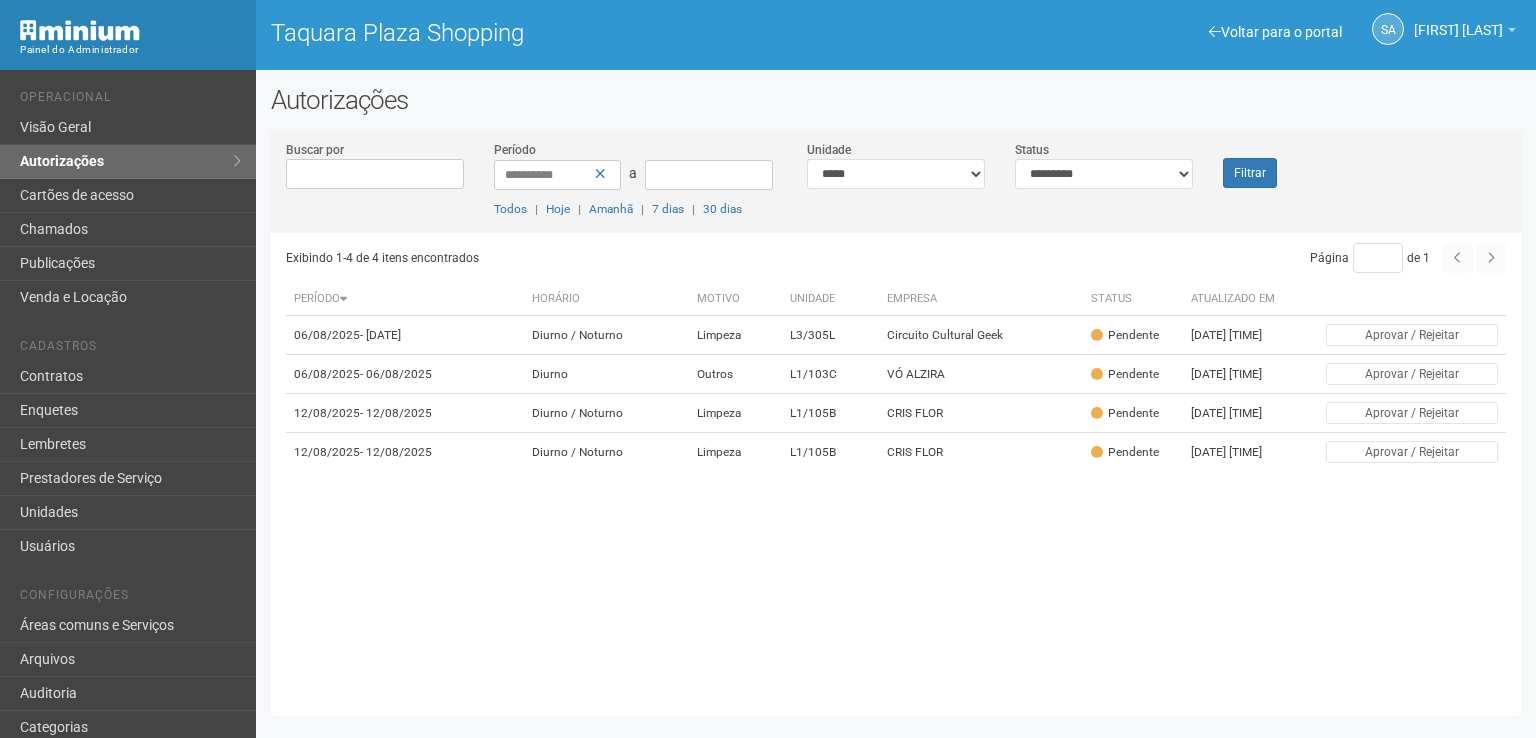scroll, scrollTop: 0, scrollLeft: 0, axis: both 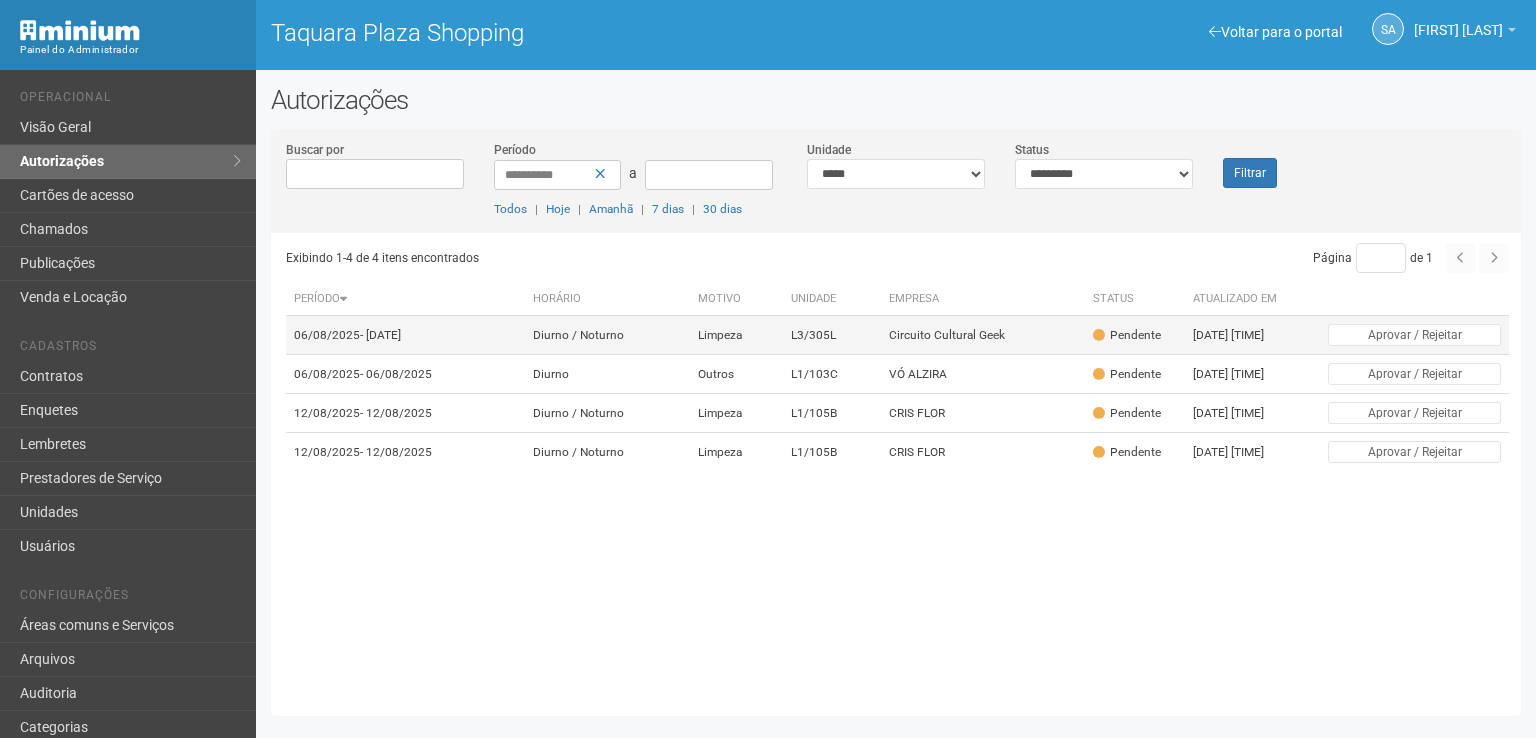 click on "Circuito Cultural Geek" at bounding box center (983, 335) 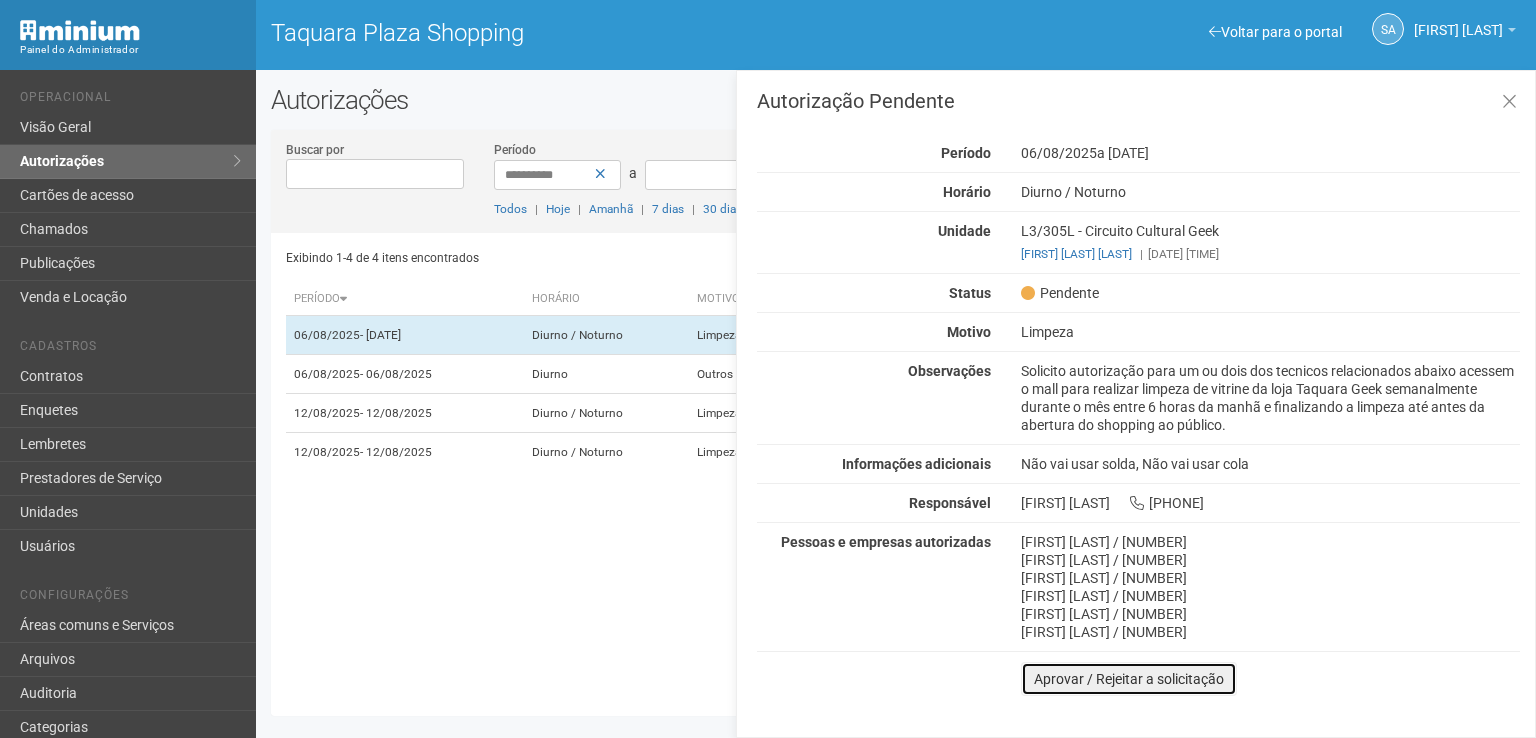 click on "Aprovar / Rejeitar a solicitação" at bounding box center [1129, 679] 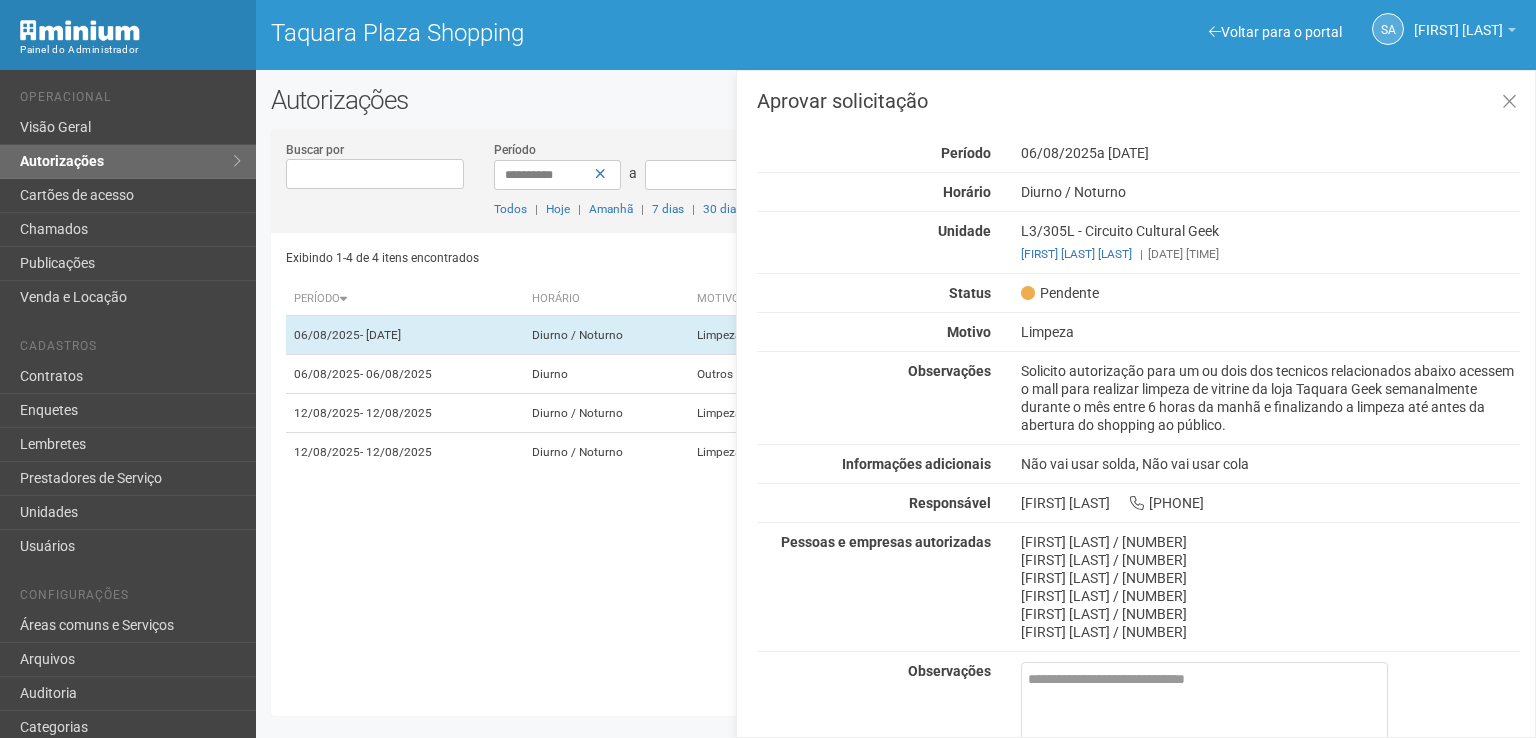 scroll, scrollTop: 99, scrollLeft: 0, axis: vertical 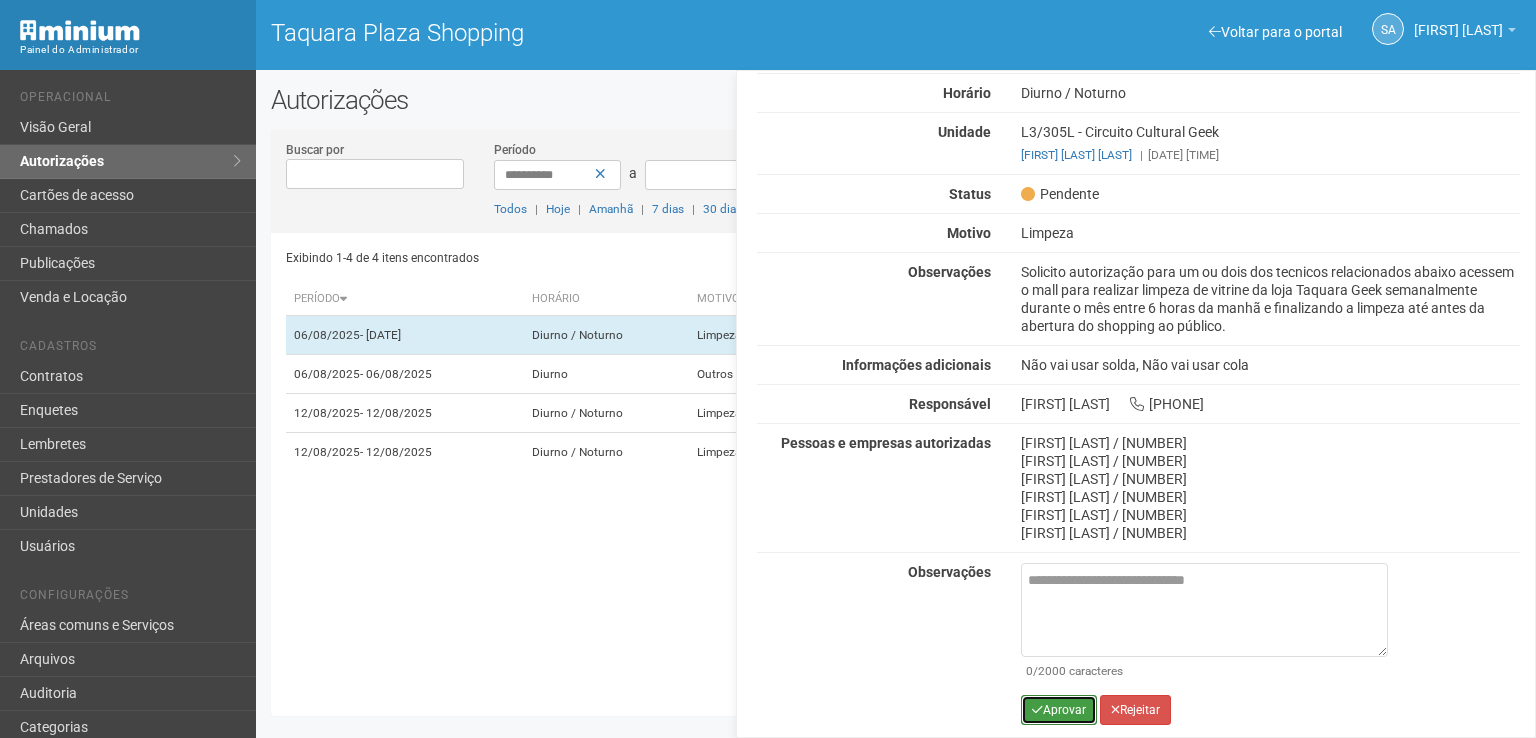 click on "Aprovar" at bounding box center (1059, 710) 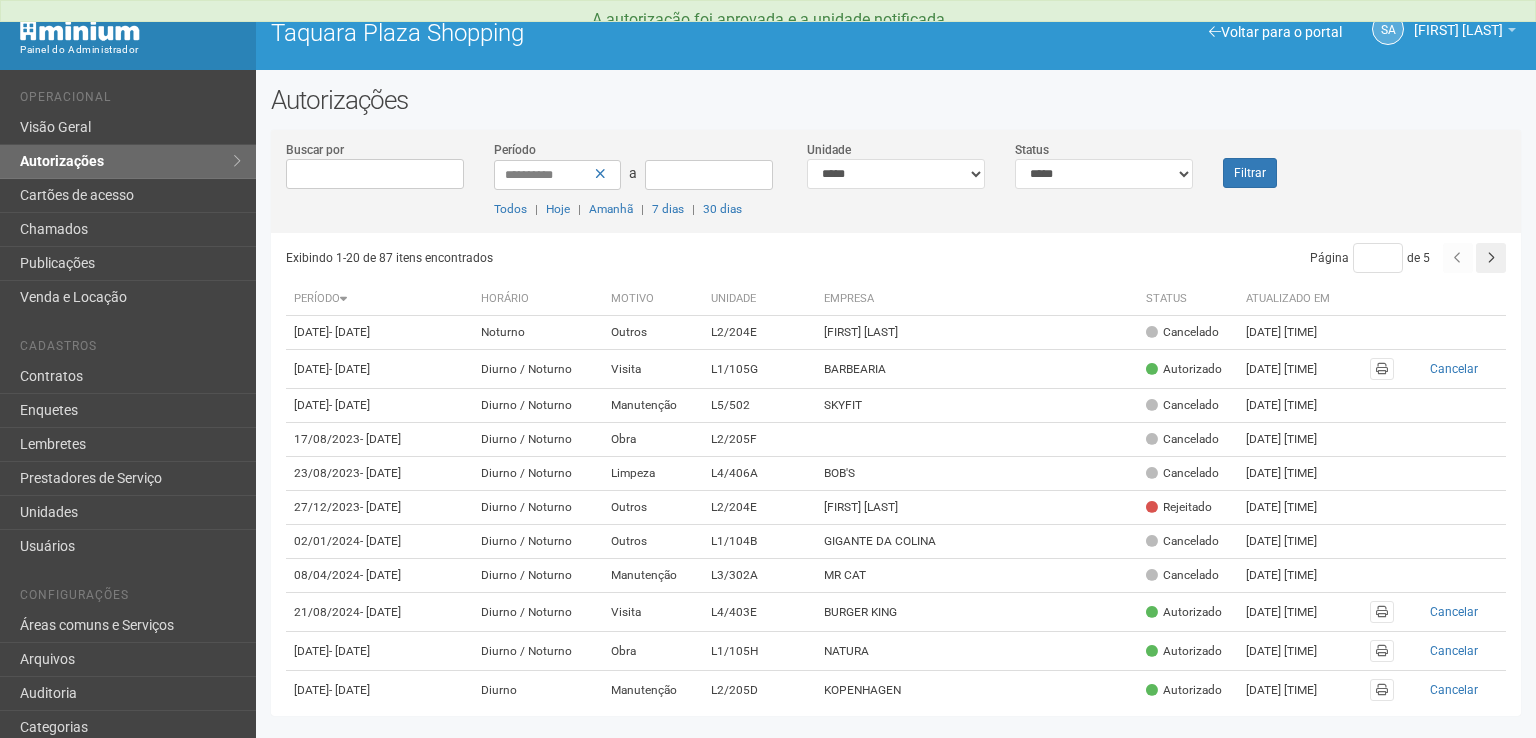 scroll, scrollTop: 0, scrollLeft: 0, axis: both 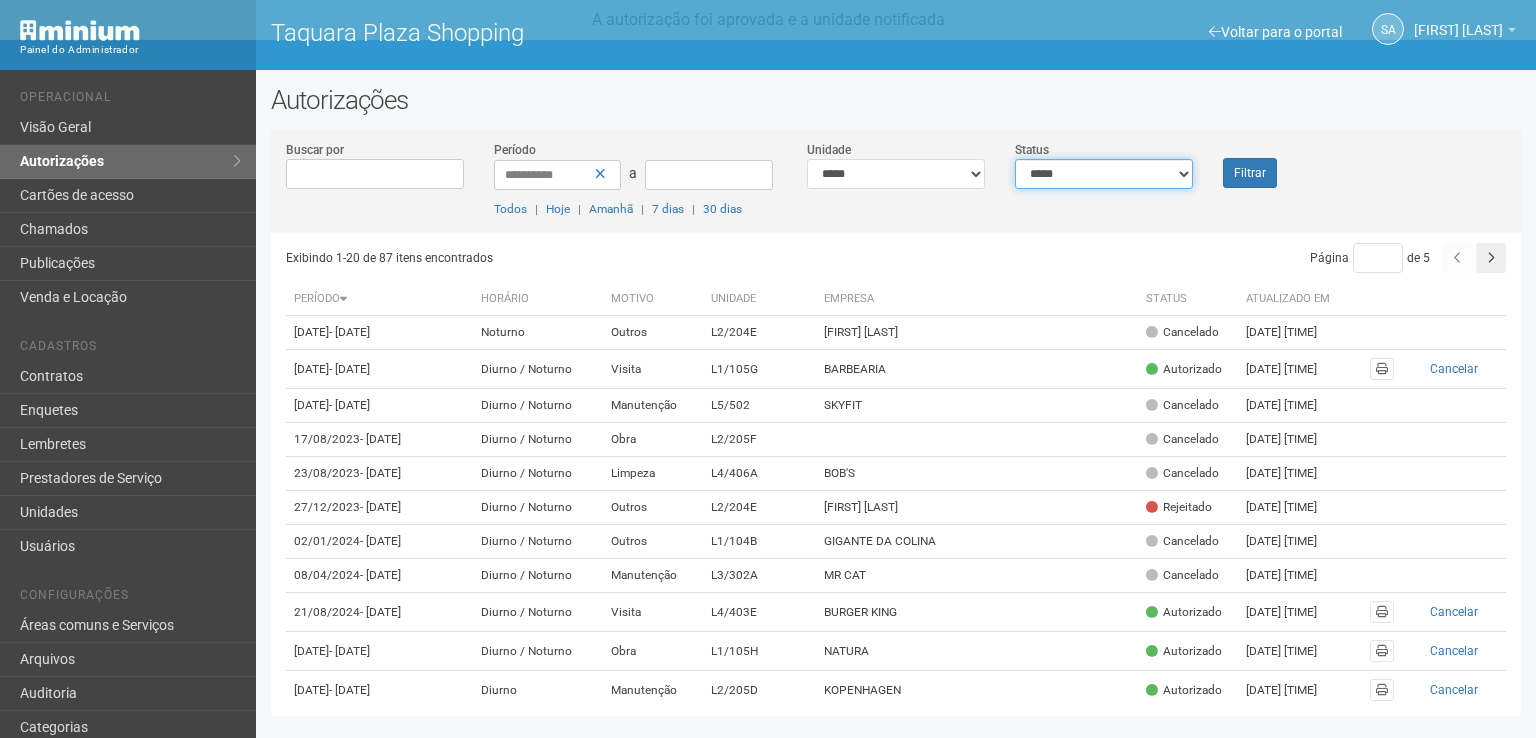click on "**********" at bounding box center (1104, 174) 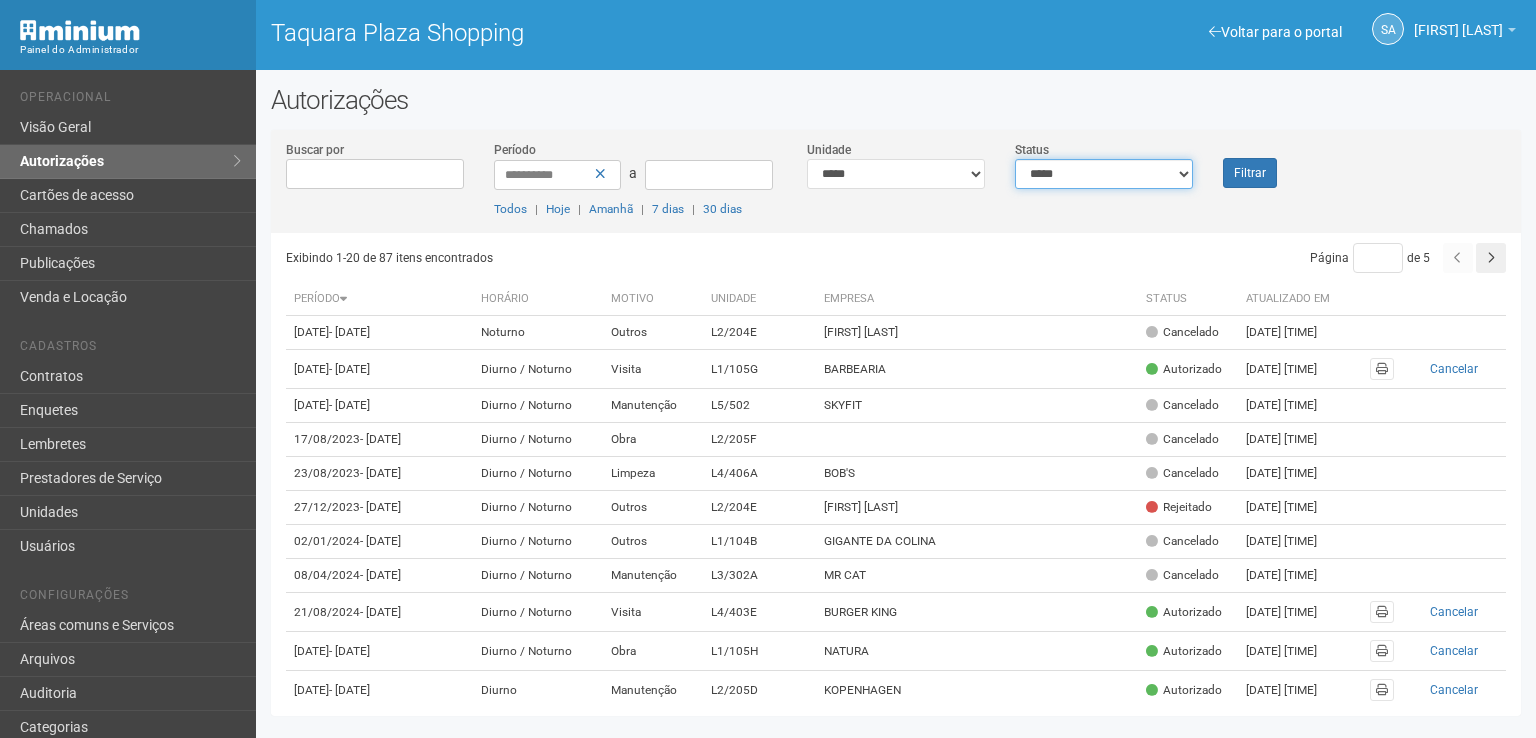 select on "*" 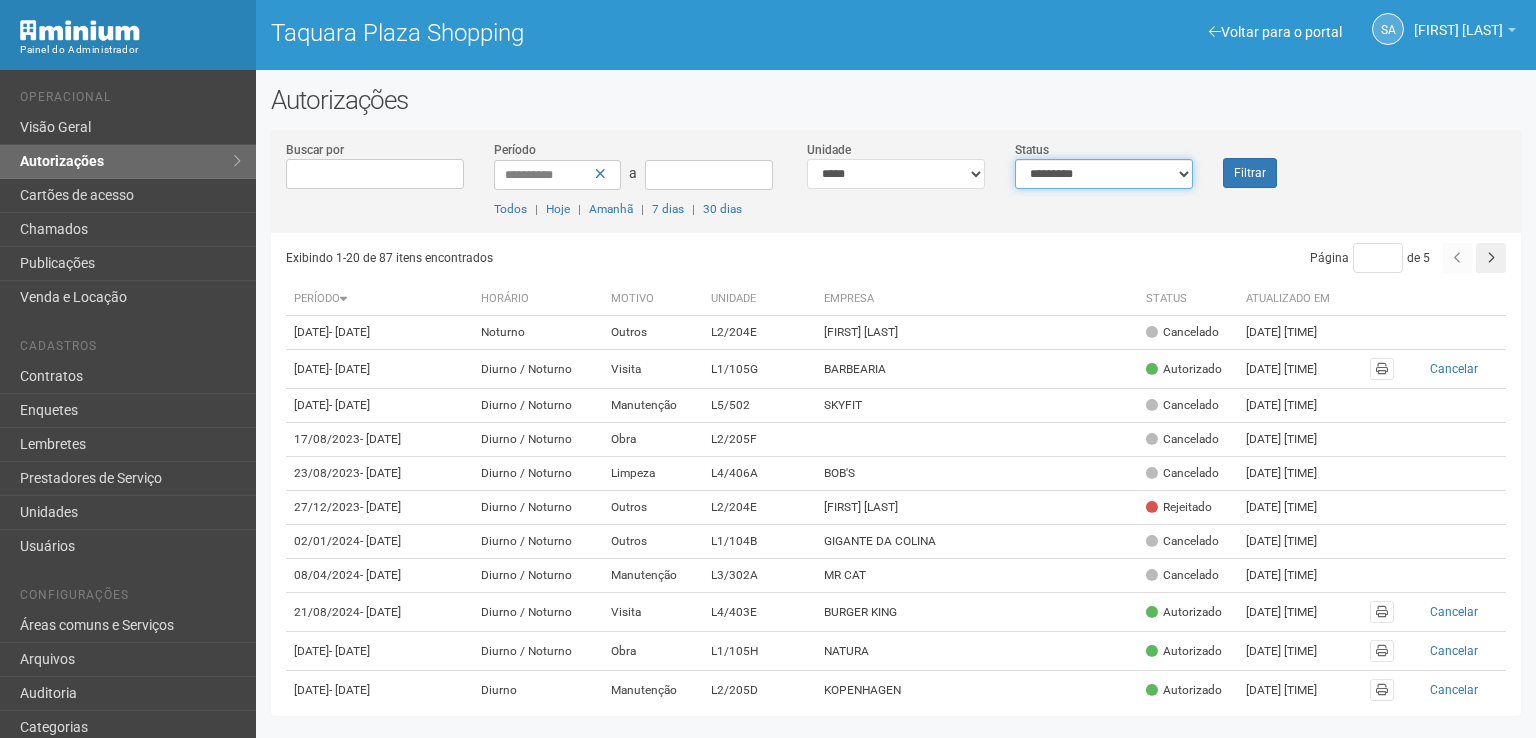 click on "**********" at bounding box center [1104, 174] 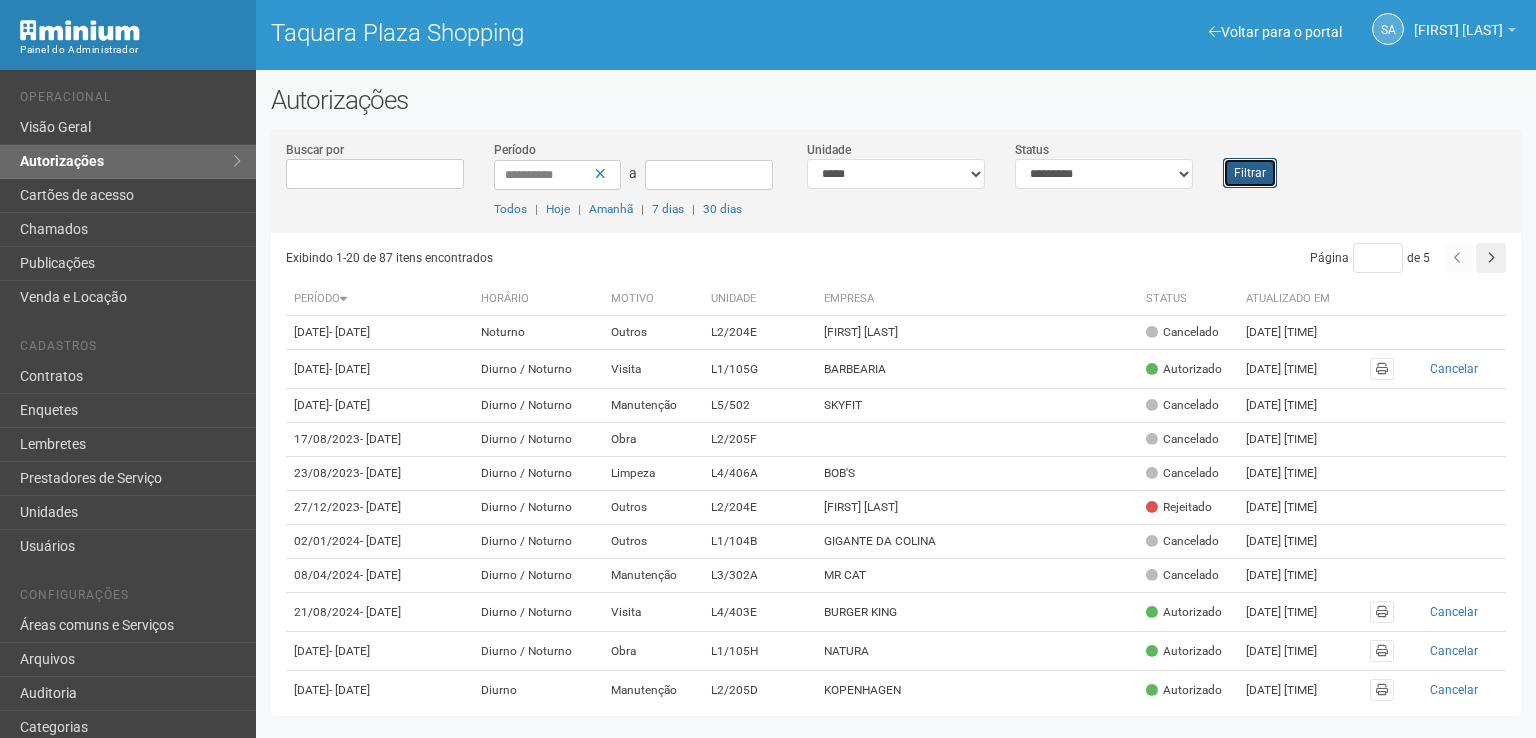 click on "Filtrar" at bounding box center (1250, 173) 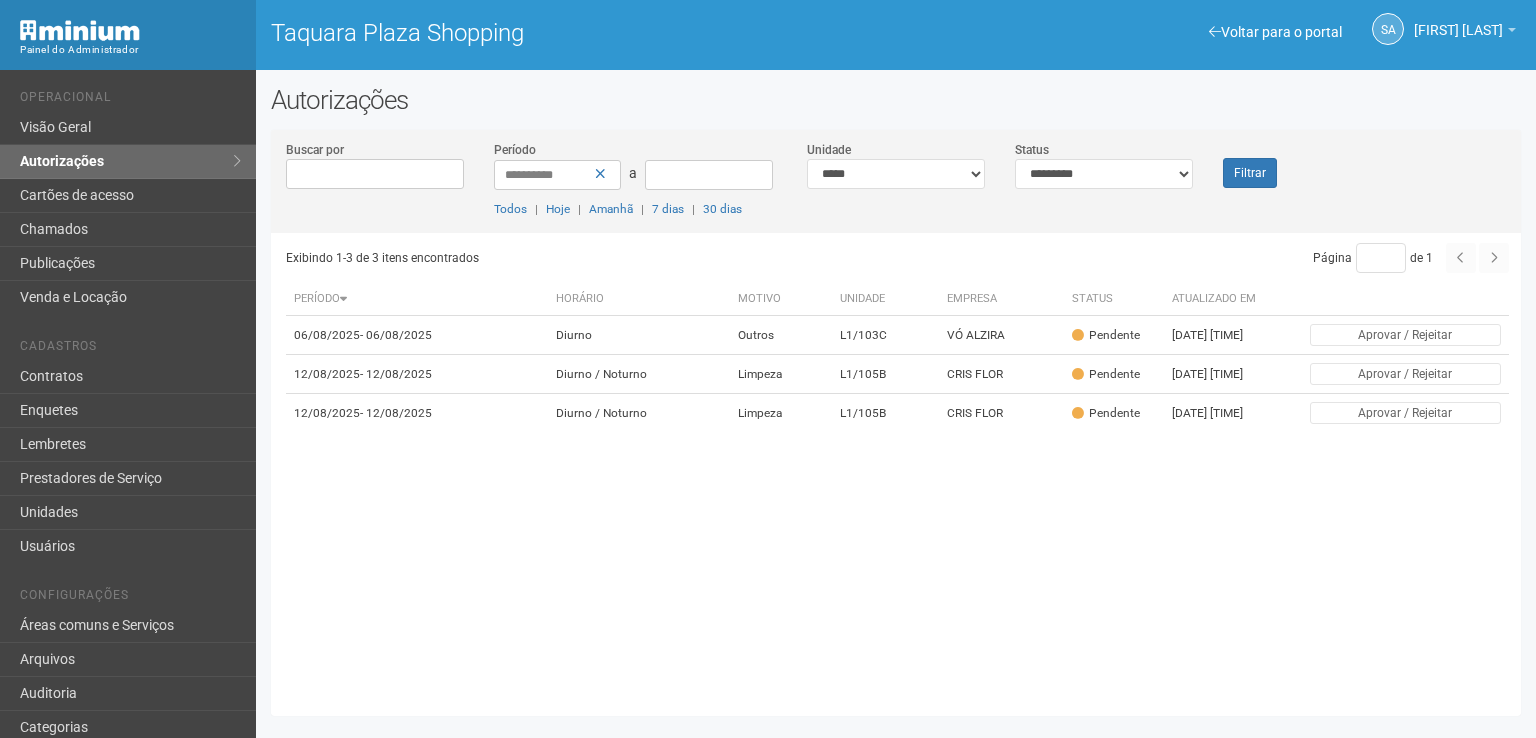 scroll, scrollTop: 0, scrollLeft: 0, axis: both 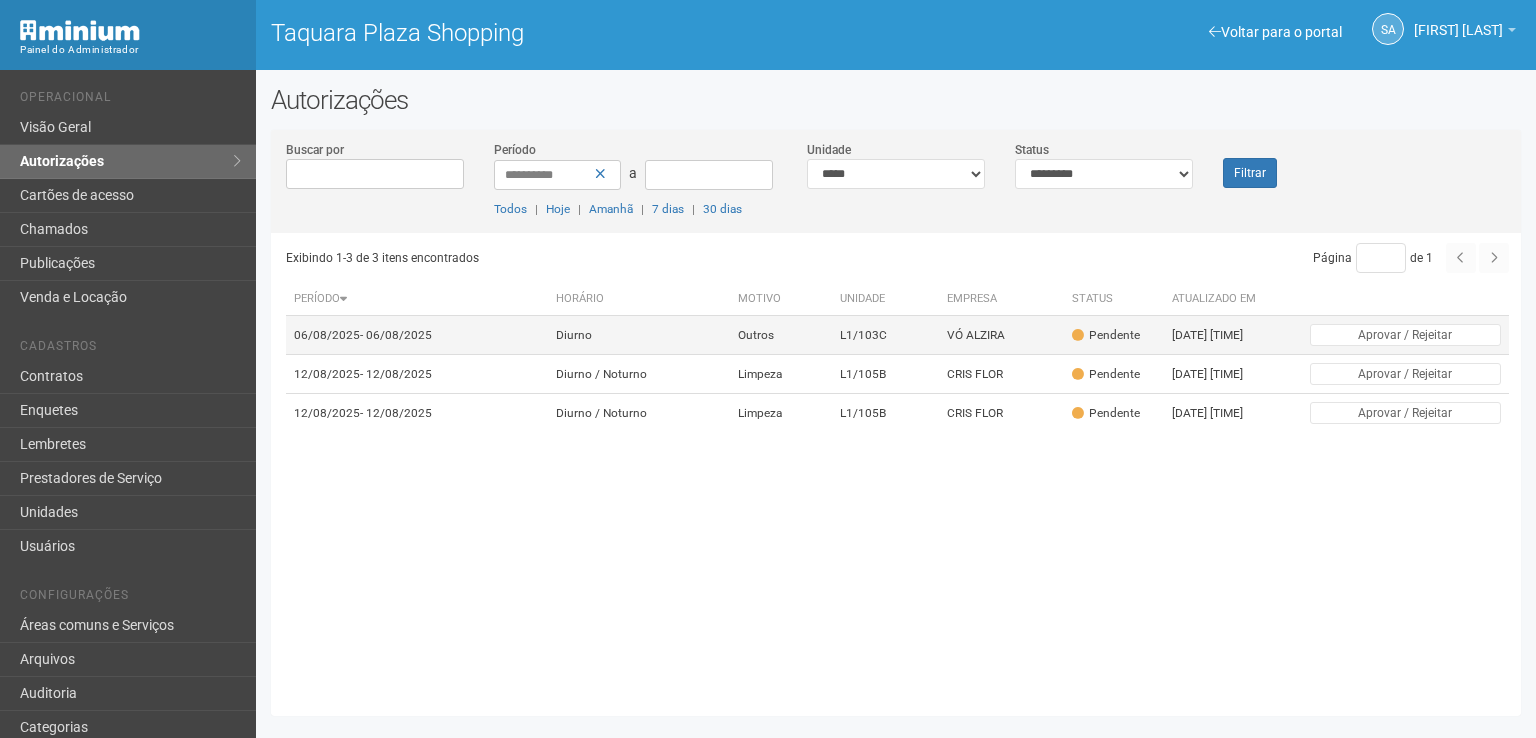 click on "VÓ ALZIRA" at bounding box center (1002, 335) 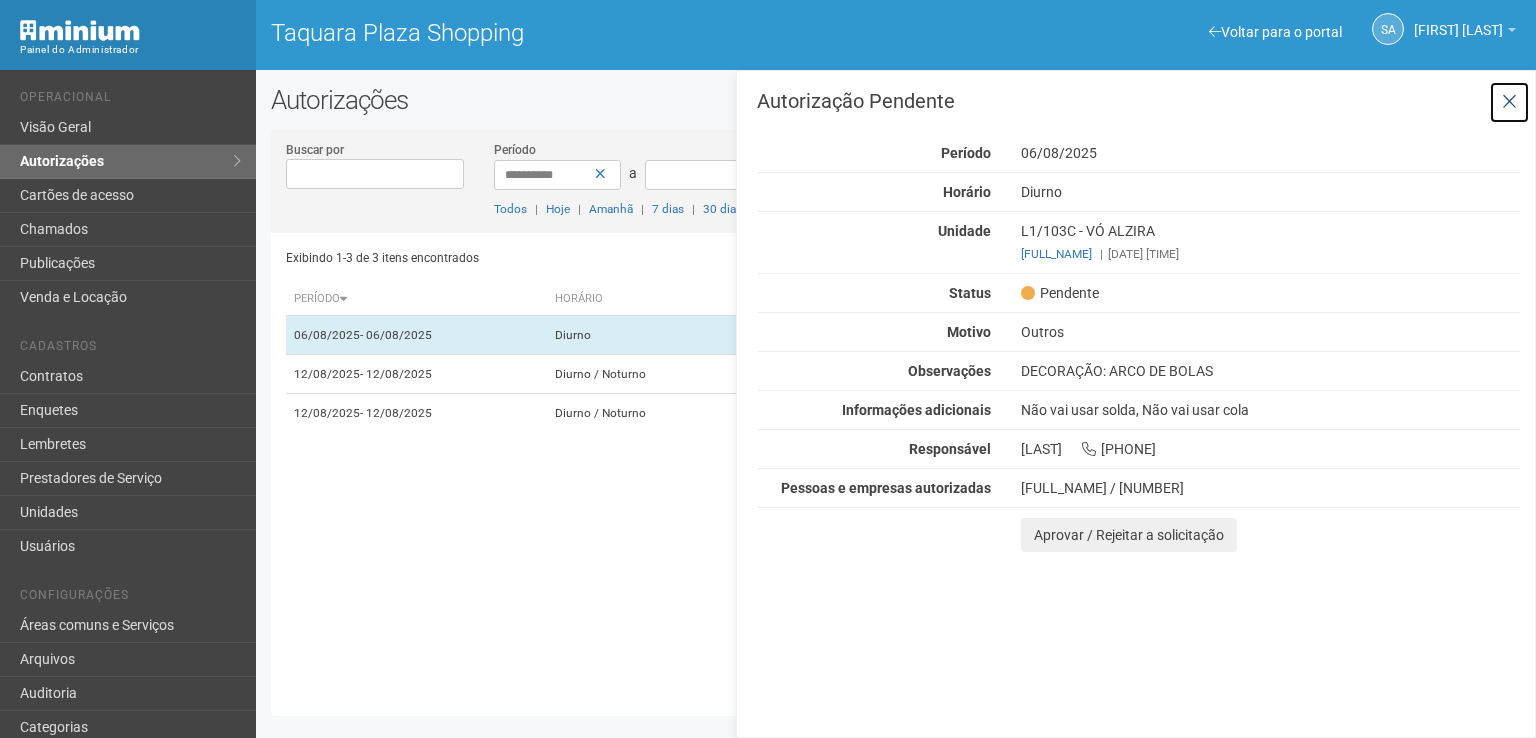 click at bounding box center (1509, 102) 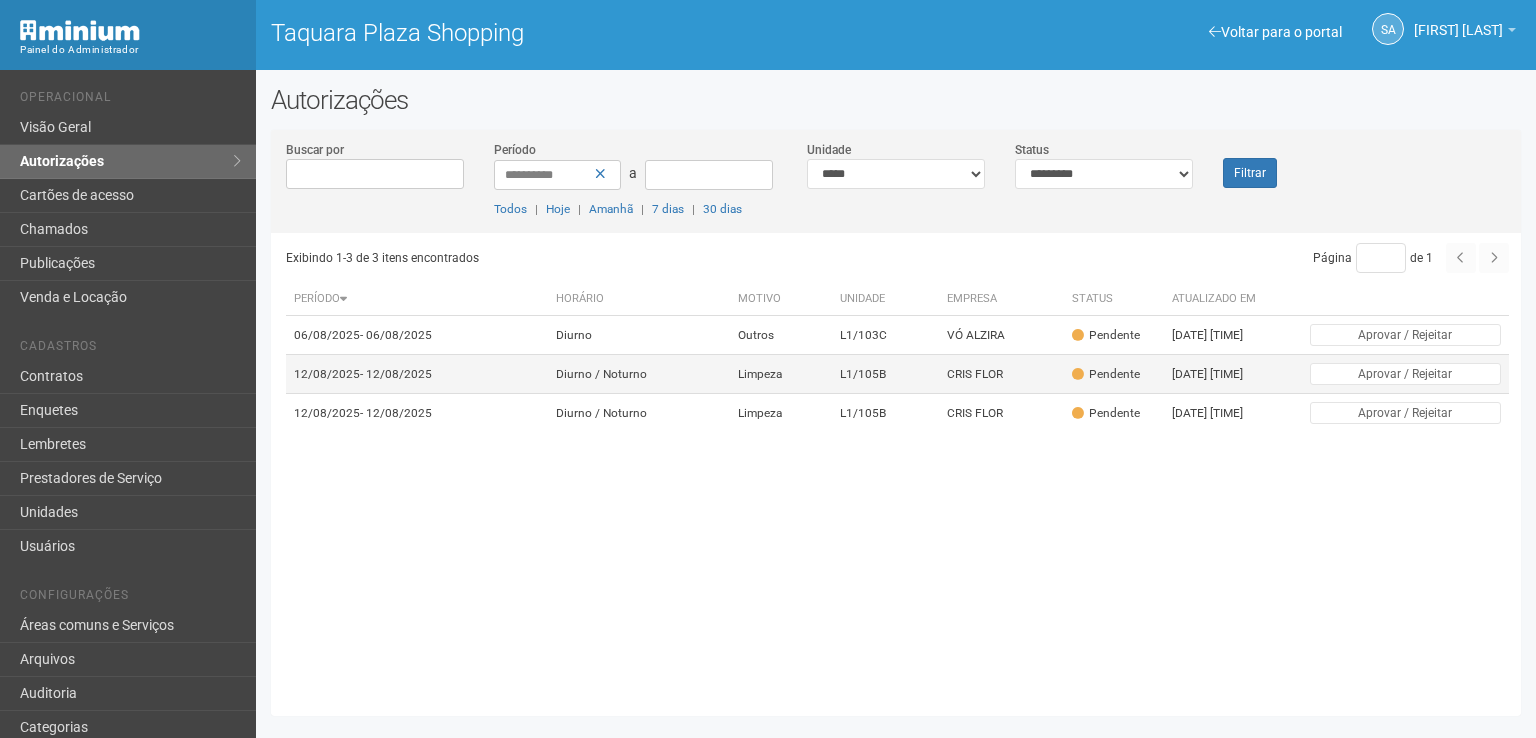 click on "CRIS FLOR" at bounding box center (1002, 374) 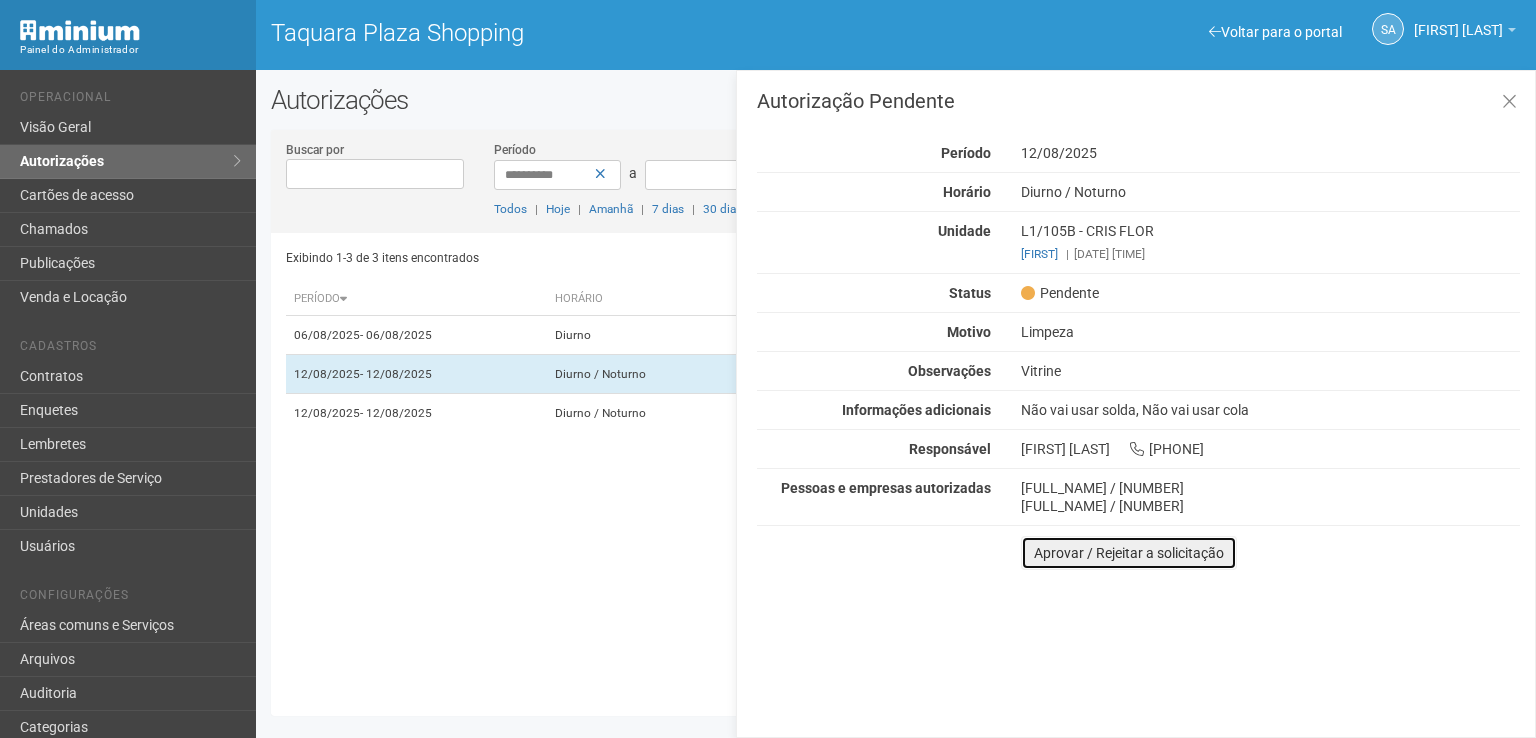 click on "Aprovar / Rejeitar a solicitação" at bounding box center [1129, 553] 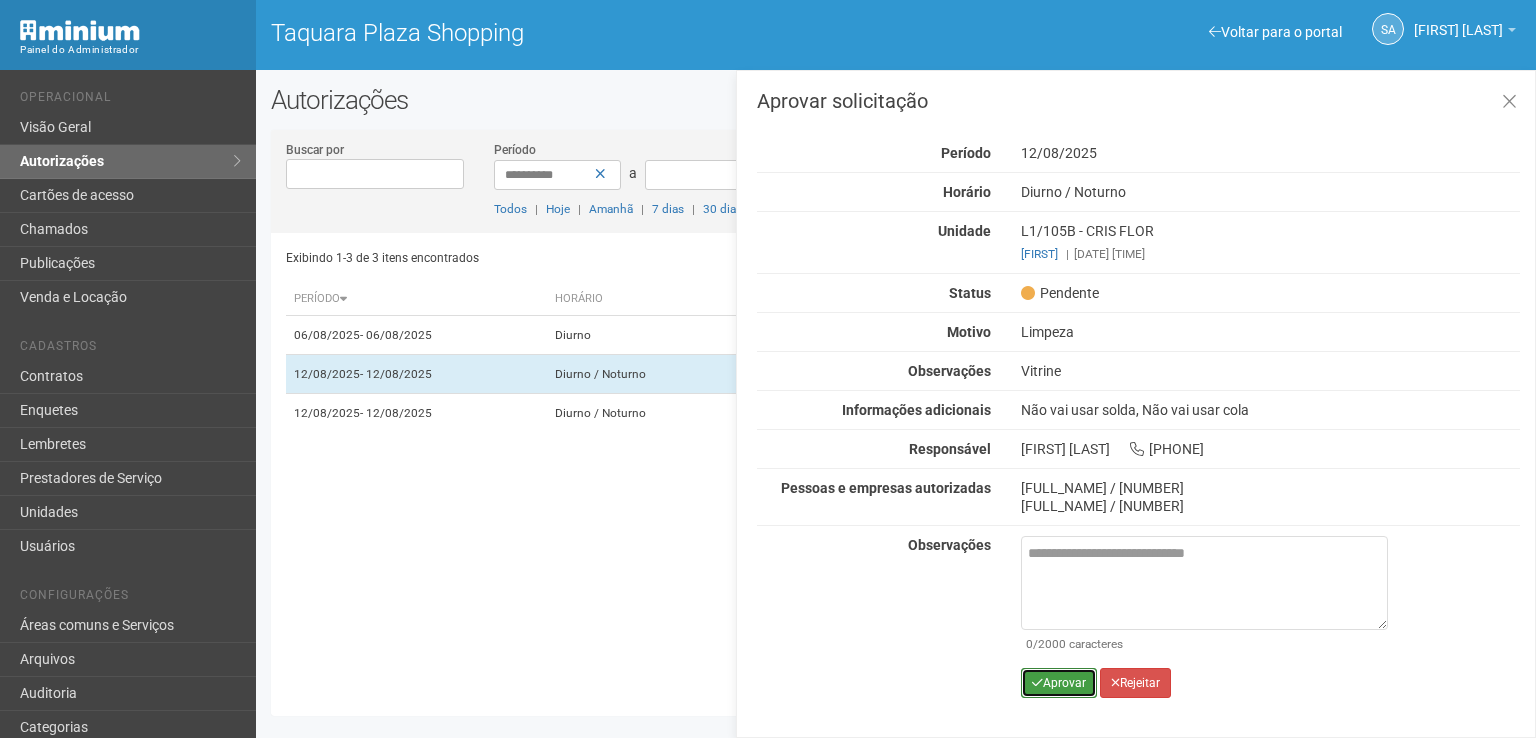 click on "Aprovar" at bounding box center (1059, 683) 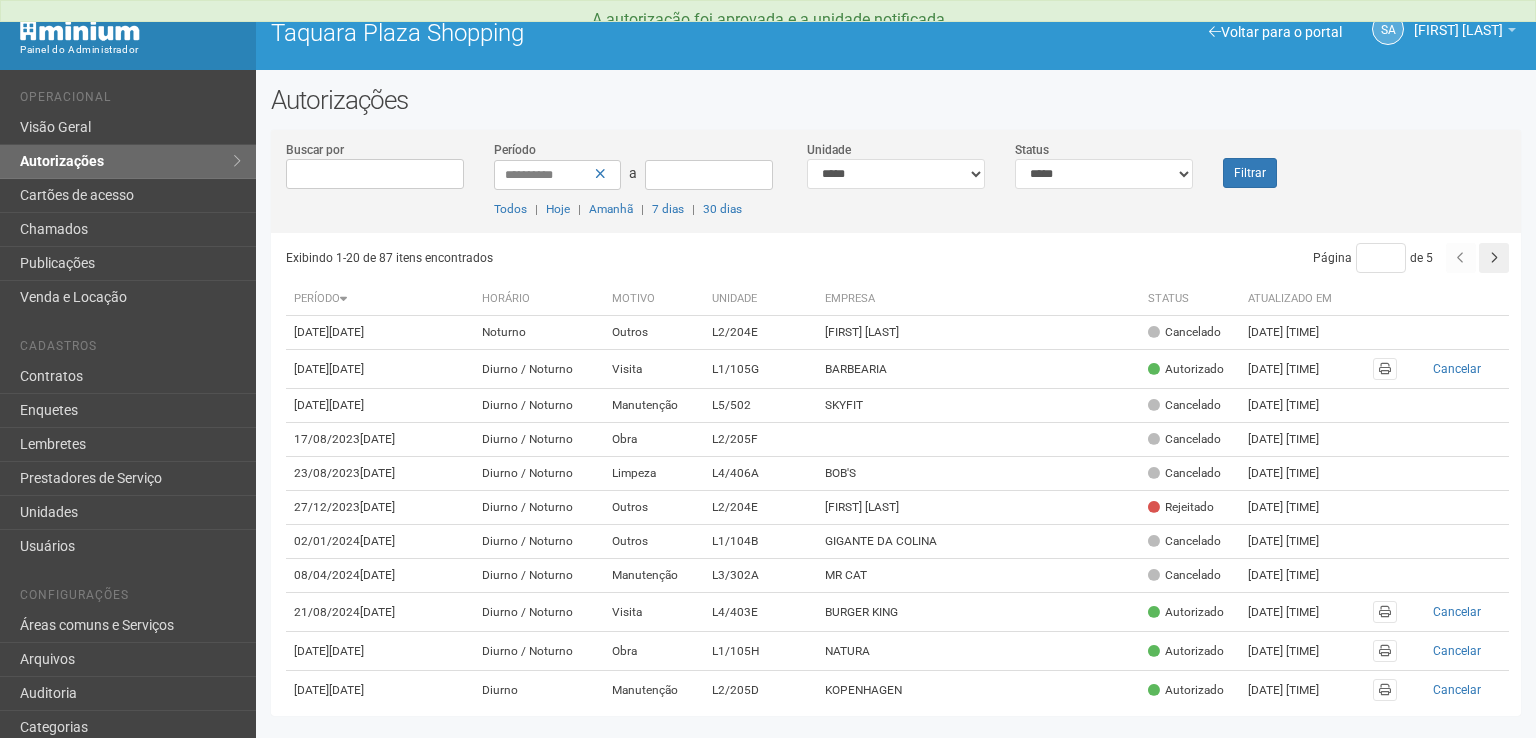 scroll, scrollTop: 0, scrollLeft: 0, axis: both 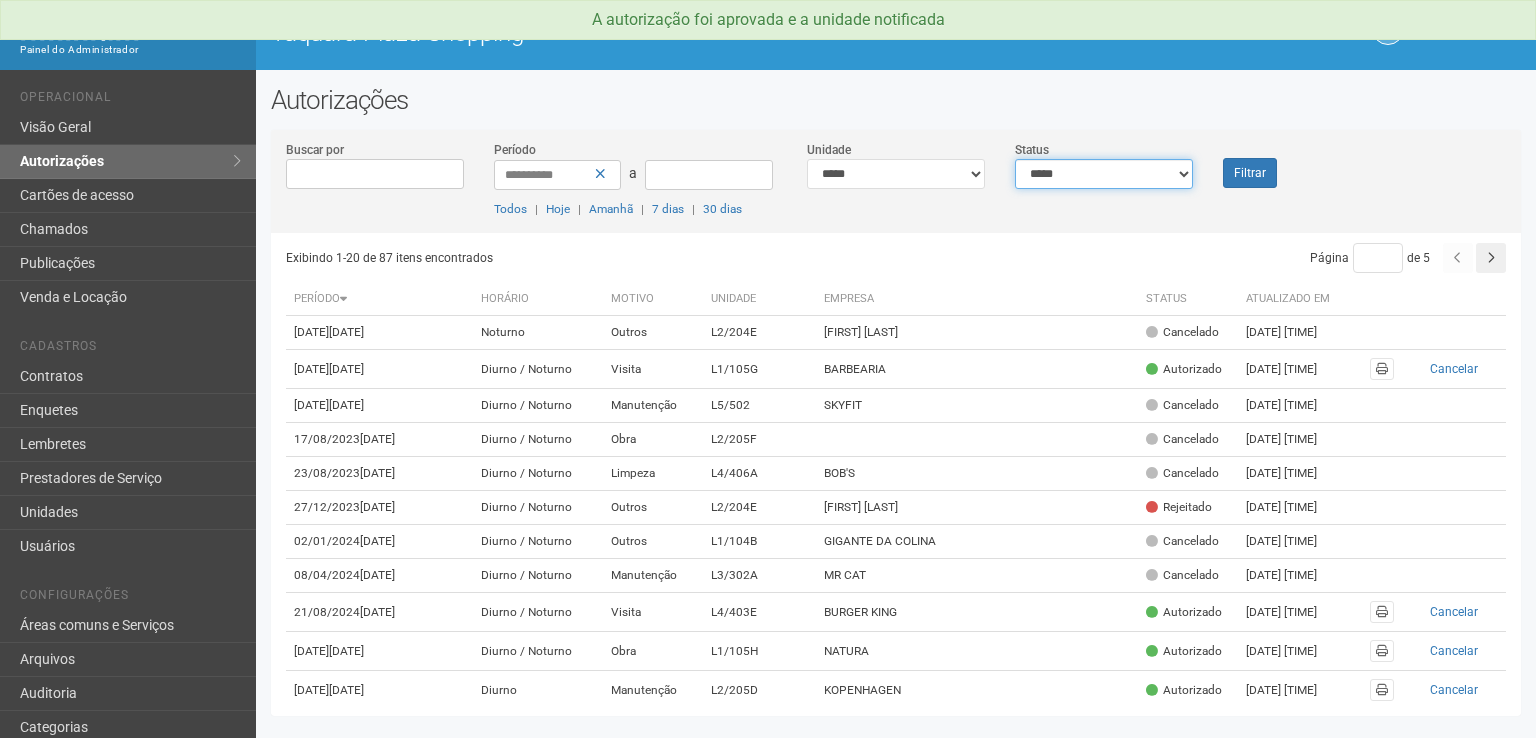 click on "**********" at bounding box center [1104, 174] 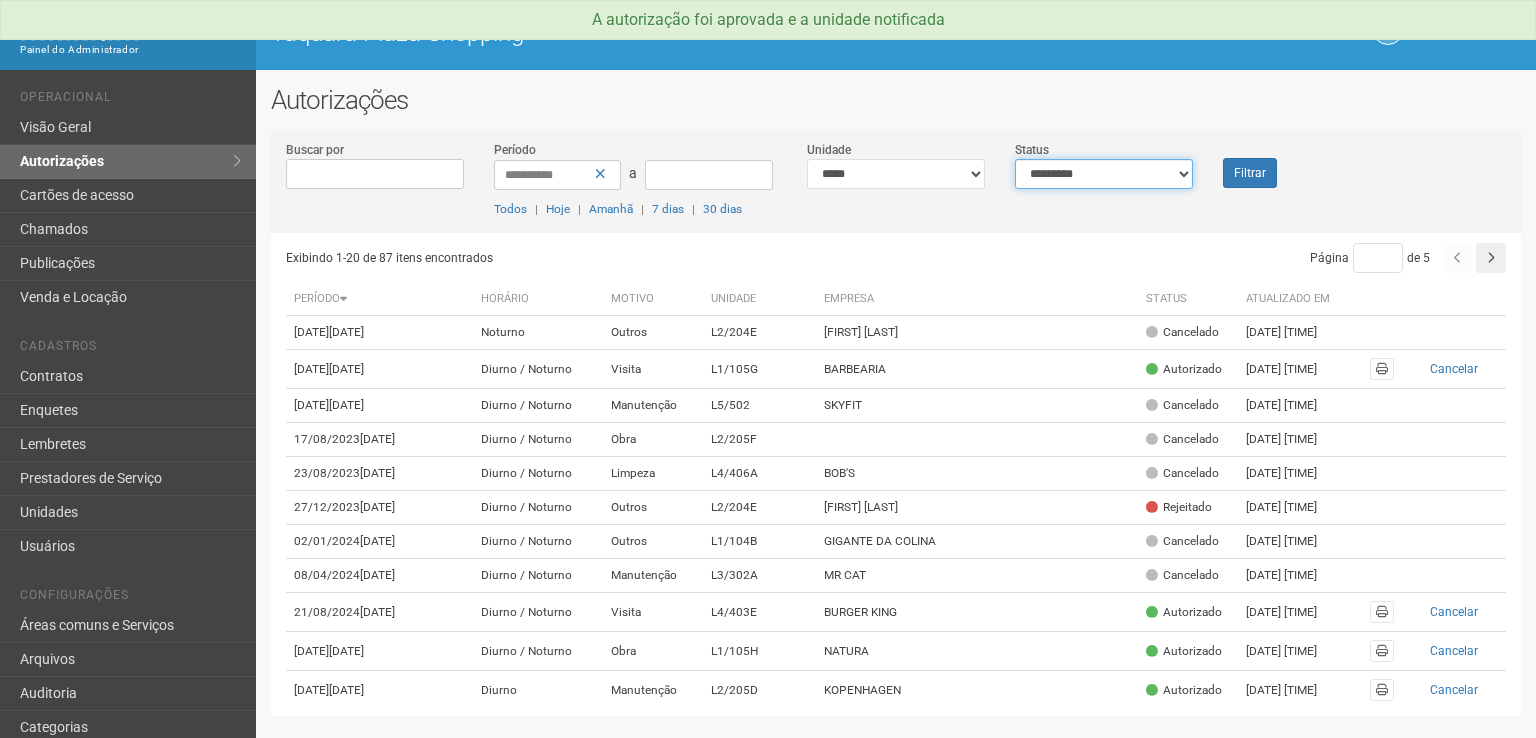 click on "**********" at bounding box center (1104, 174) 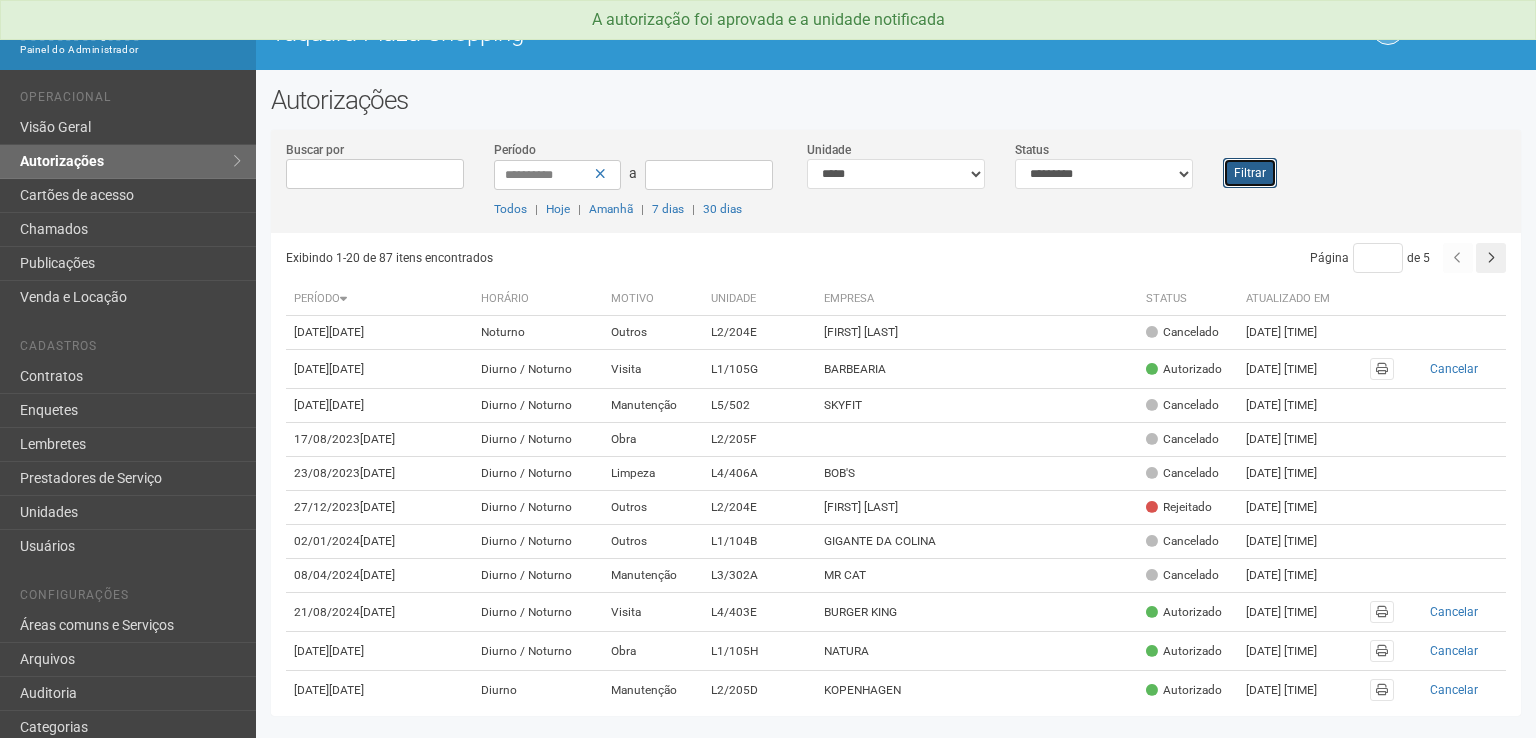 click on "Filtrar" at bounding box center (1250, 173) 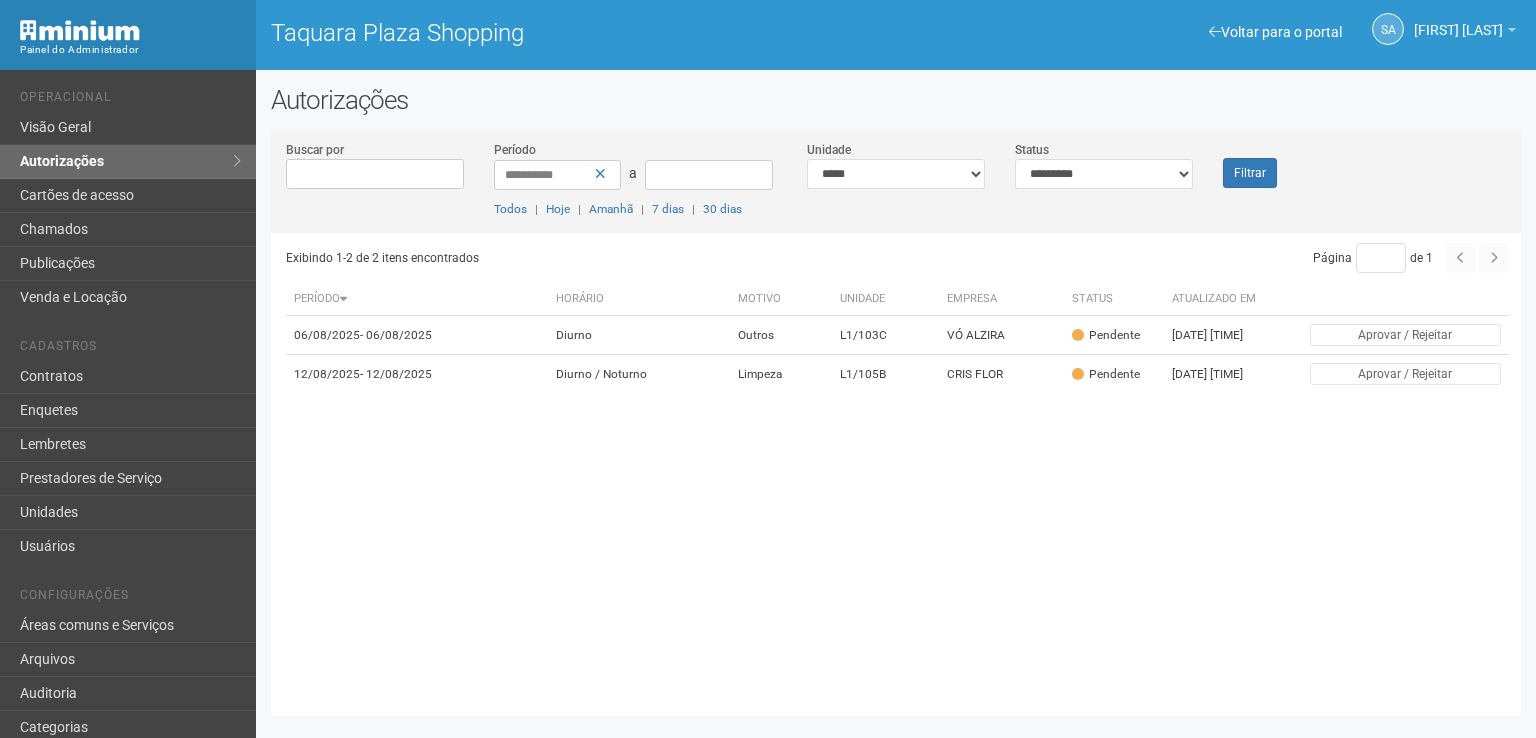 scroll, scrollTop: 0, scrollLeft: 0, axis: both 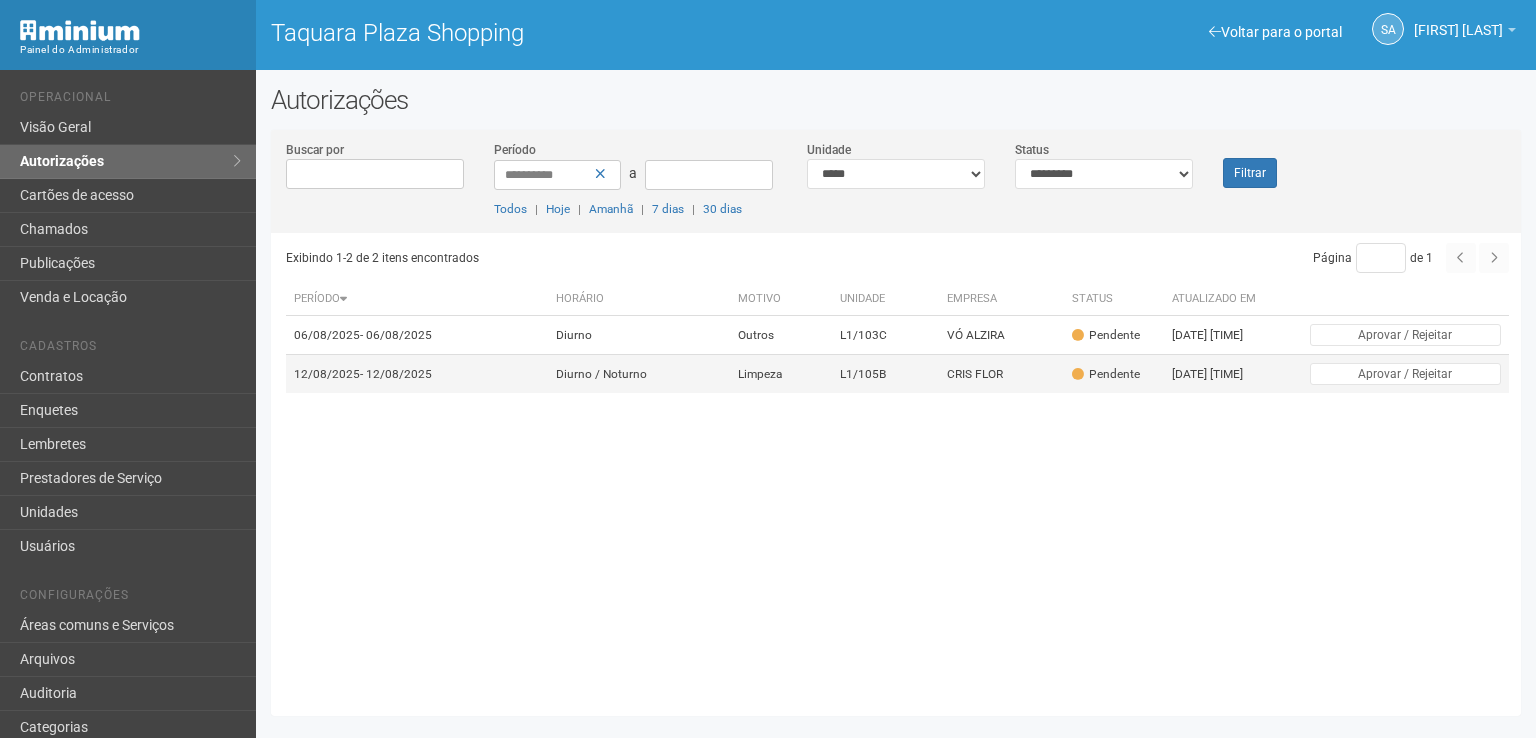 click on "CRIS FLOR" at bounding box center (1002, 374) 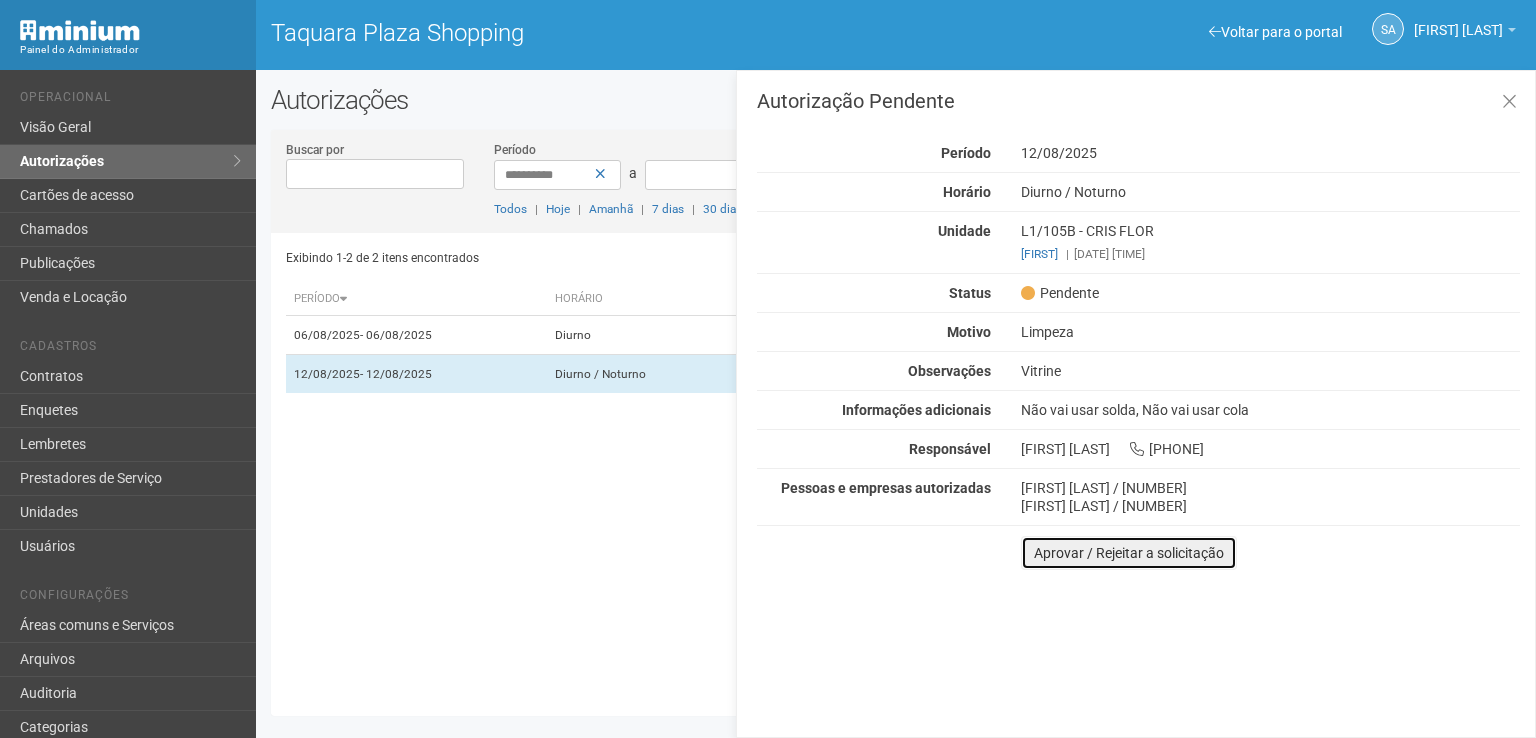 click on "Aprovar / Rejeitar a solicitação" at bounding box center (1129, 553) 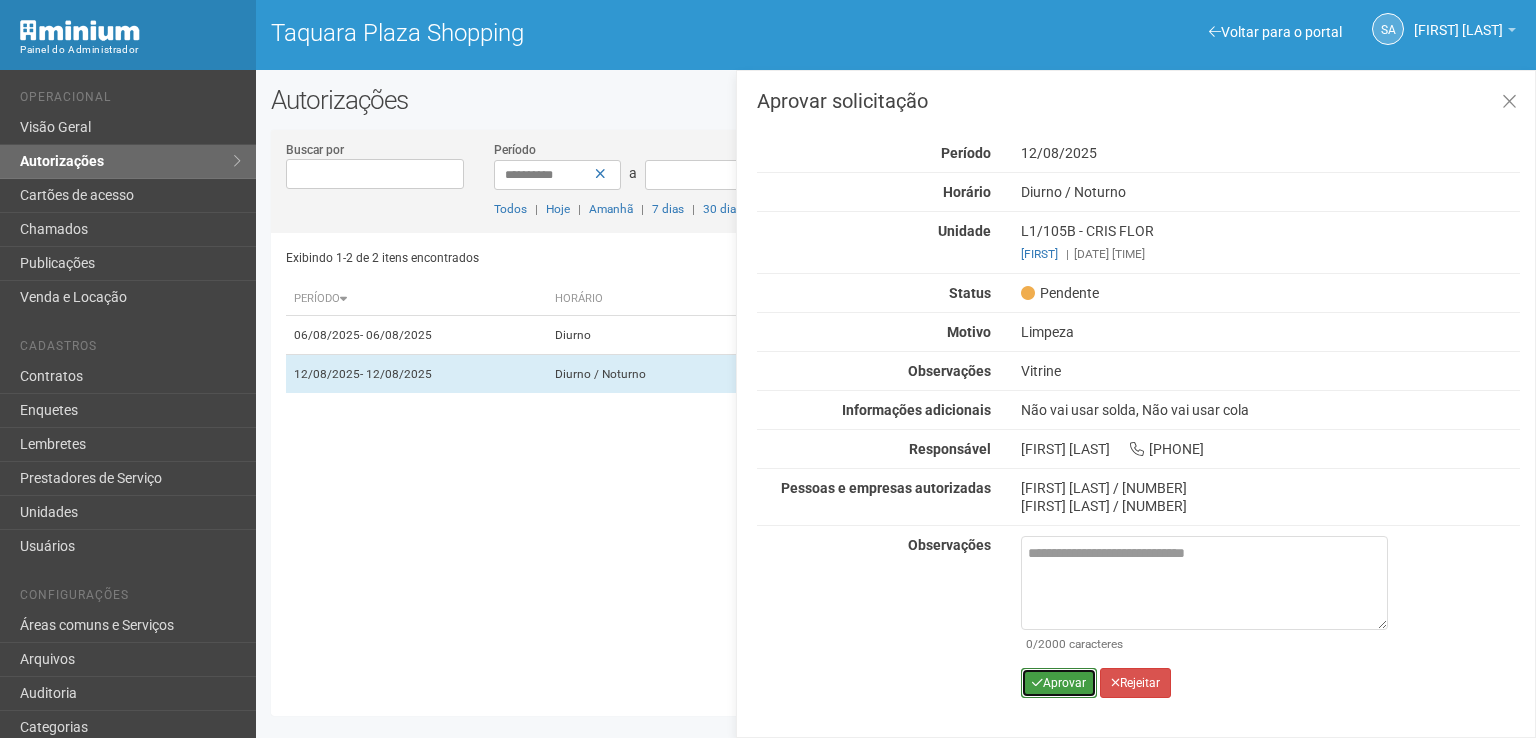click on "Aprovar" at bounding box center (1059, 683) 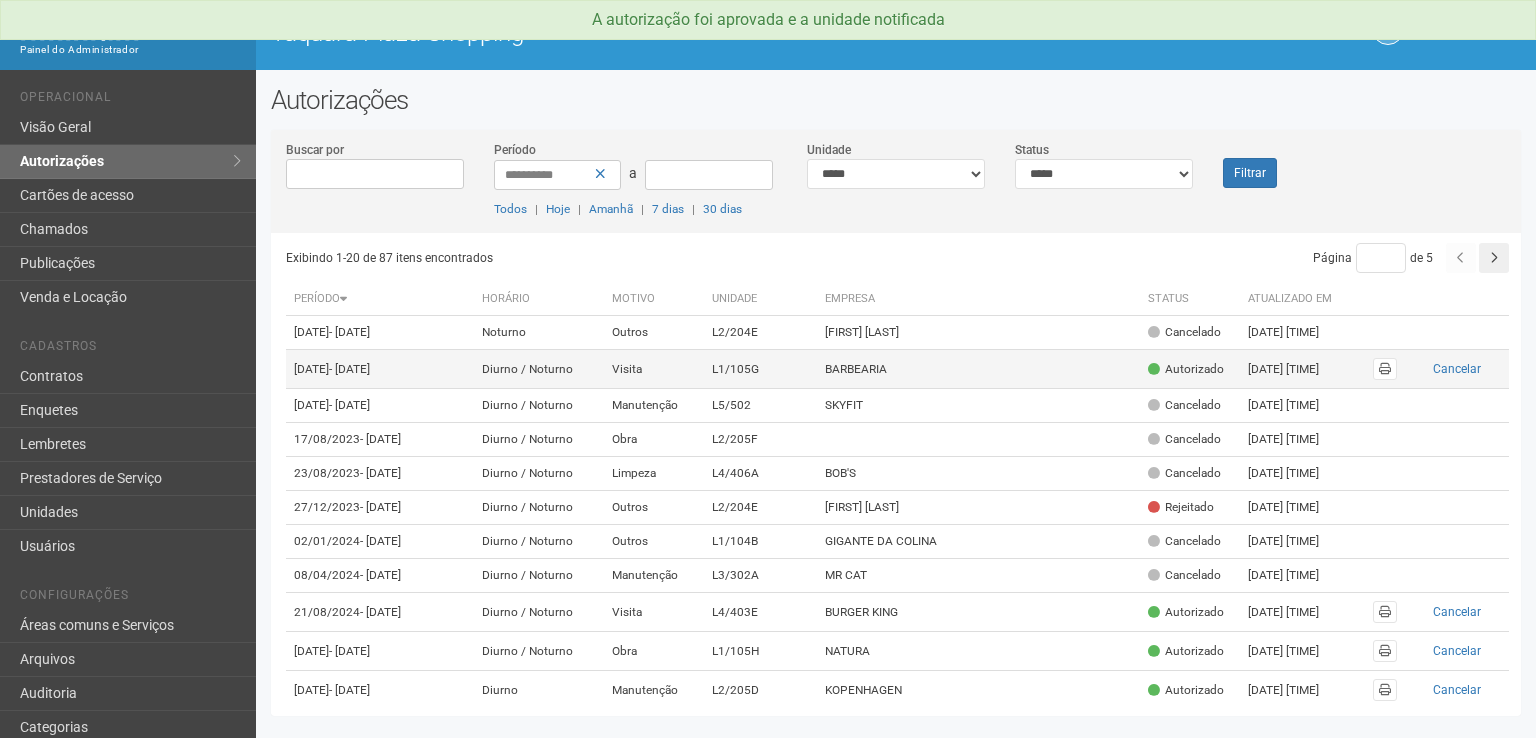 scroll, scrollTop: 0, scrollLeft: 0, axis: both 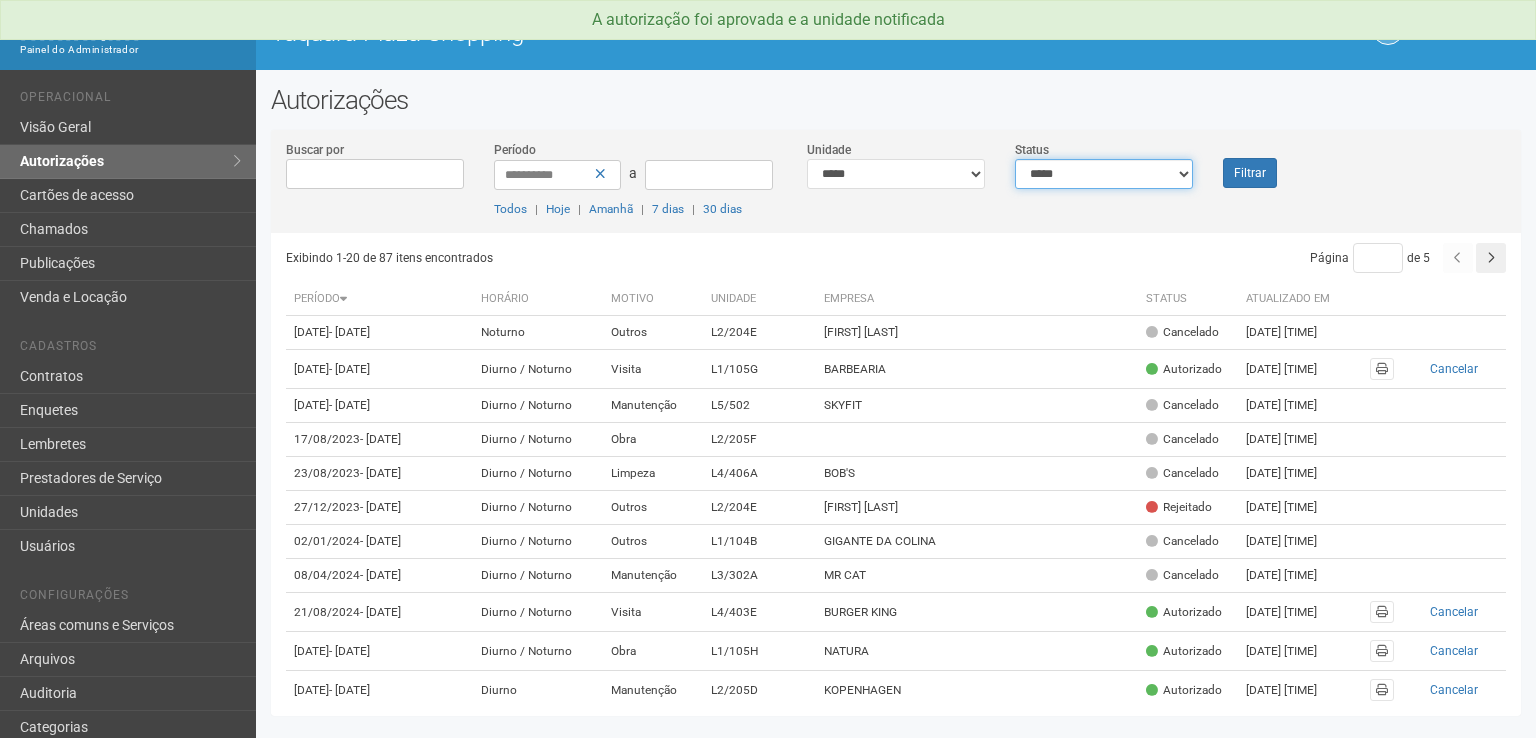 click on "**********" at bounding box center [1104, 174] 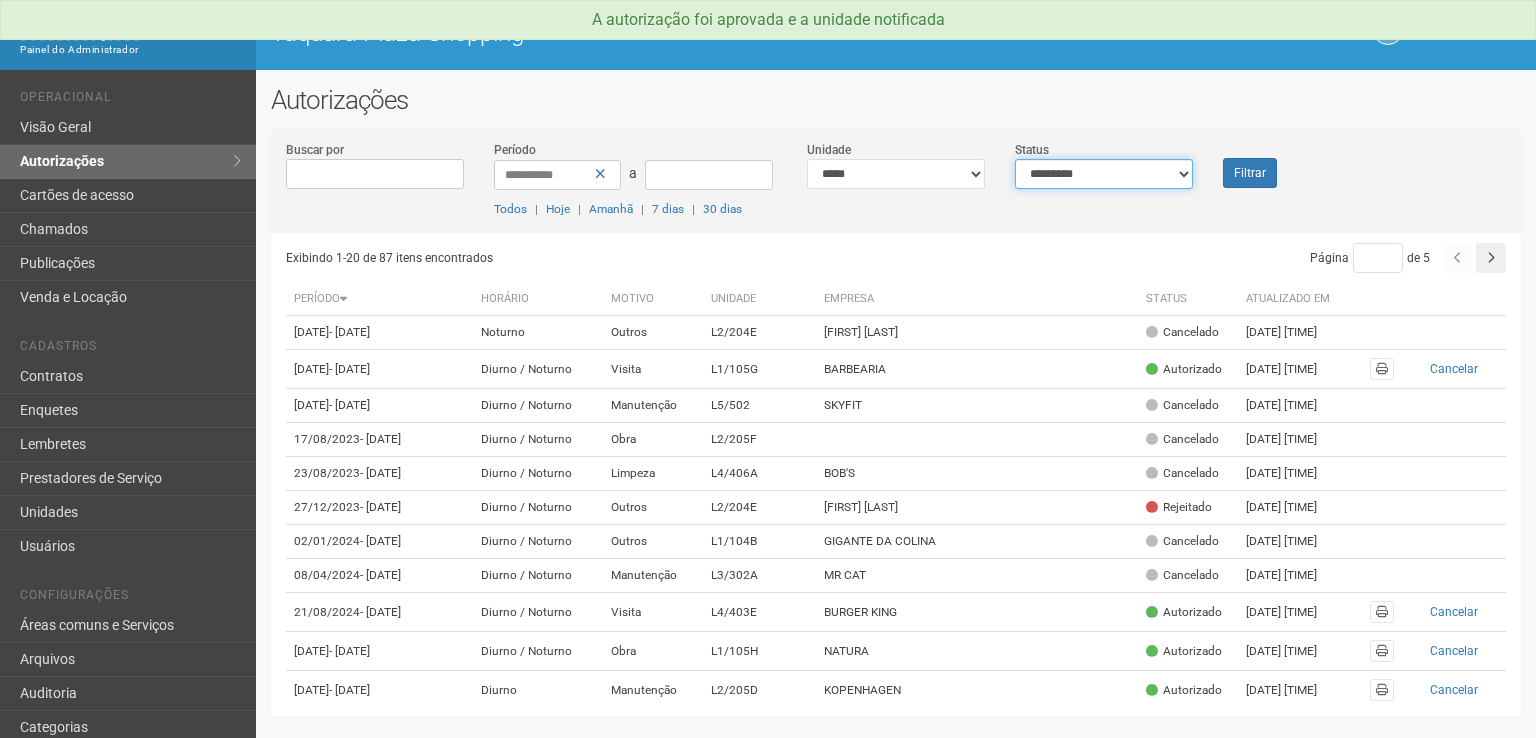 click on "**********" at bounding box center [1104, 174] 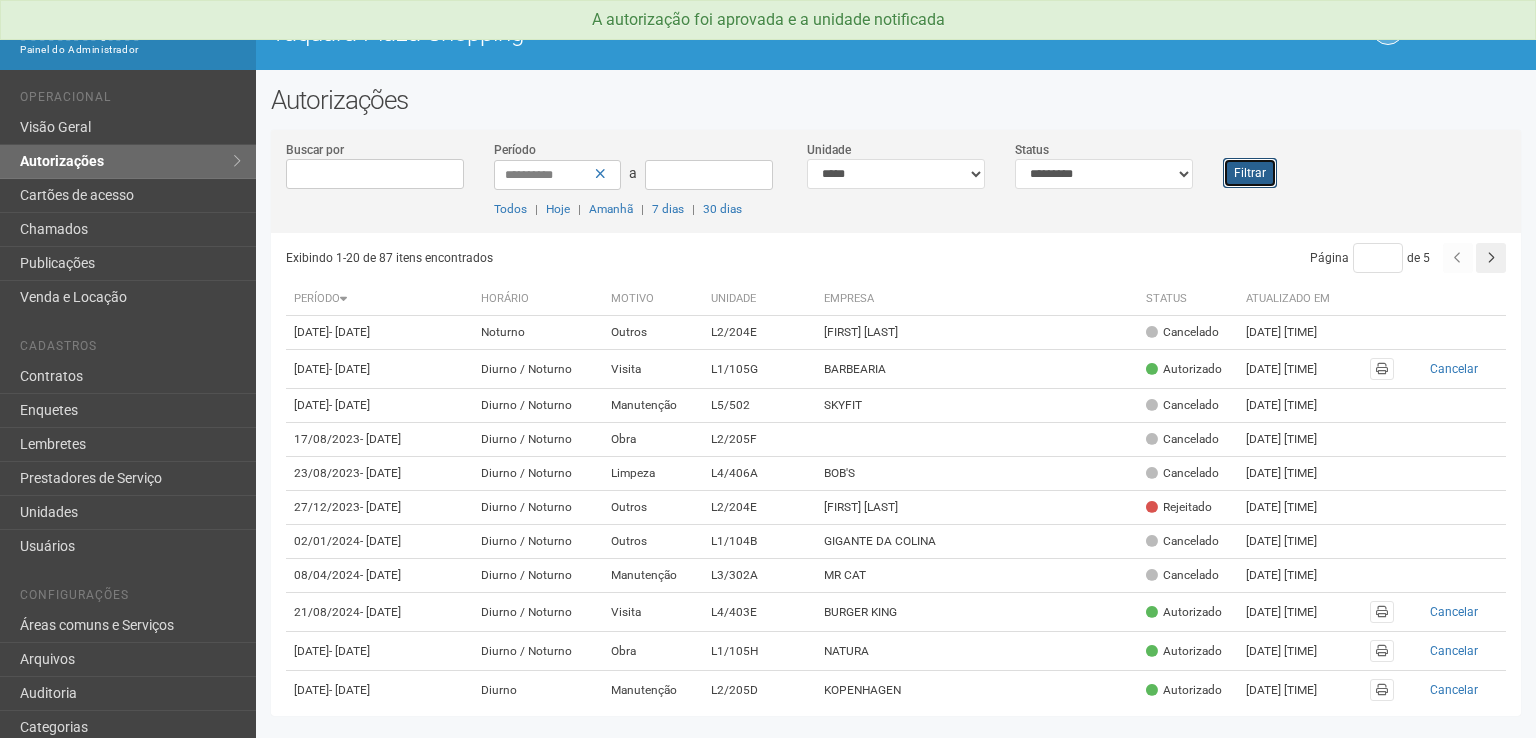 click on "Filtrar" at bounding box center (1250, 173) 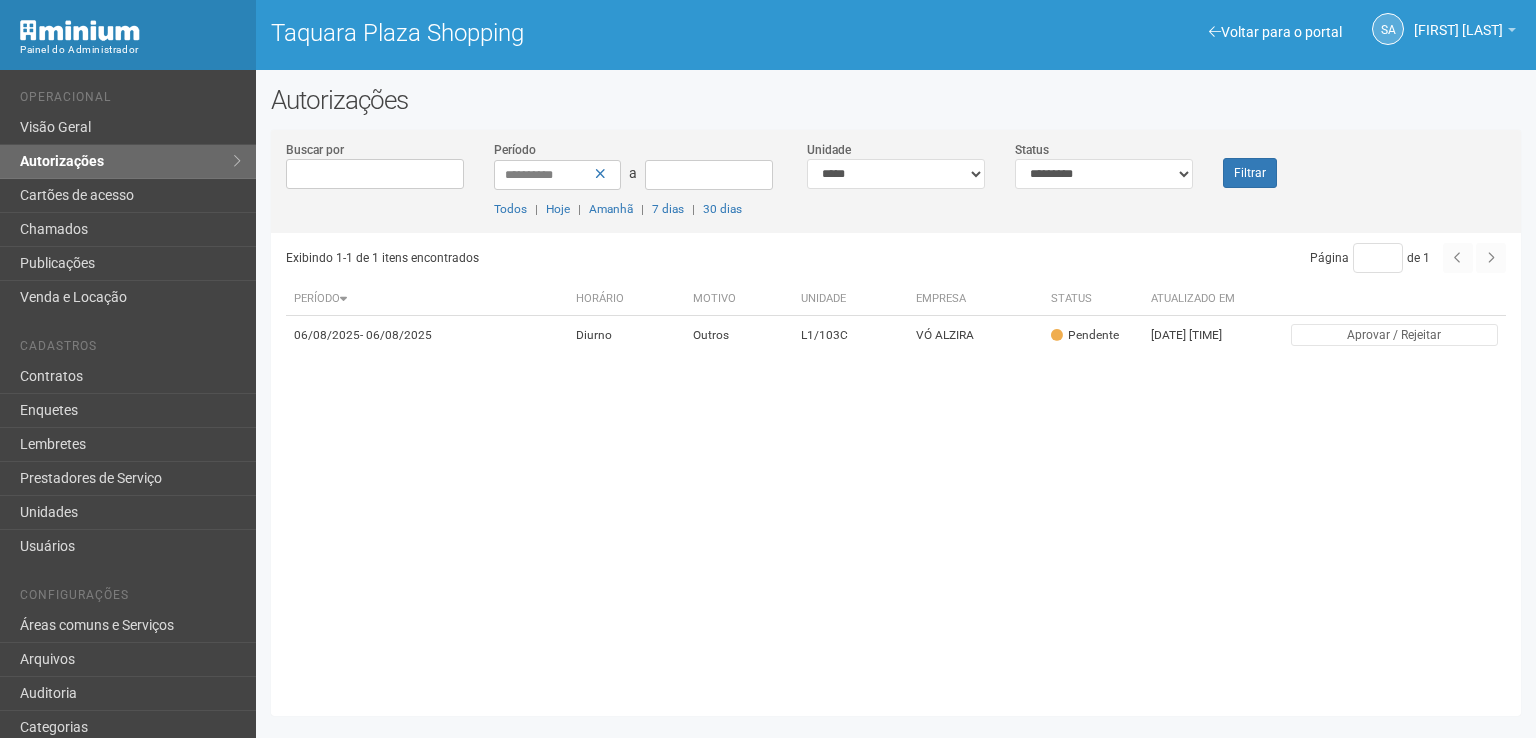 scroll, scrollTop: 0, scrollLeft: 0, axis: both 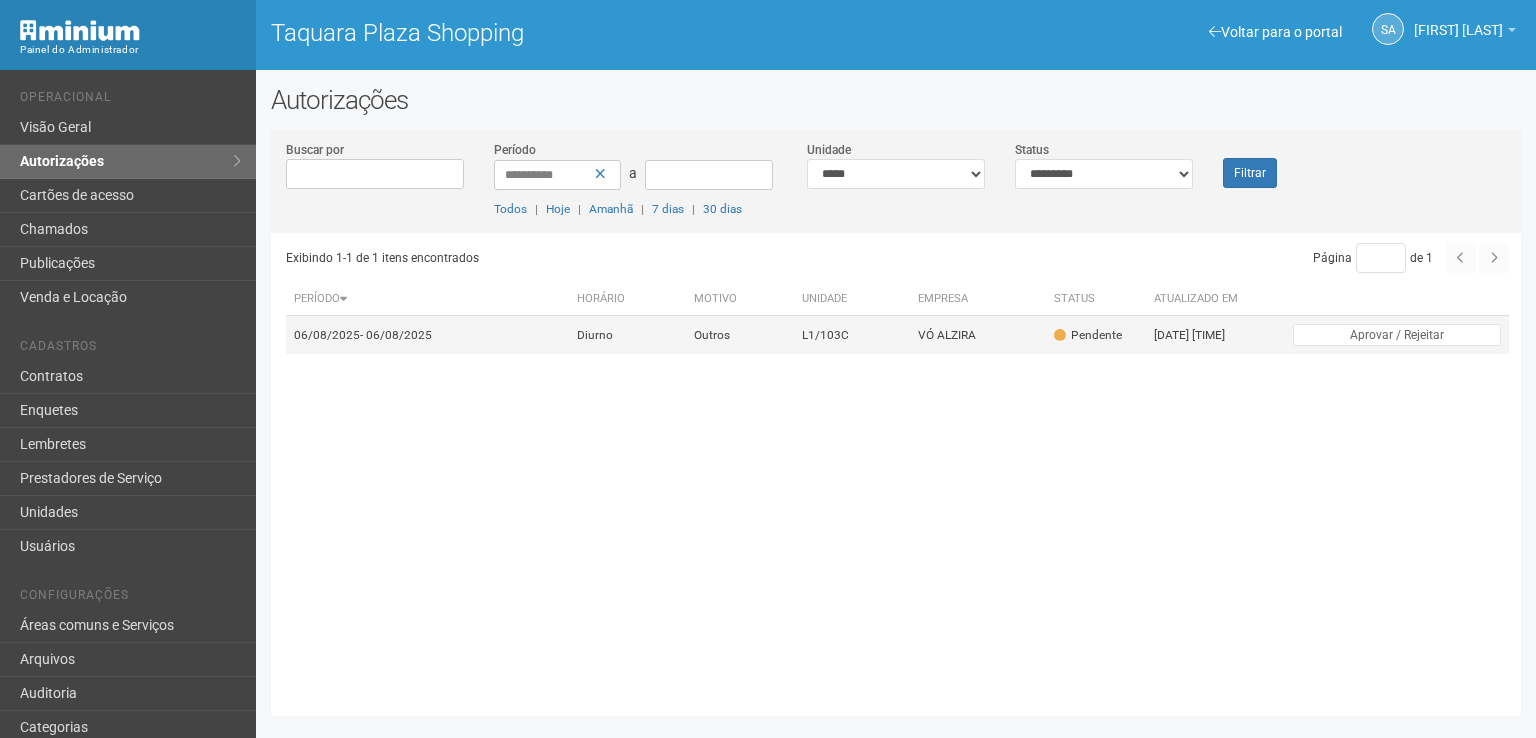 click on "Pendente" at bounding box center [1088, 335] 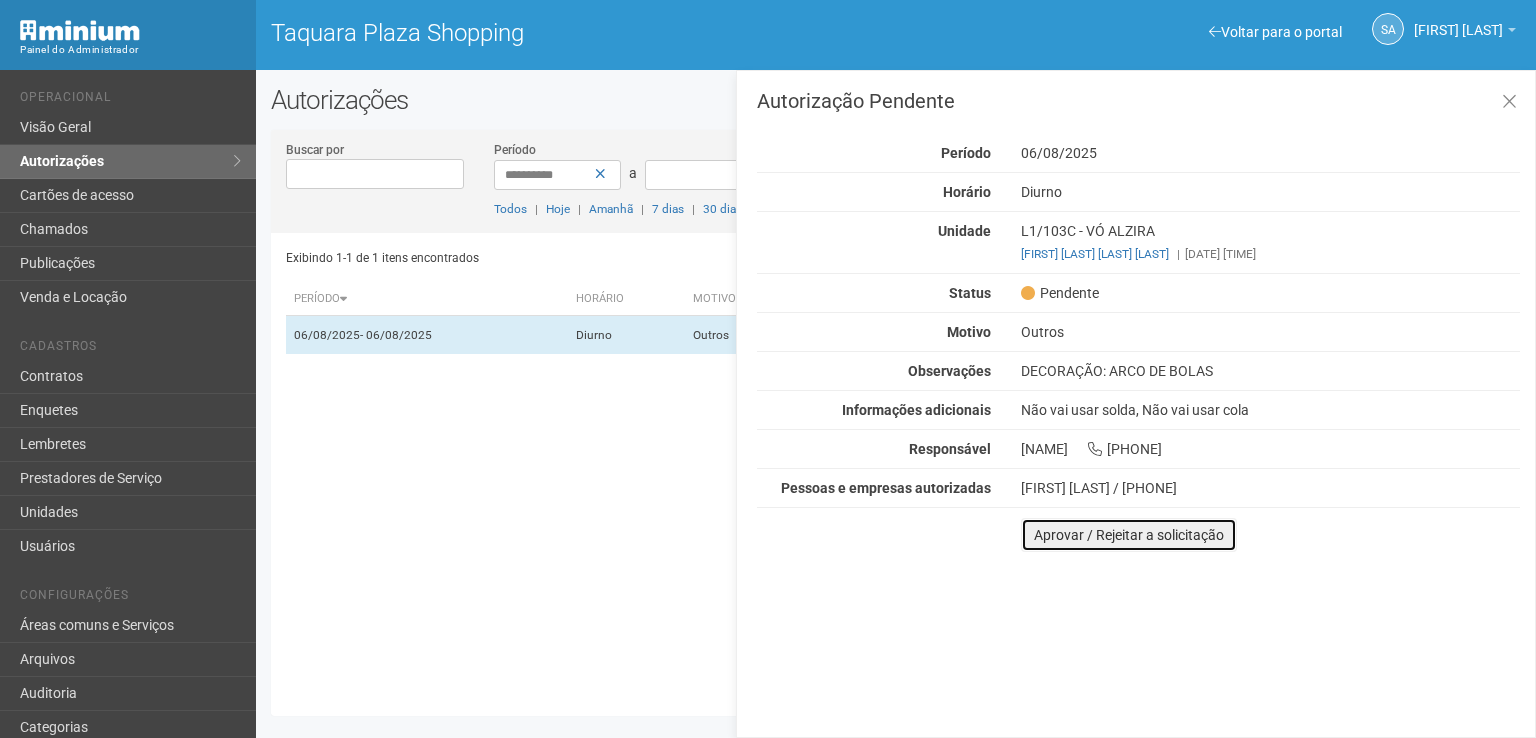 click on "Aprovar / Rejeitar a solicitação" at bounding box center (1129, 535) 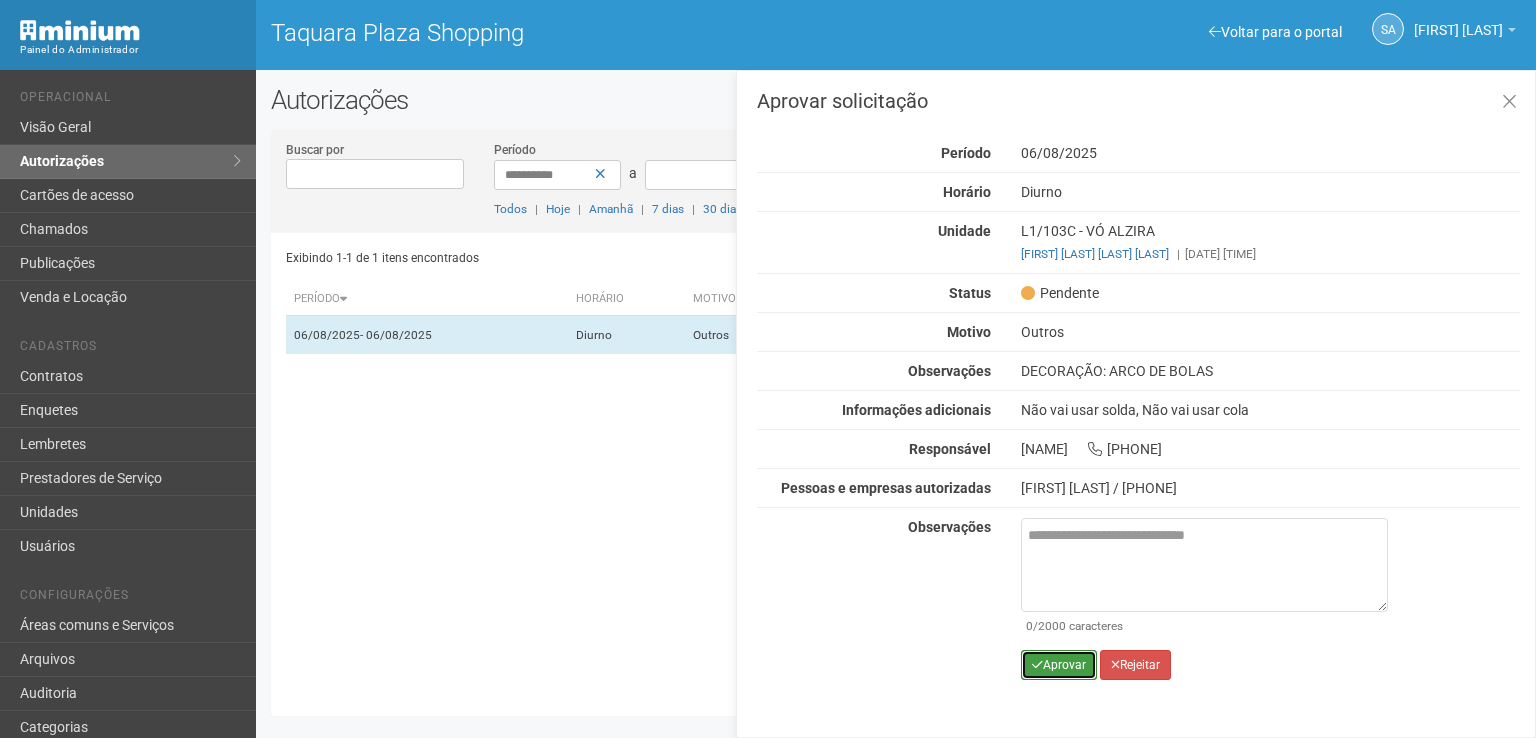 click on "Aprovar" at bounding box center (1059, 665) 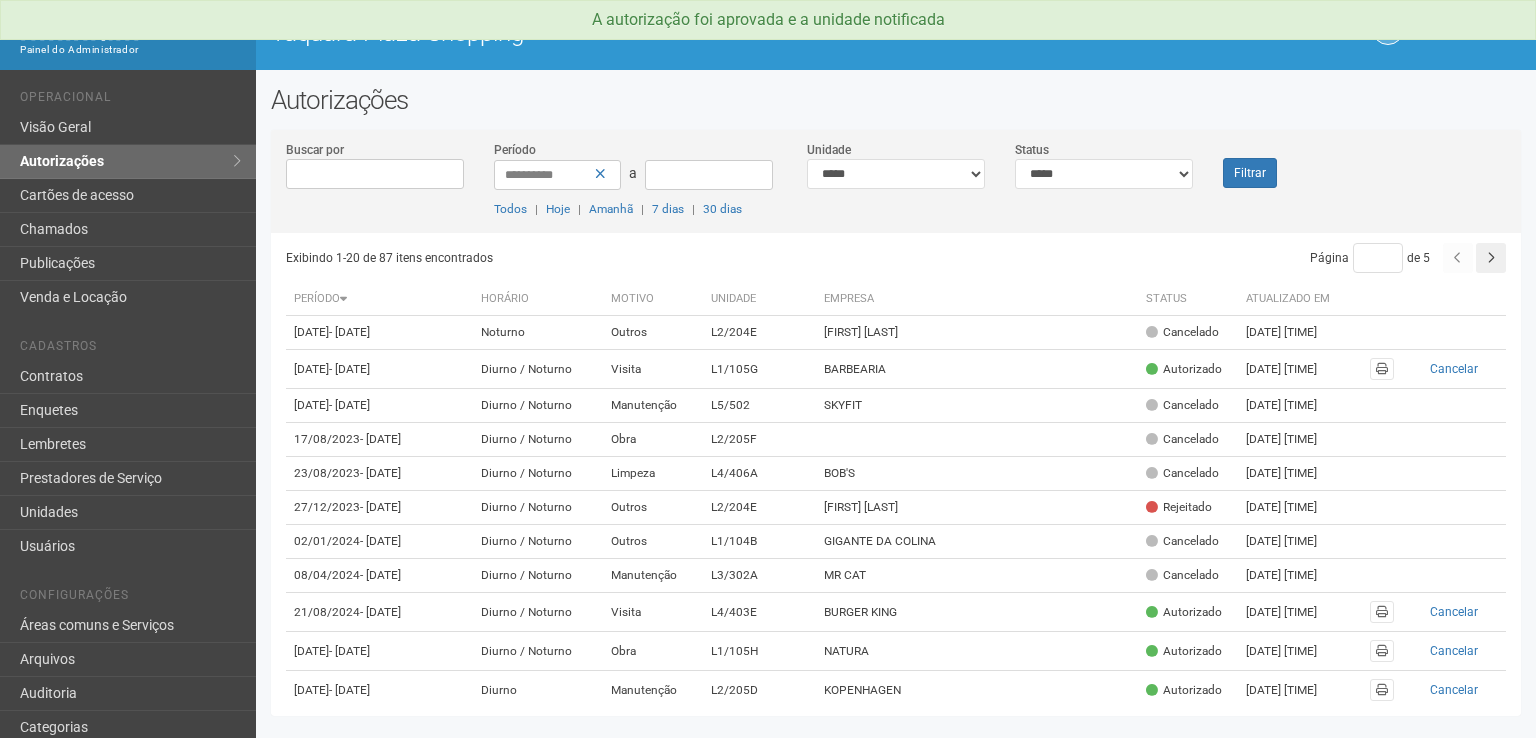 scroll, scrollTop: 0, scrollLeft: 0, axis: both 